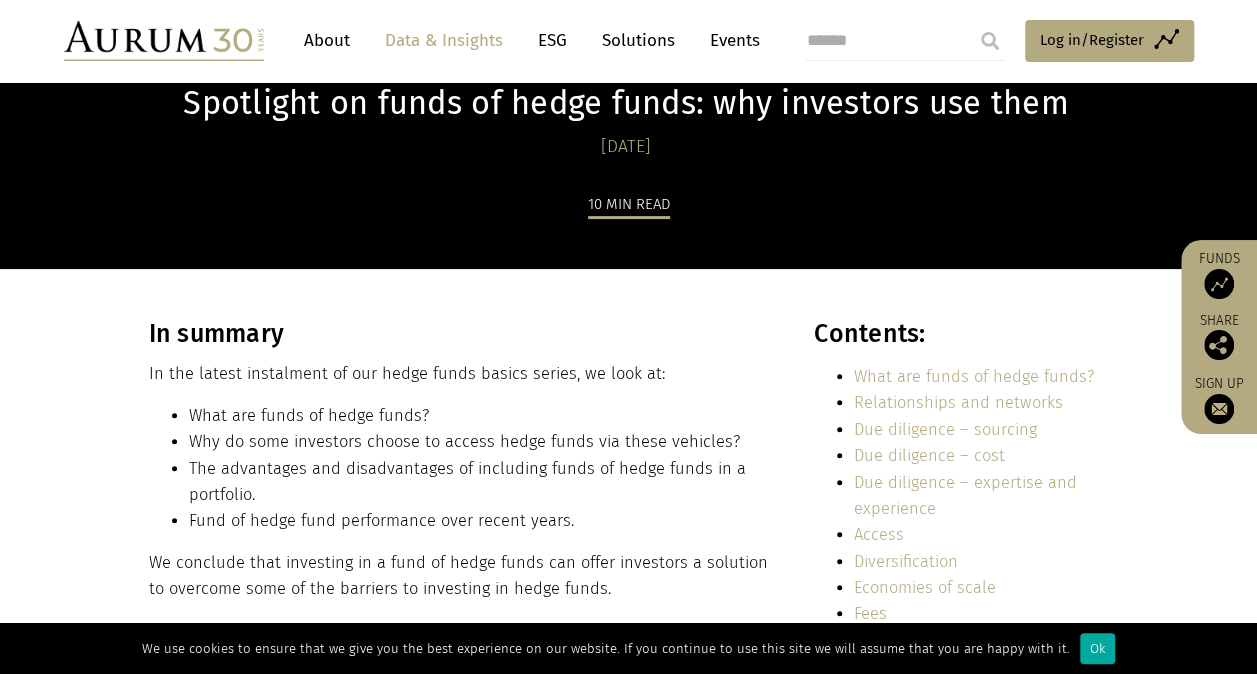 scroll, scrollTop: 100, scrollLeft: 0, axis: vertical 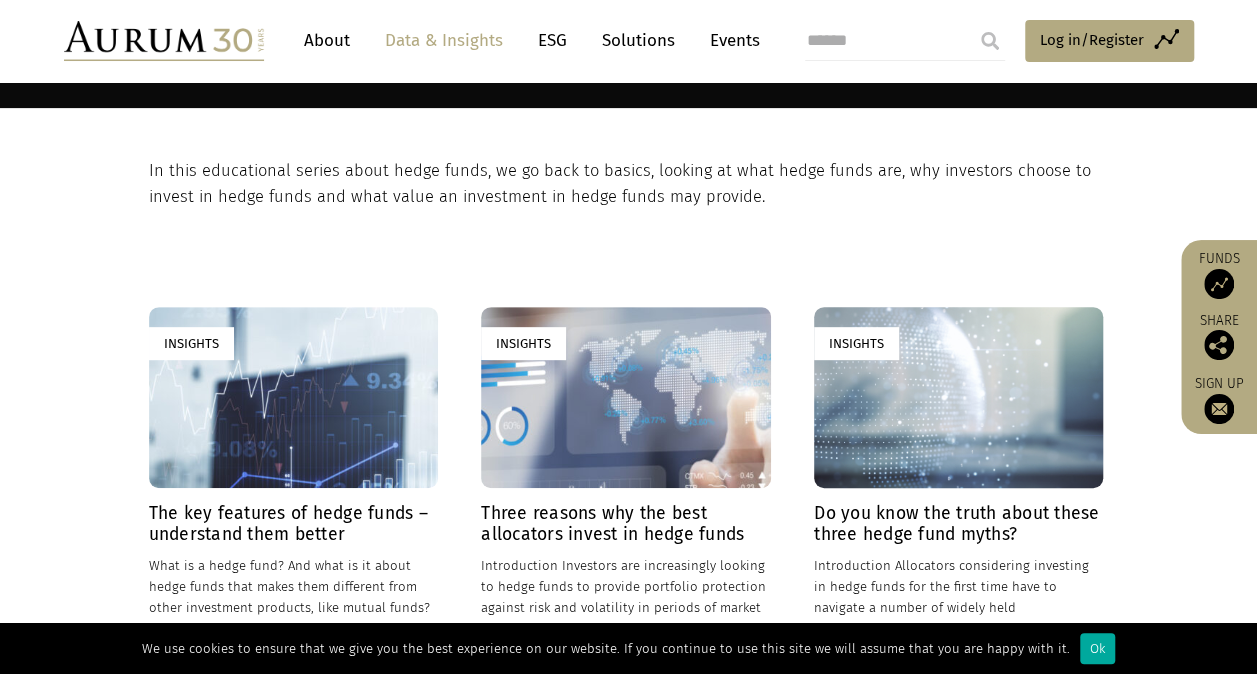 click on "Insights
The key features of hedge funds – understand them better
[DATE]
What is a hedge fund? And what is it about hedge funds that makes them different from other investment products, like mutual funds? In the first part in…
Read in 3 minutes
Insights" at bounding box center [628, 900] 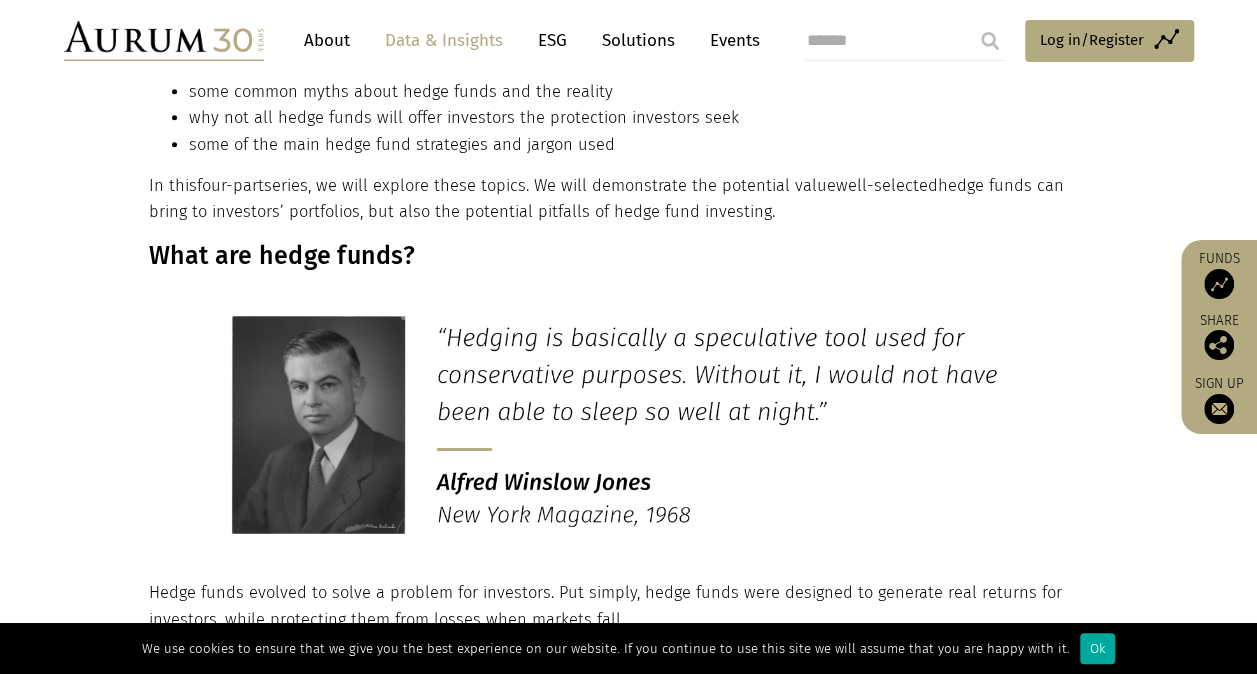 scroll, scrollTop: 900, scrollLeft: 0, axis: vertical 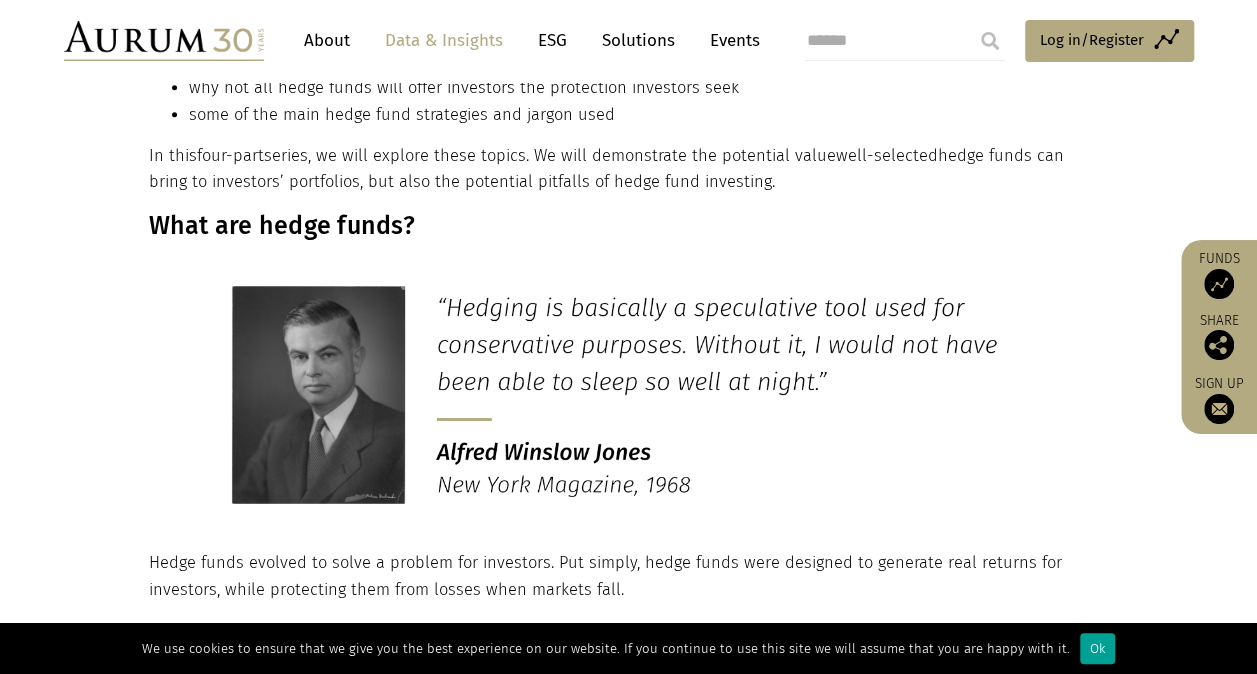 click on "Ok" at bounding box center (1097, 648) 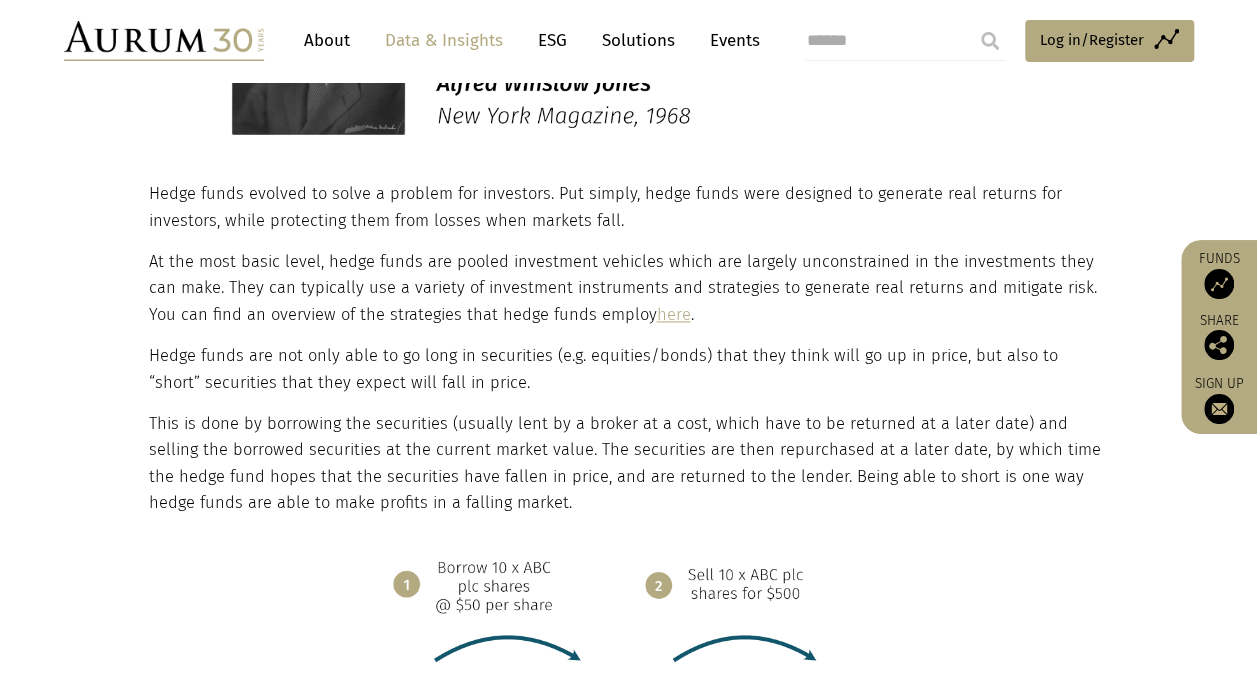 scroll, scrollTop: 1300, scrollLeft: 0, axis: vertical 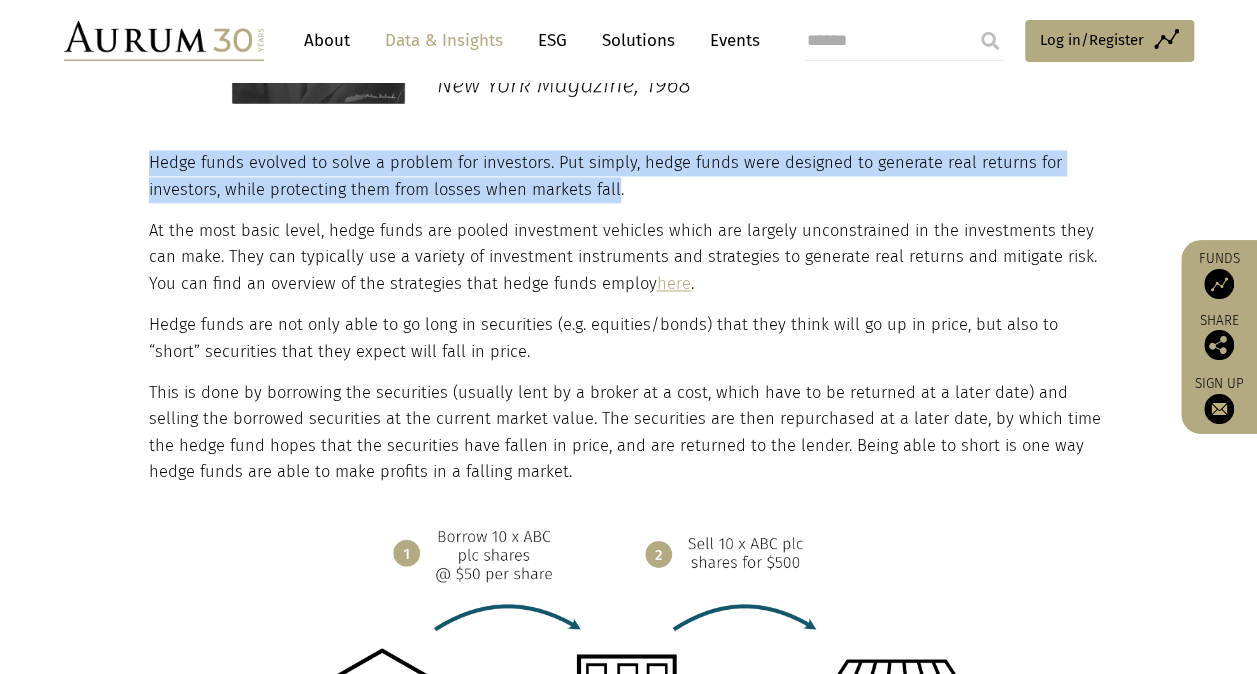 drag, startPoint x: 148, startPoint y: 158, endPoint x: 608, endPoint y: 186, distance: 460.85138 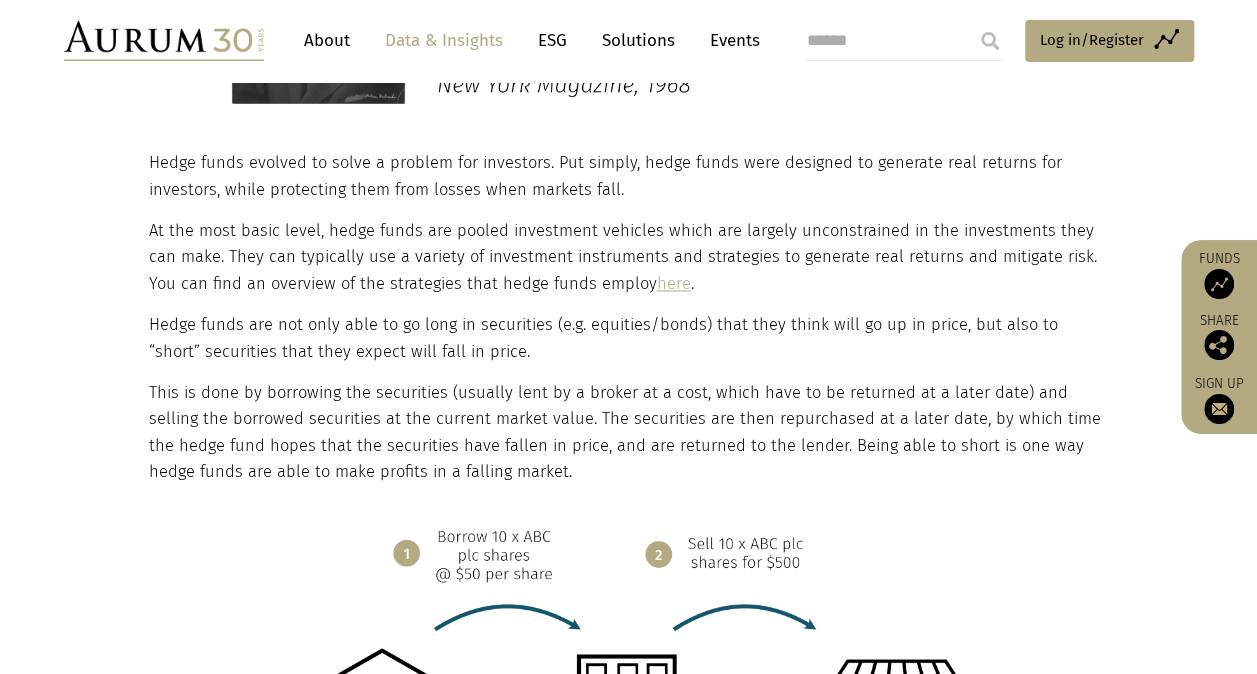drag, startPoint x: 608, startPoint y: 186, endPoint x: 696, endPoint y: 291, distance: 137 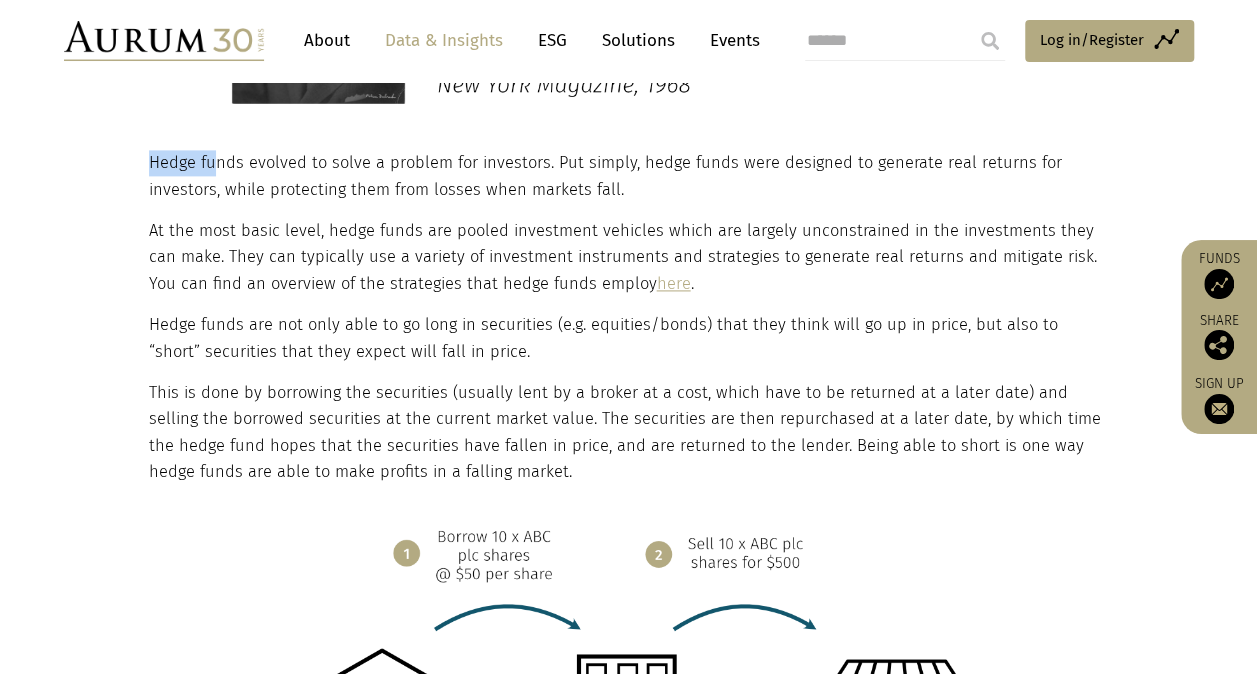 drag, startPoint x: 148, startPoint y: 160, endPoint x: 211, endPoint y: 168, distance: 63.505905 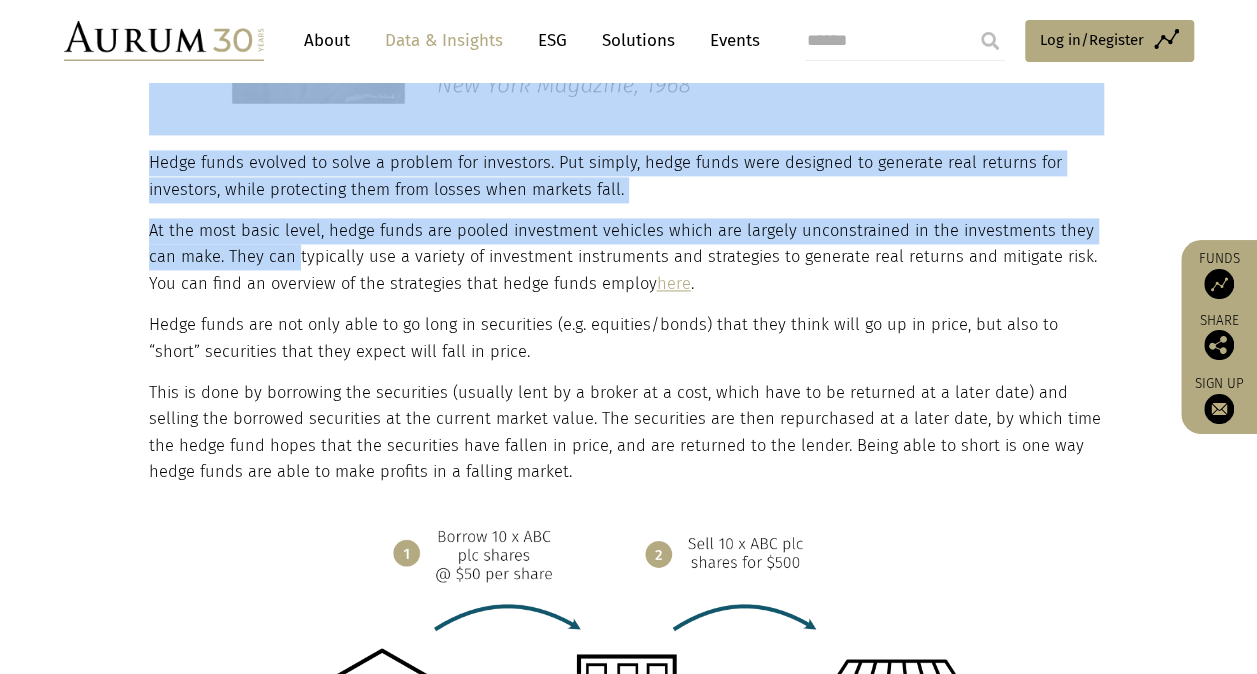 drag, startPoint x: 211, startPoint y: 168, endPoint x: 263, endPoint y: 256, distance: 102.21546 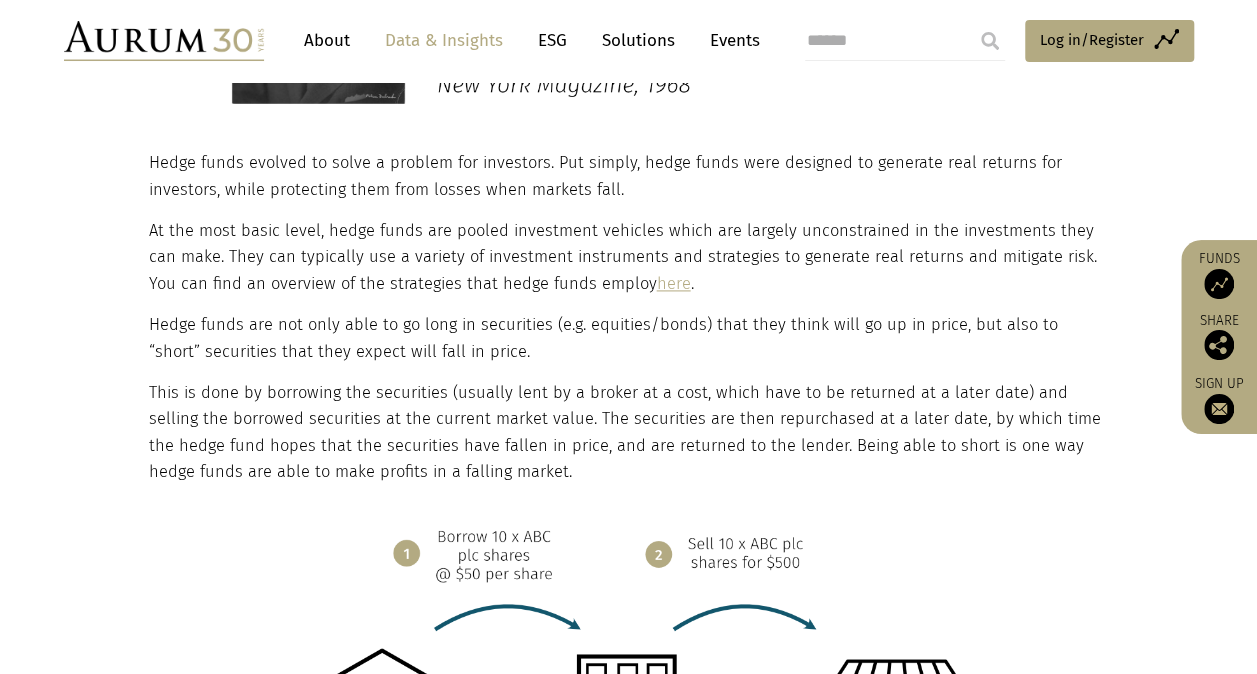 drag, startPoint x: 263, startPoint y: 256, endPoint x: 280, endPoint y: 282, distance: 31.06445 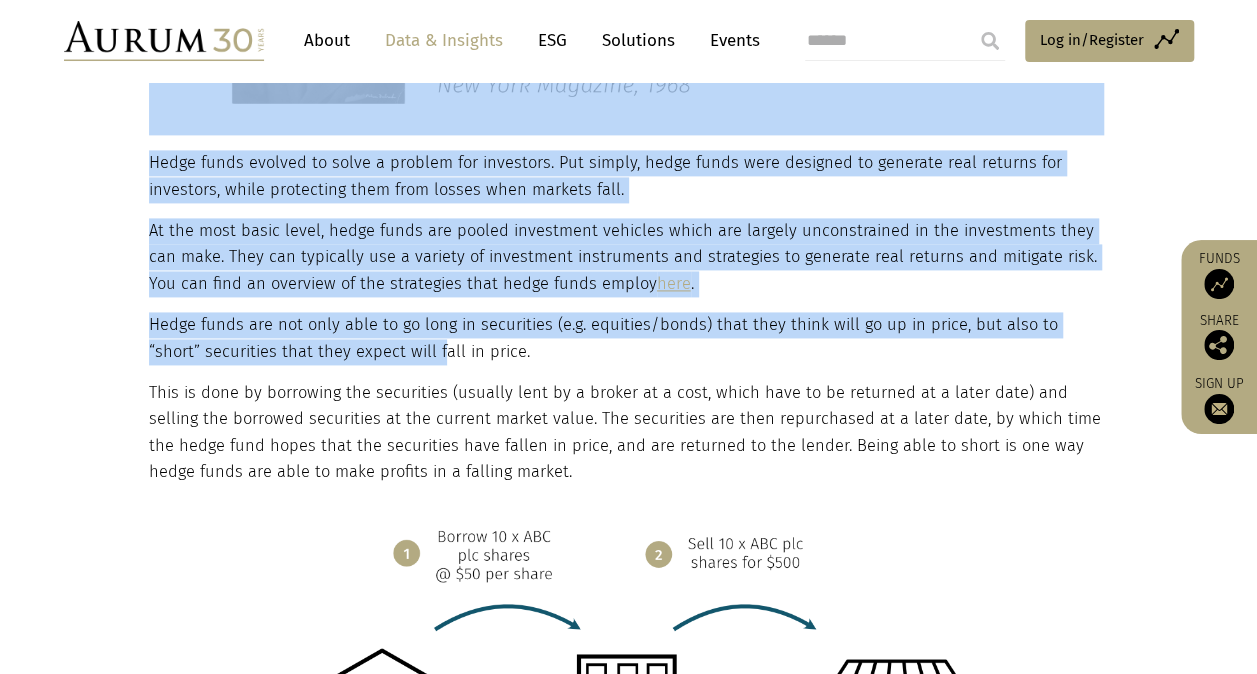 drag, startPoint x: 147, startPoint y: 315, endPoint x: 386, endPoint y: 344, distance: 240.75299 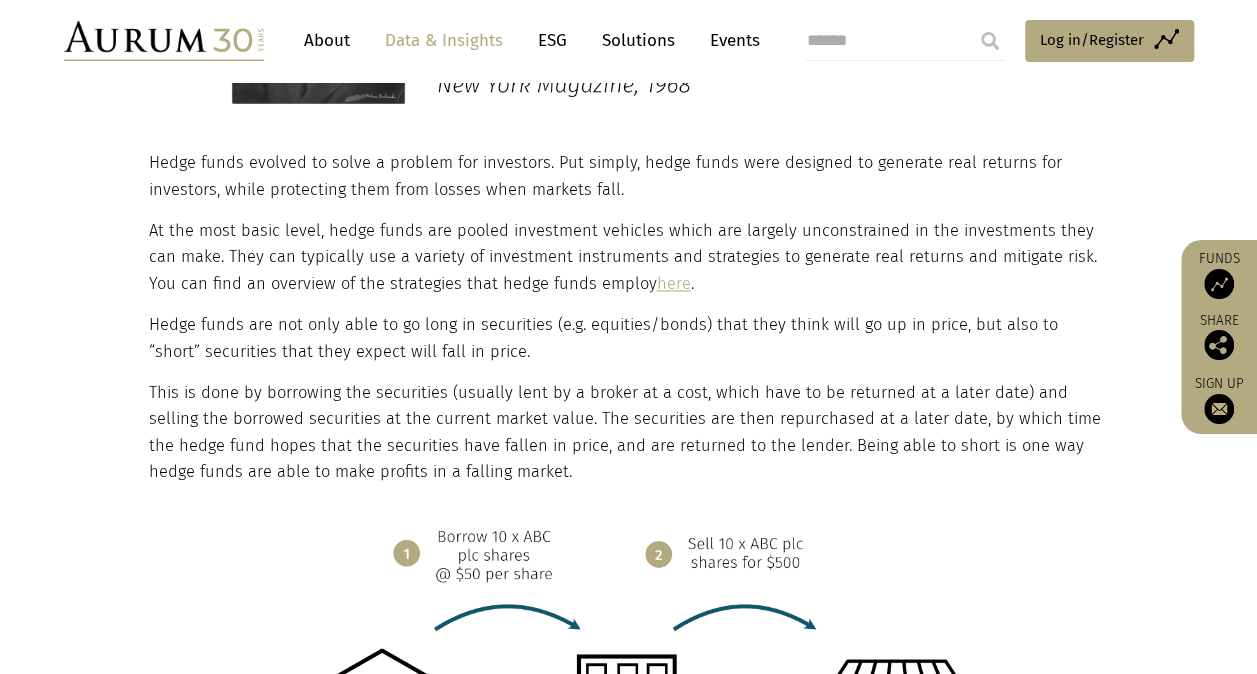 click on "Hedge funds are not only able to go long in securities (e.g. equities/bonds) that they think will go up in price, but also to “short” securities that they expect will fall in price." at bounding box center (626, 338) 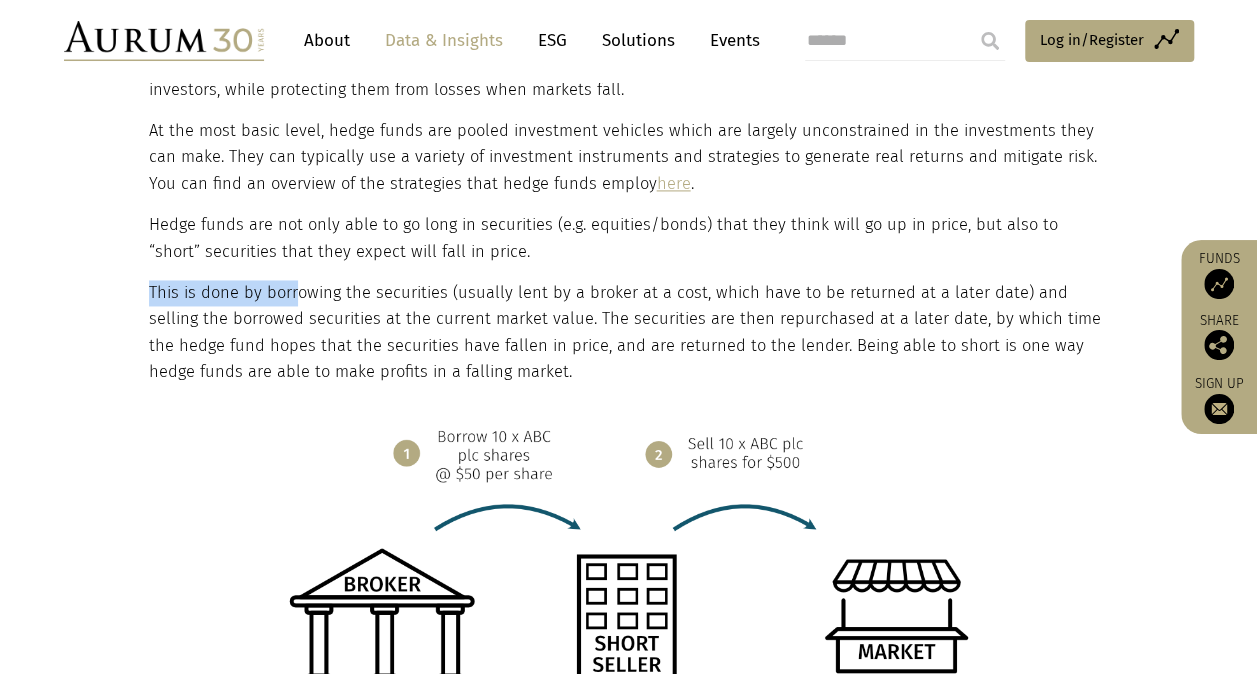 drag, startPoint x: 148, startPoint y: 296, endPoint x: 298, endPoint y: 301, distance: 150.08331 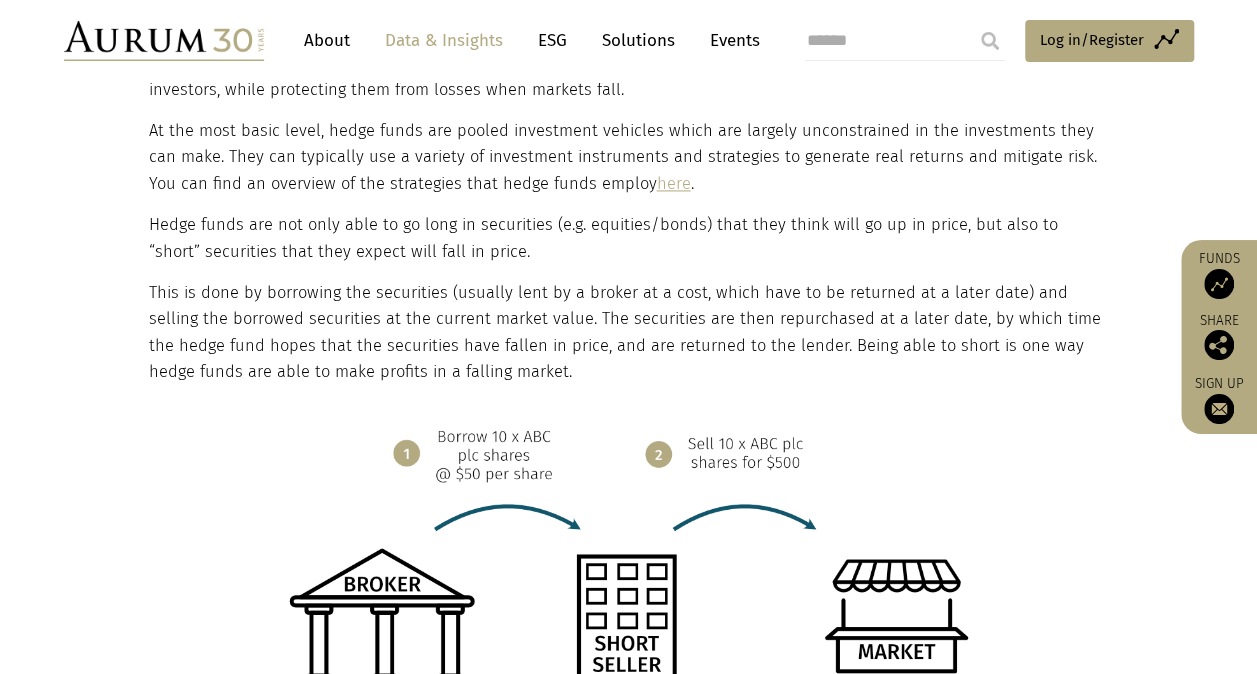drag, startPoint x: 298, startPoint y: 301, endPoint x: 429, endPoint y: 314, distance: 131.64346 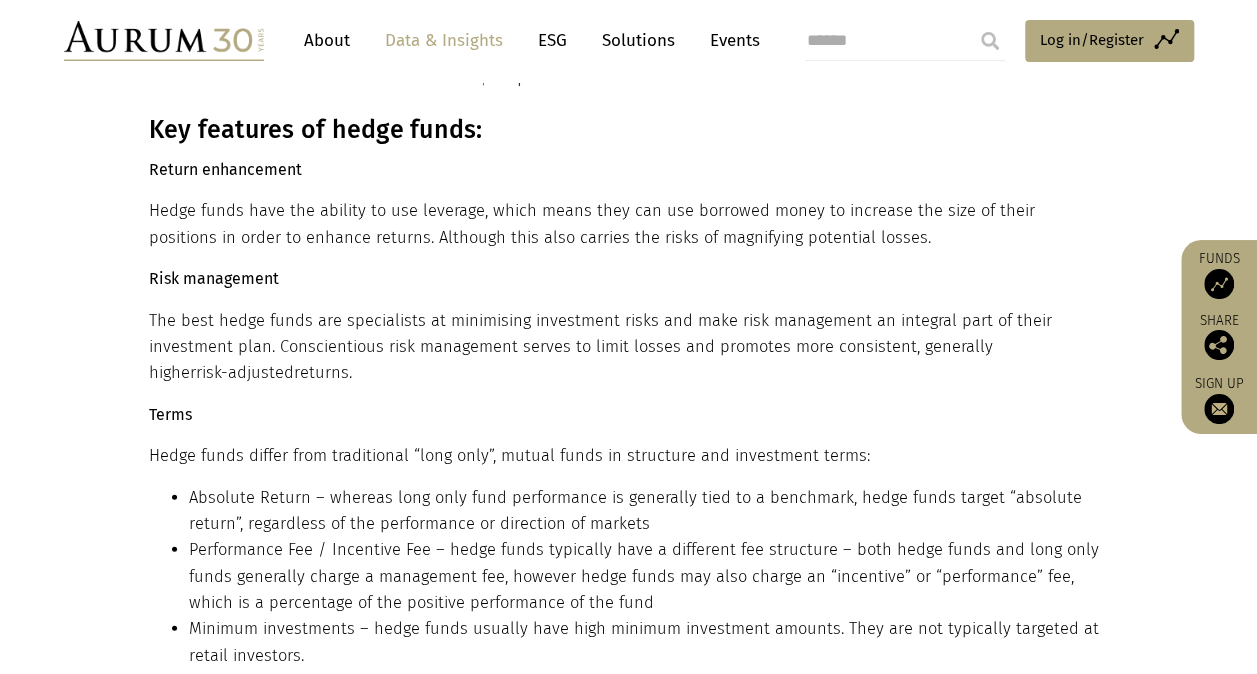 scroll, scrollTop: 2200, scrollLeft: 0, axis: vertical 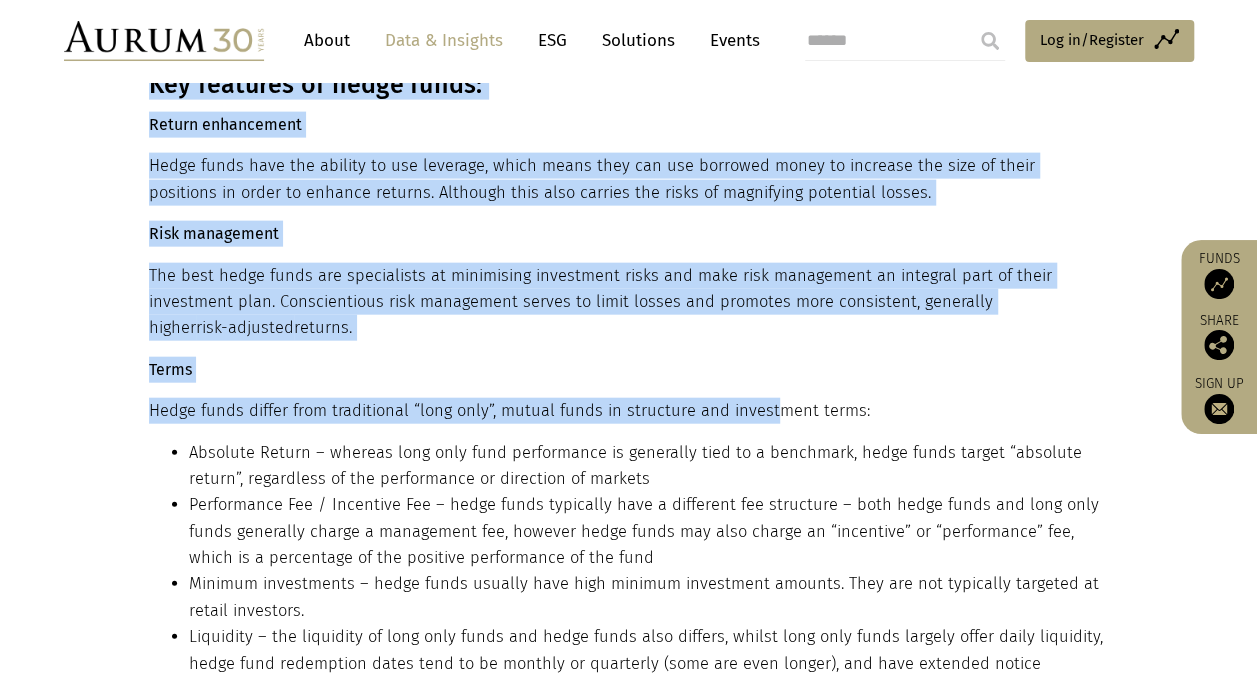 drag, startPoint x: 142, startPoint y: 410, endPoint x: 772, endPoint y: 409, distance: 630.0008 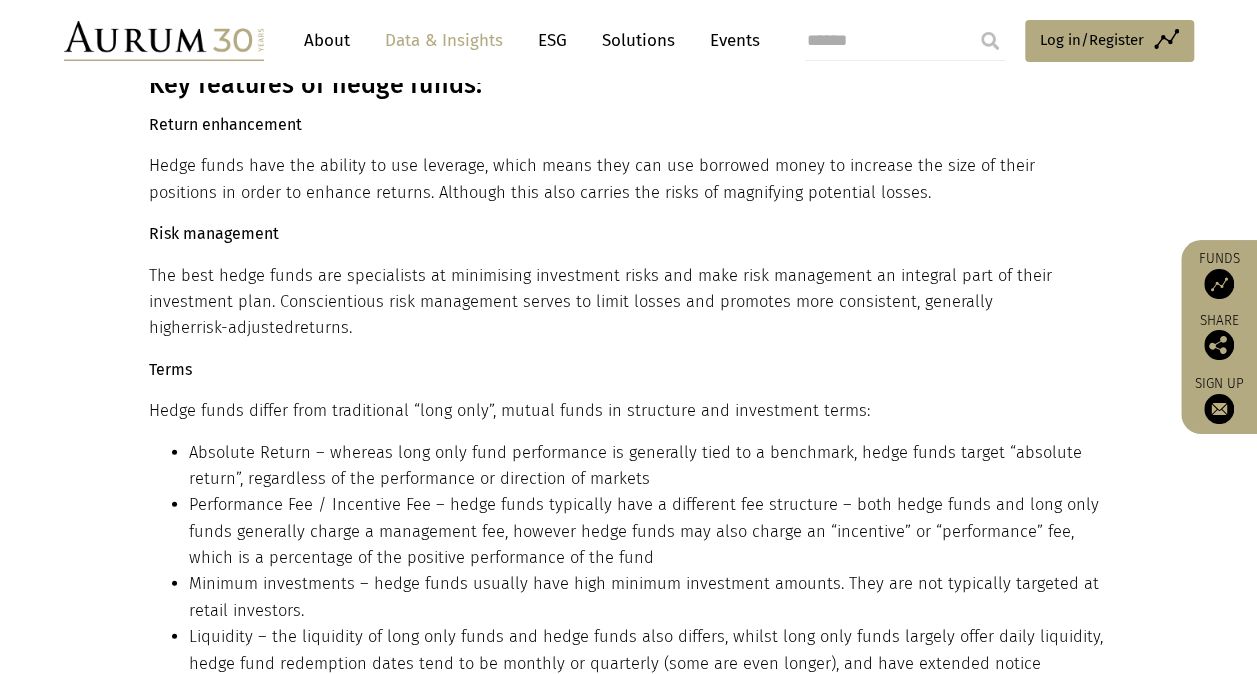 click on "Absolute Return – whereas long only fund performance is generally tied to a benchmark, hedge funds target “absolute return”, regardless of the performance or direction of markets" at bounding box center (646, 466) 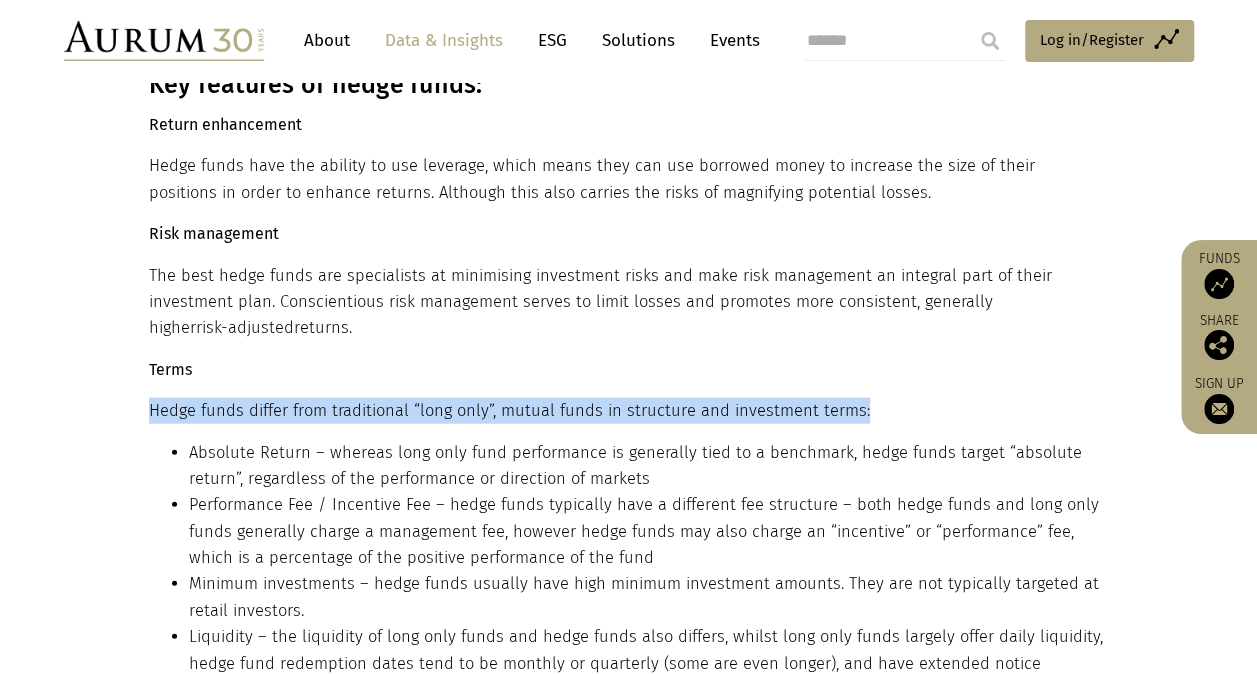 drag, startPoint x: 149, startPoint y: 412, endPoint x: 891, endPoint y: 395, distance: 742.1947 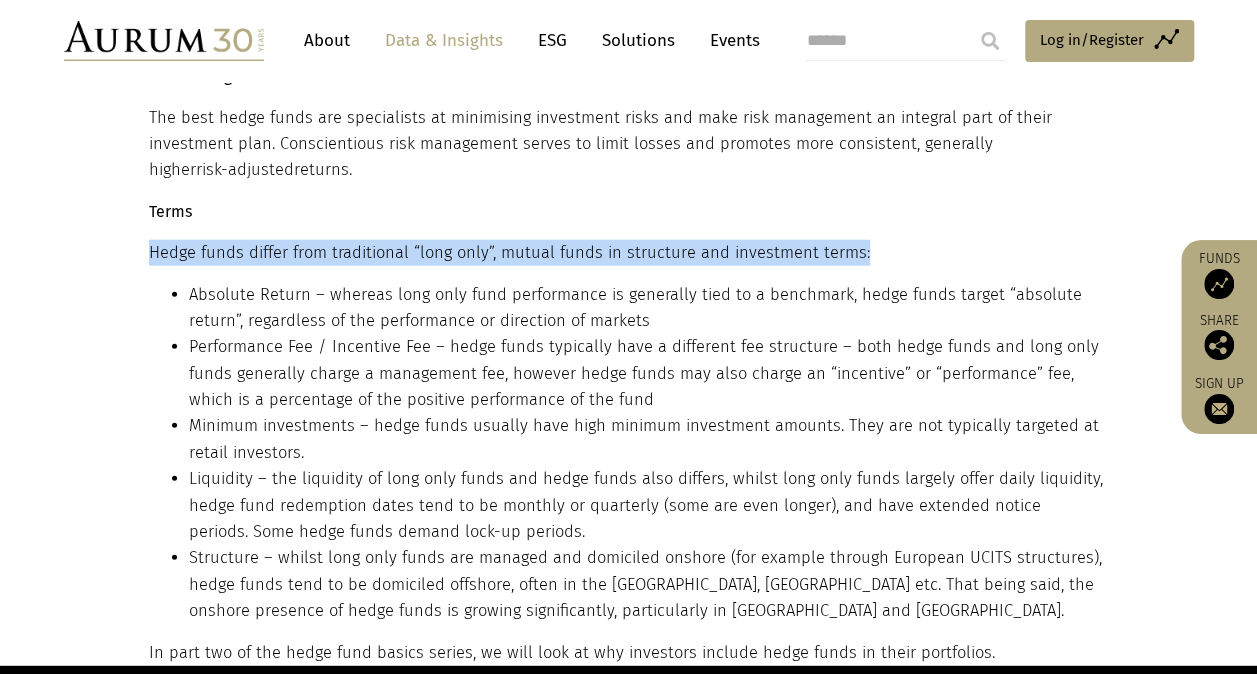 scroll, scrollTop: 2400, scrollLeft: 0, axis: vertical 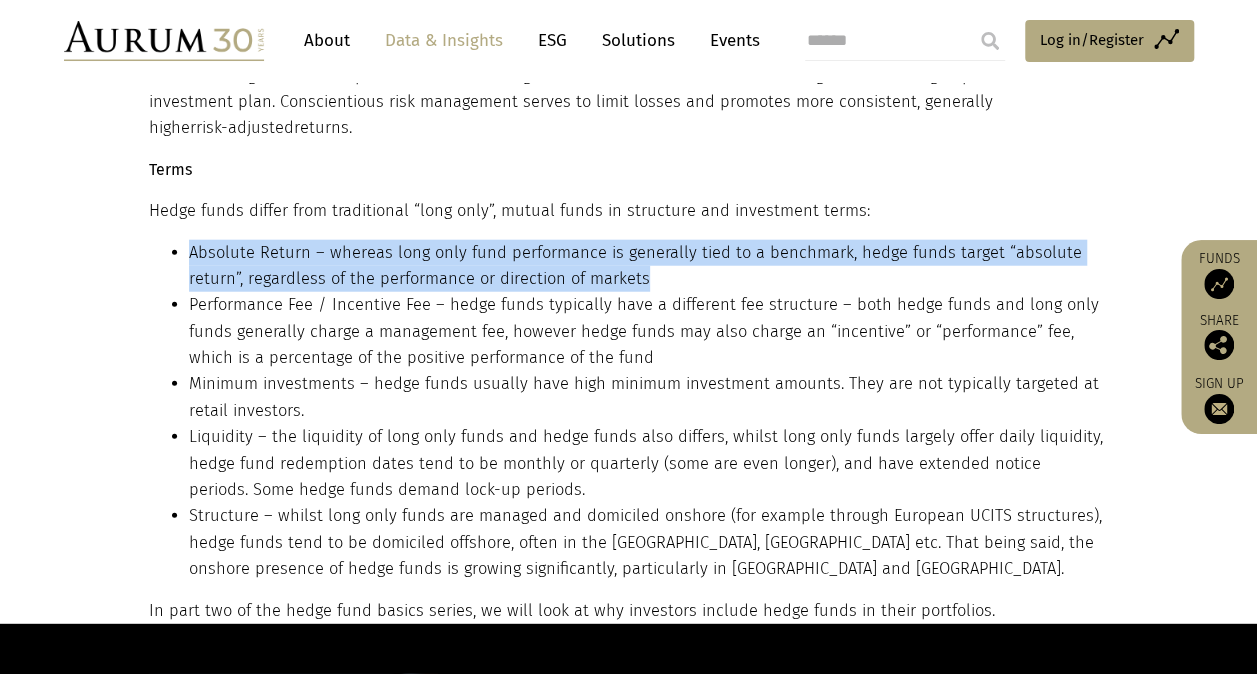 drag, startPoint x: 181, startPoint y: 259, endPoint x: 642, endPoint y: 280, distance: 461.47806 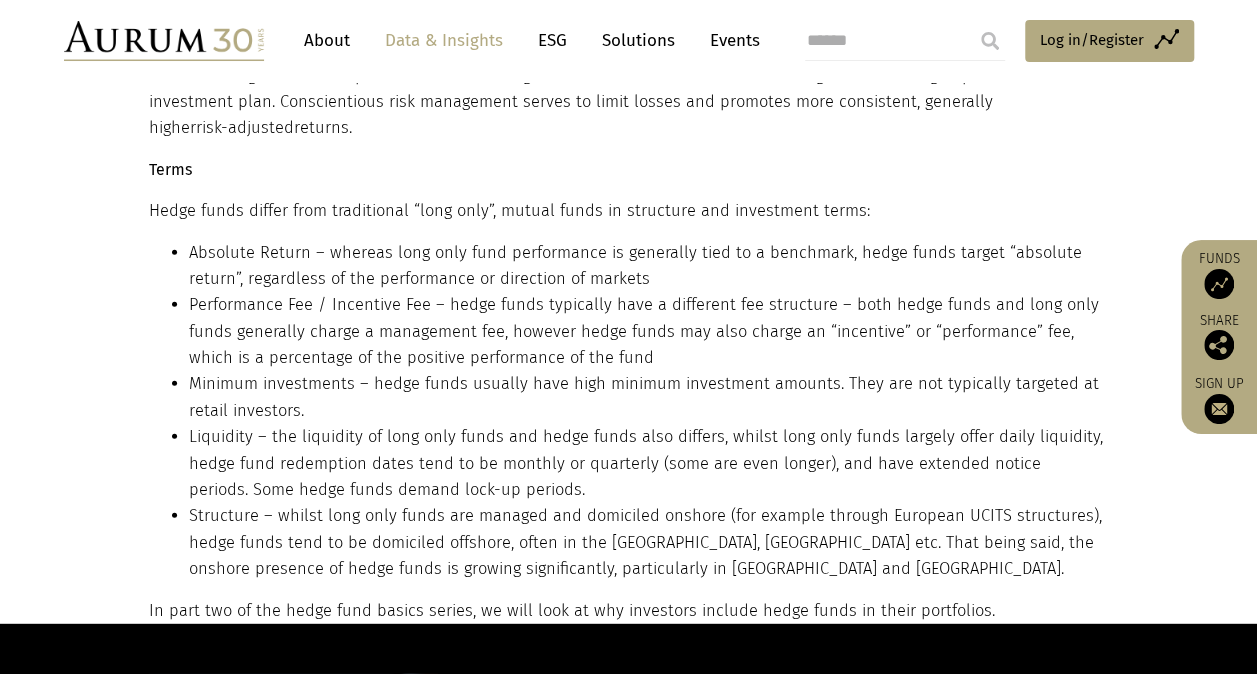 click on "Performance Fee / Incentive Fee – hedge funds typically have a different fee structure – both hedge funds and long only funds generally charge a management fee, however hedge funds may also charge an “incentive” or “performance” fee, which is a percentage of the positive performance of the fund" at bounding box center (646, 331) 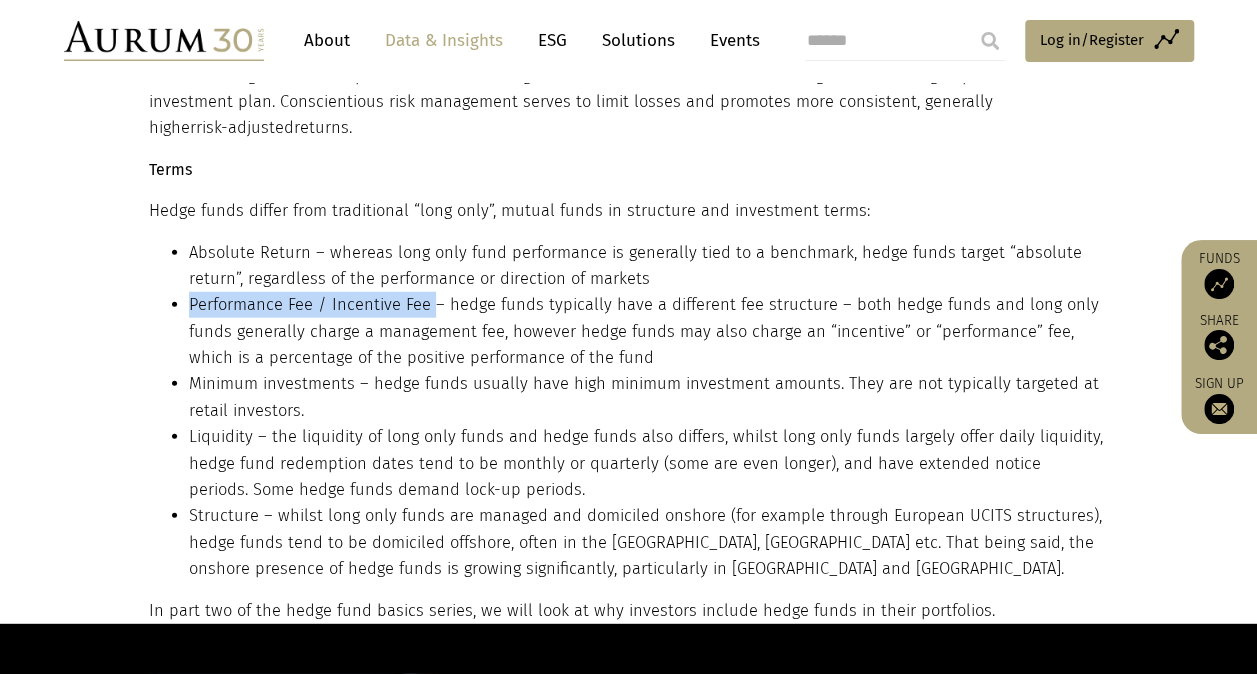 drag, startPoint x: 190, startPoint y: 304, endPoint x: 429, endPoint y: 303, distance: 239.00209 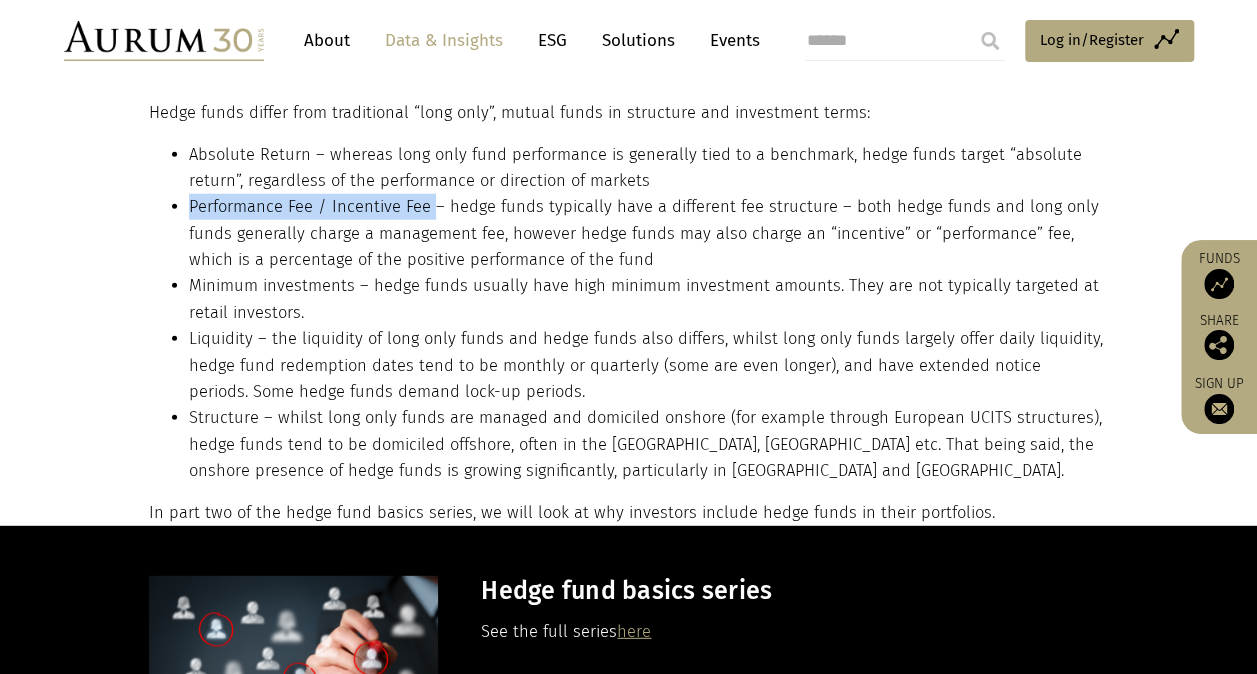 scroll, scrollTop: 2500, scrollLeft: 0, axis: vertical 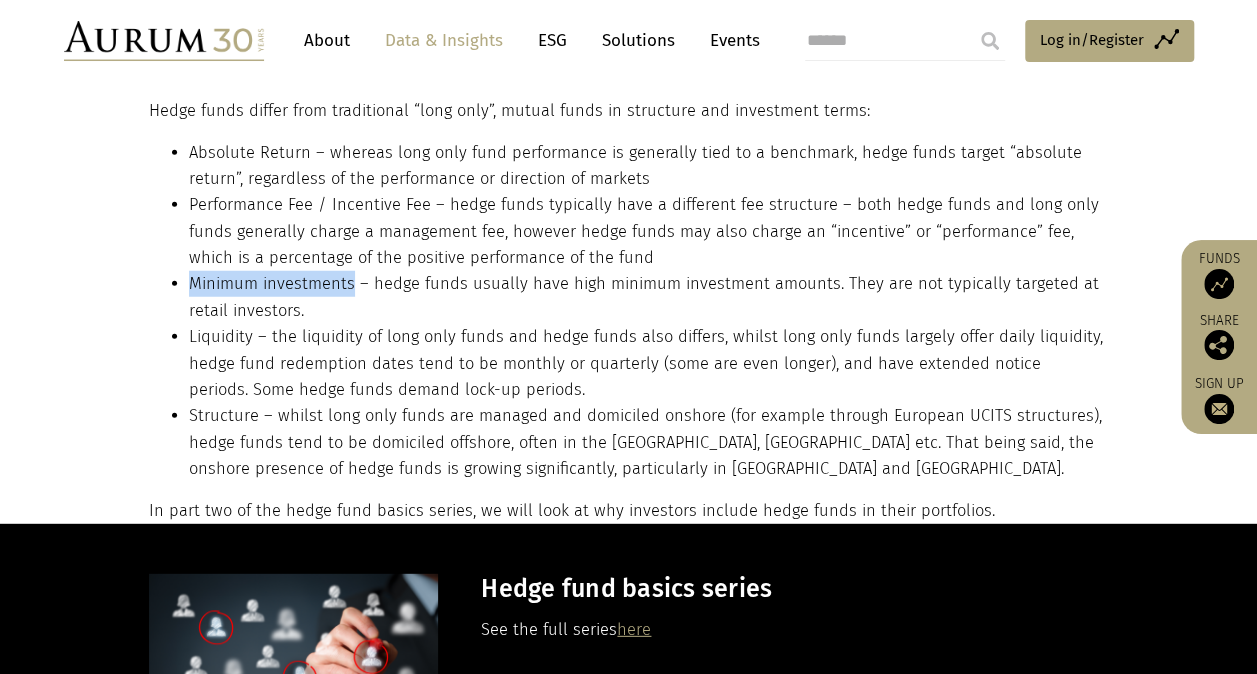 drag, startPoint x: 190, startPoint y: 283, endPoint x: 350, endPoint y: 286, distance: 160.02812 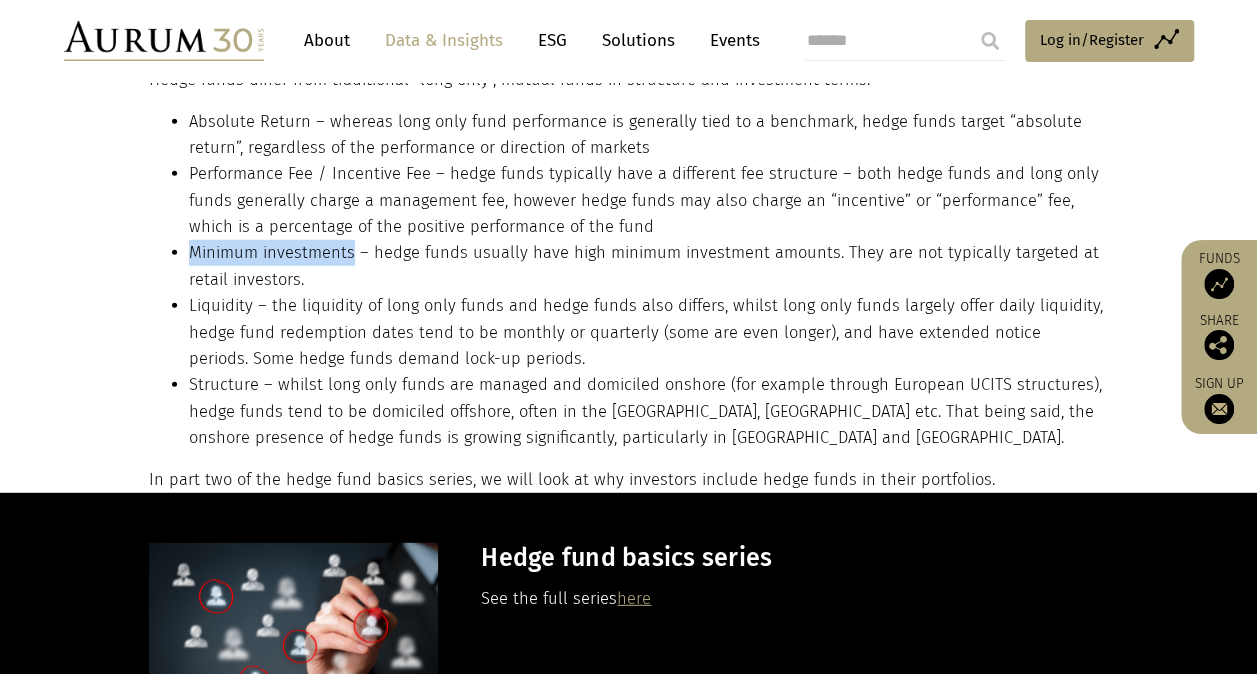 scroll, scrollTop: 2500, scrollLeft: 0, axis: vertical 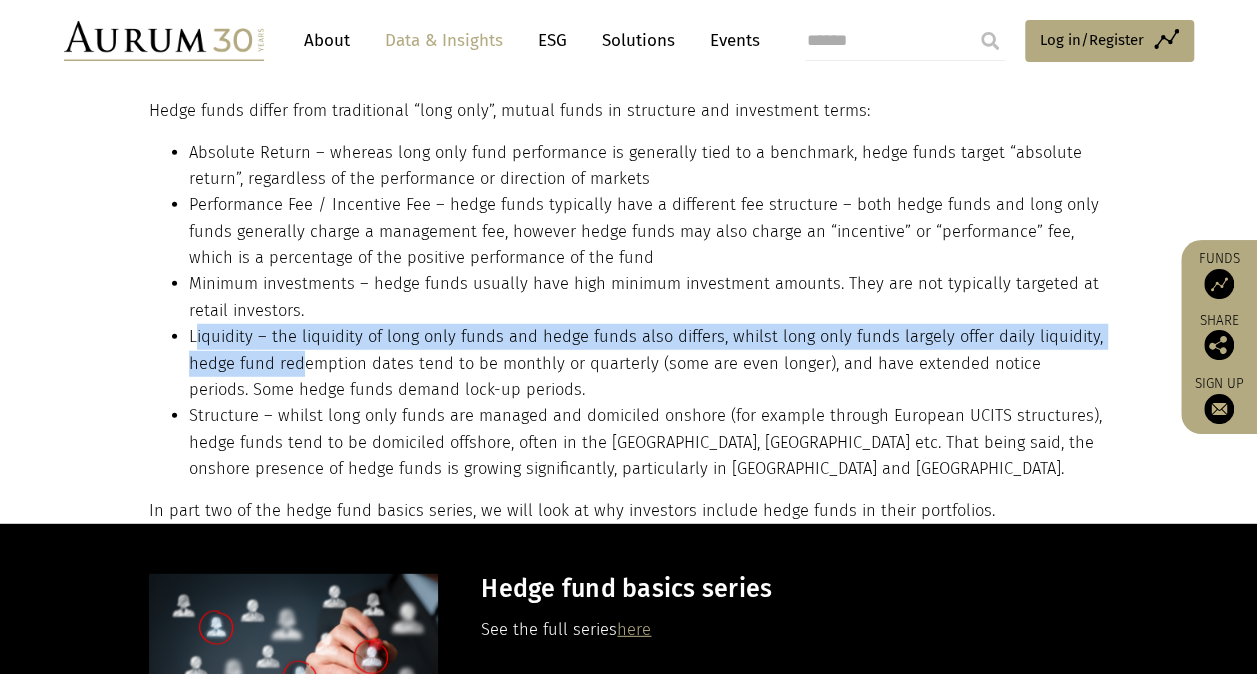 drag, startPoint x: 193, startPoint y: 335, endPoint x: 304, endPoint y: 362, distance: 114.236595 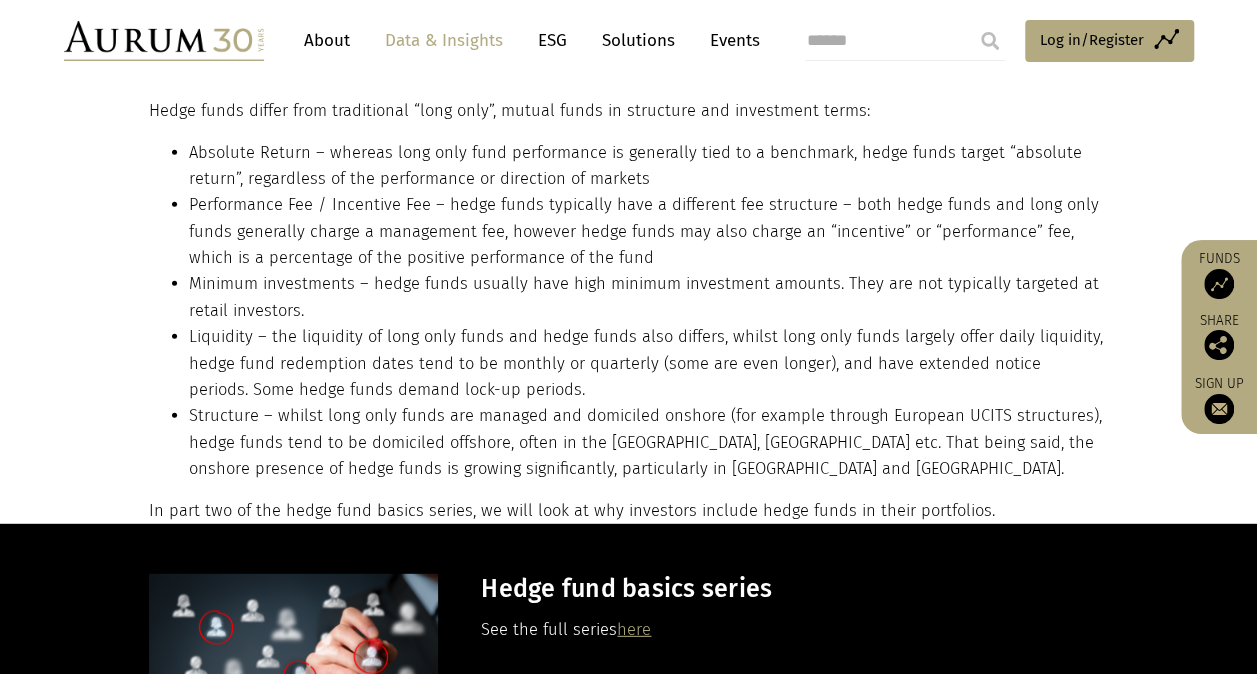 click on "Absolute Return – whereas long only fund performance is generally tied to a benchmark, hedge funds target “absolute return”, regardless of the performance or direction of markets
Performance Fee / Incentive Fee – hedge funds typically have a different fee structure – both hedge funds and long only funds generally charge a management fee, however hedge funds may also charge an “incentive” or “performance” fee, which is a percentage of the positive performance of the fund
Minimum investments – hedge funds usually have high minimum investment amounts. They are not typically targeted at retail investors.
Liquidity – the liquidity of long only funds and hedge funds also differs, whilst long only funds largely offer daily liquidity, hedge fund redemption dates tend to be monthly or quarterly (some are even longer), and have extended notice periods. Some hedge funds demand lock-up periods." at bounding box center (626, 311) 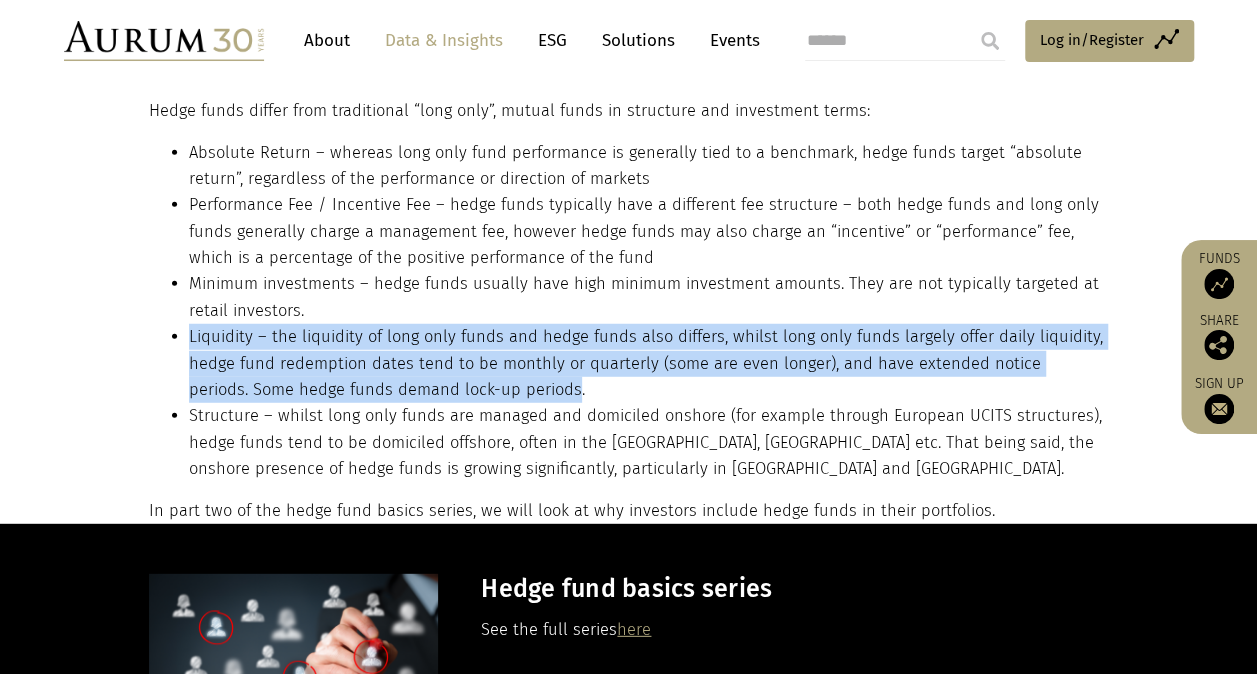 drag, startPoint x: 191, startPoint y: 337, endPoint x: 510, endPoint y: 386, distance: 322.7414 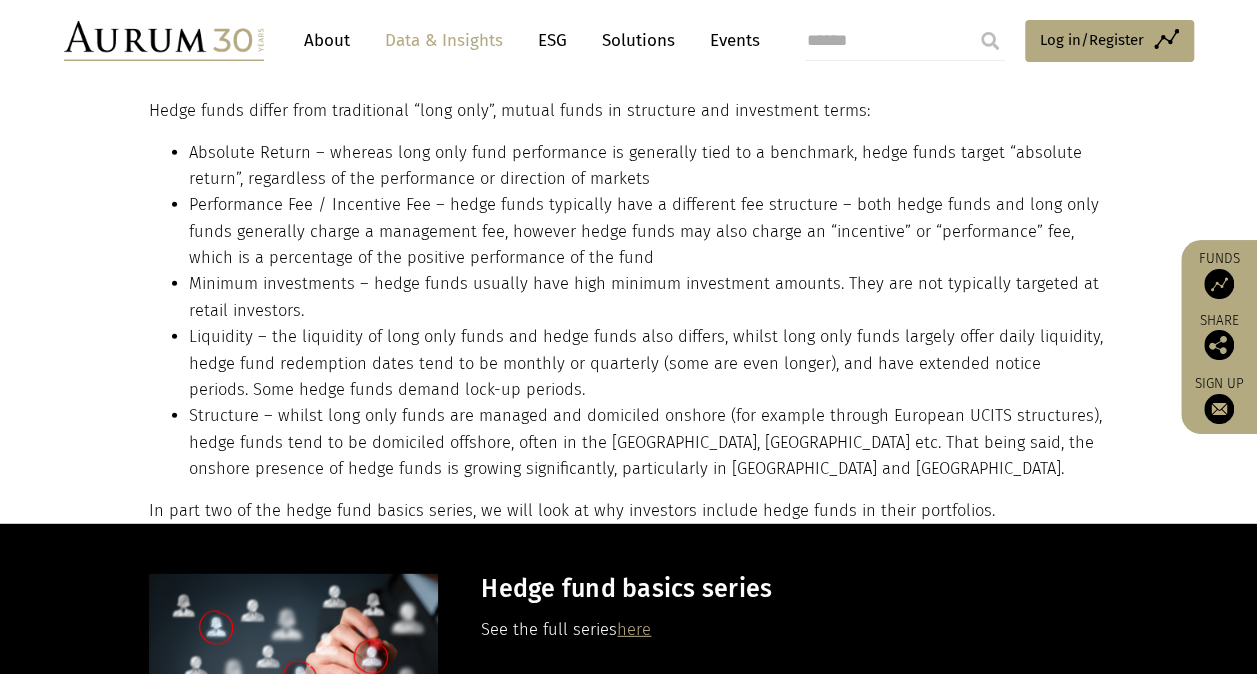 drag, startPoint x: 510, startPoint y: 386, endPoint x: 368, endPoint y: 403, distance: 143.01399 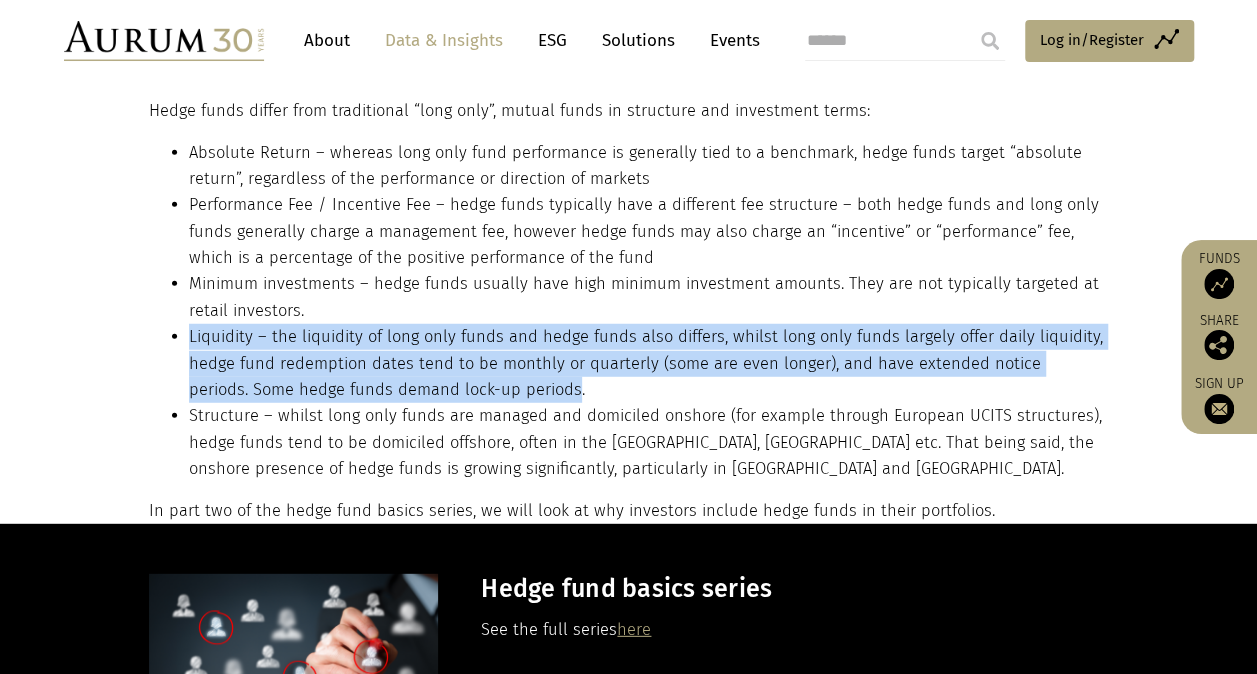 drag, startPoint x: 188, startPoint y: 330, endPoint x: 512, endPoint y: 390, distance: 329.50873 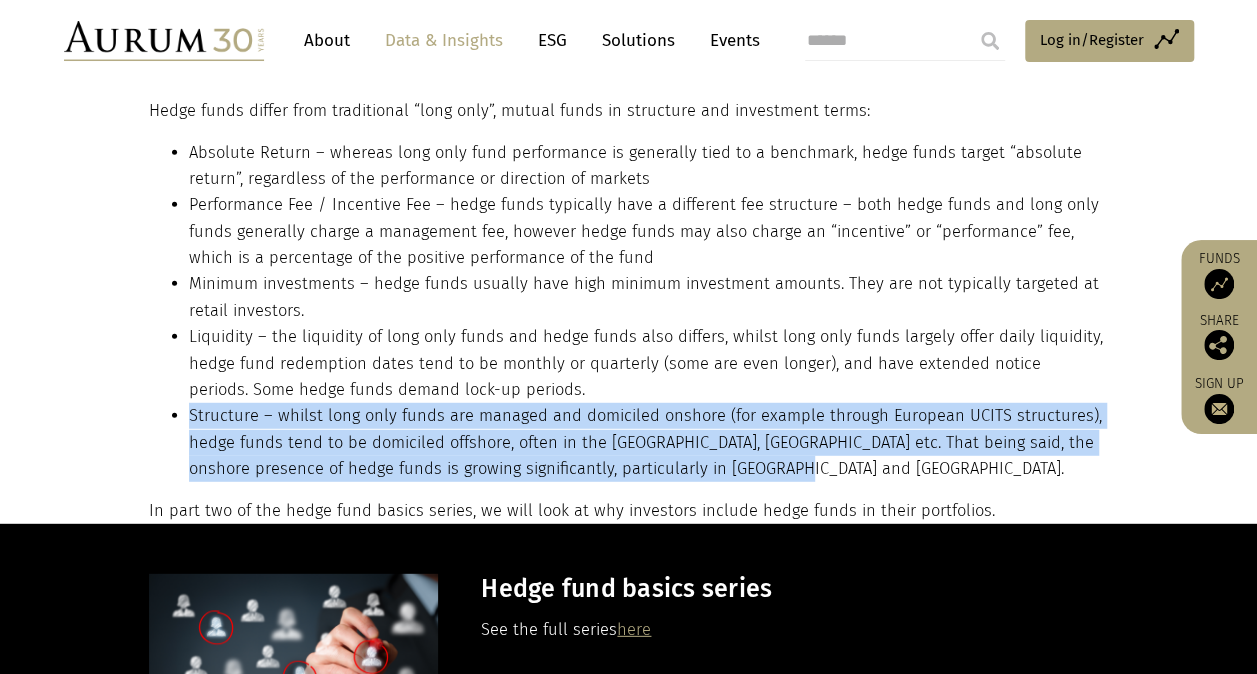 drag, startPoint x: 191, startPoint y: 408, endPoint x: 835, endPoint y: 470, distance: 646.9776 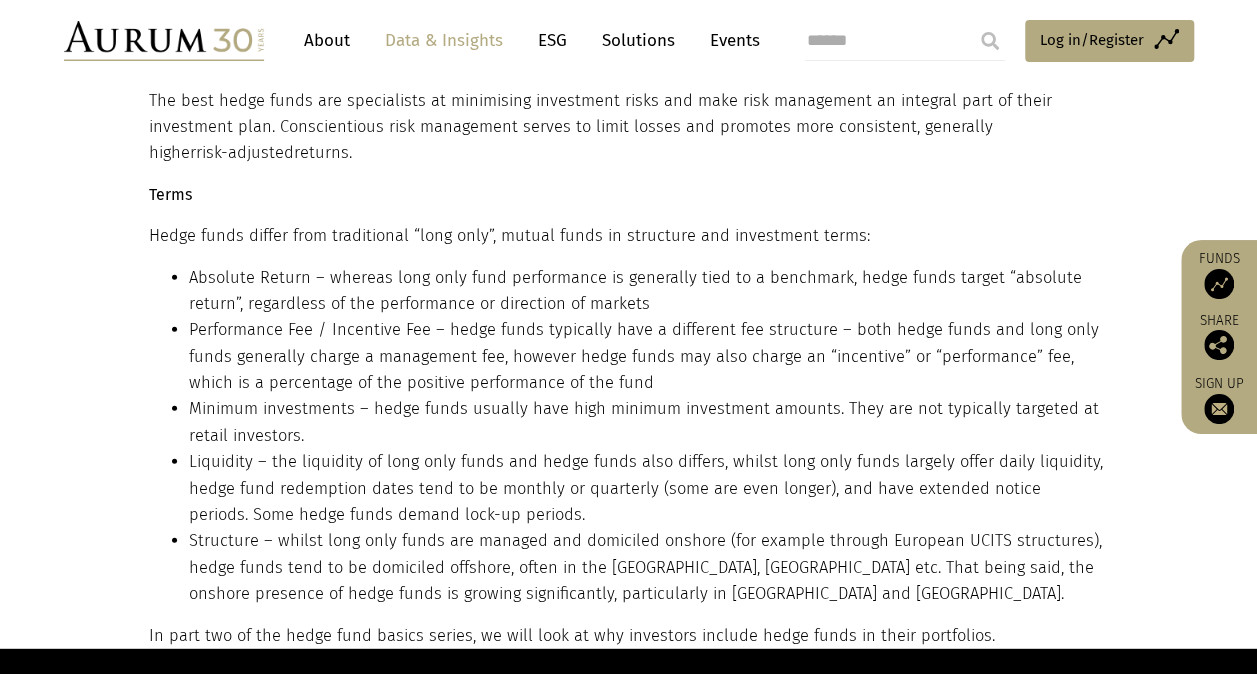 scroll, scrollTop: 2500, scrollLeft: 0, axis: vertical 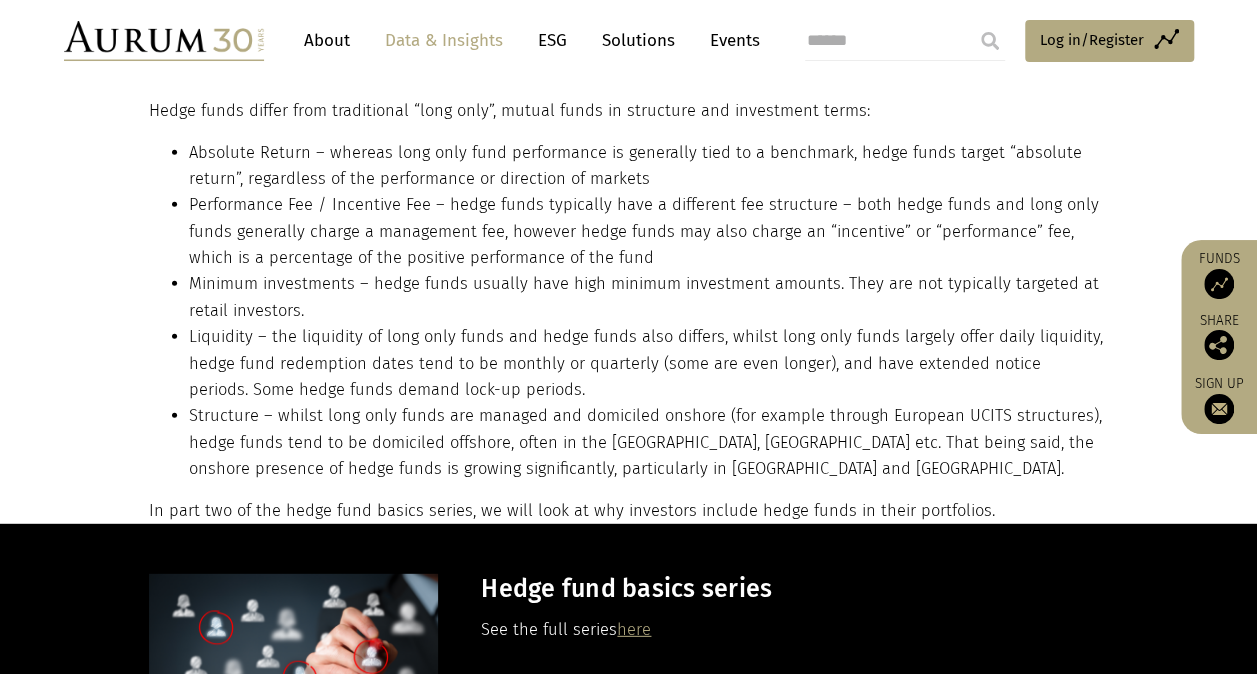 click on "here" at bounding box center (634, 629) 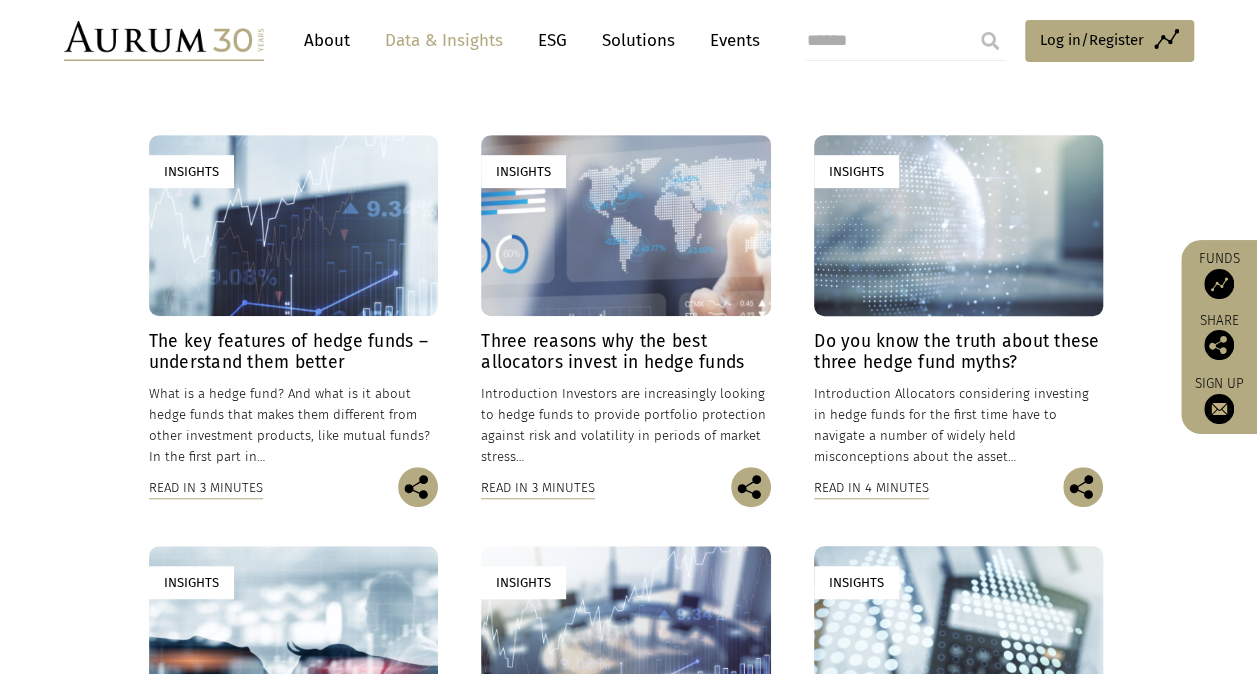 scroll, scrollTop: 500, scrollLeft: 0, axis: vertical 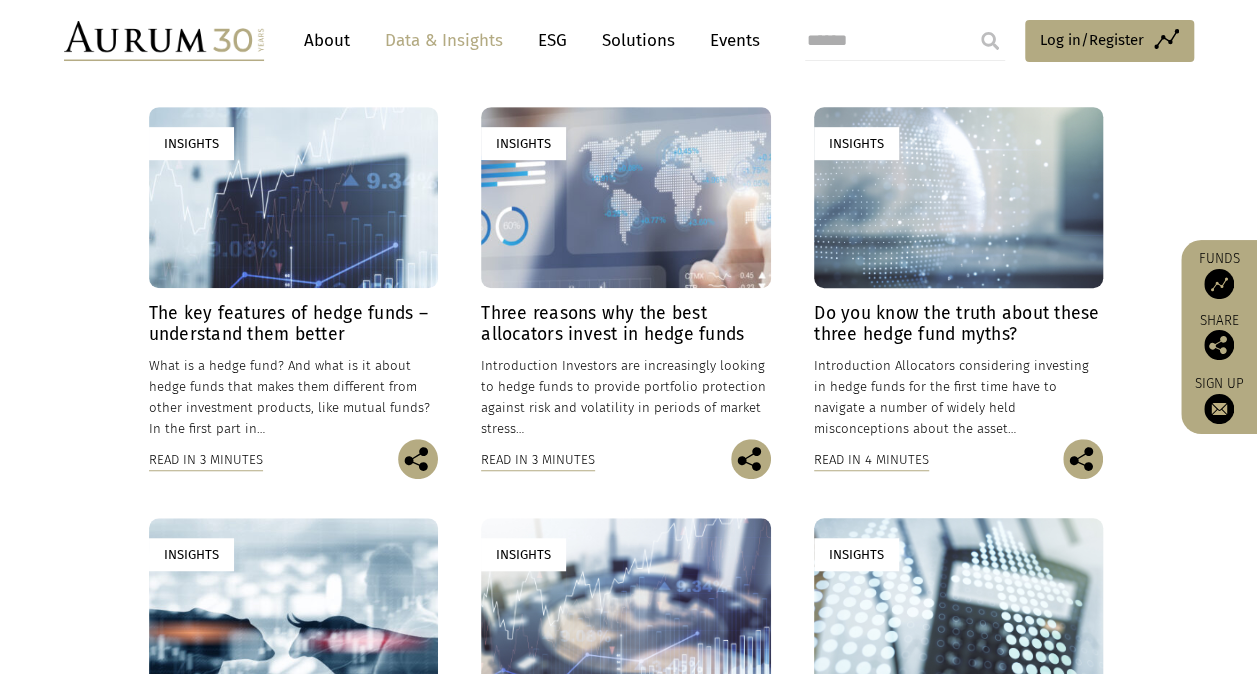 click on "Three reasons why the best allocators invest in hedge funds" at bounding box center (625, 324) 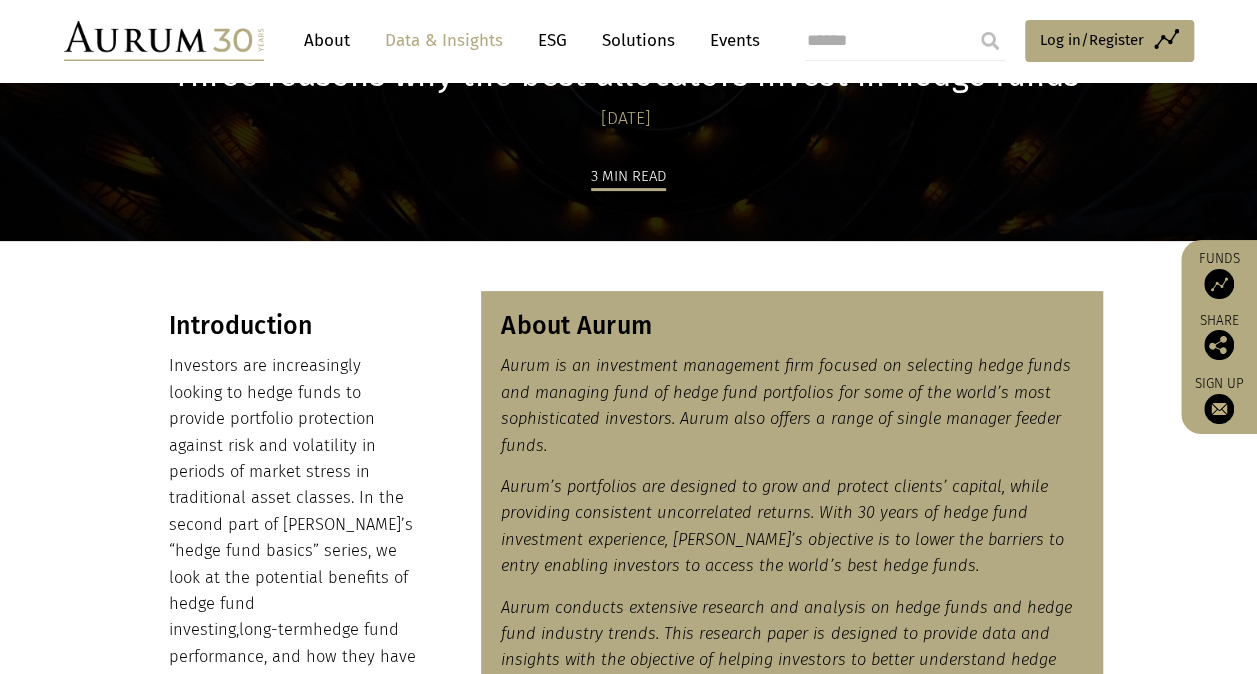 scroll, scrollTop: 200, scrollLeft: 0, axis: vertical 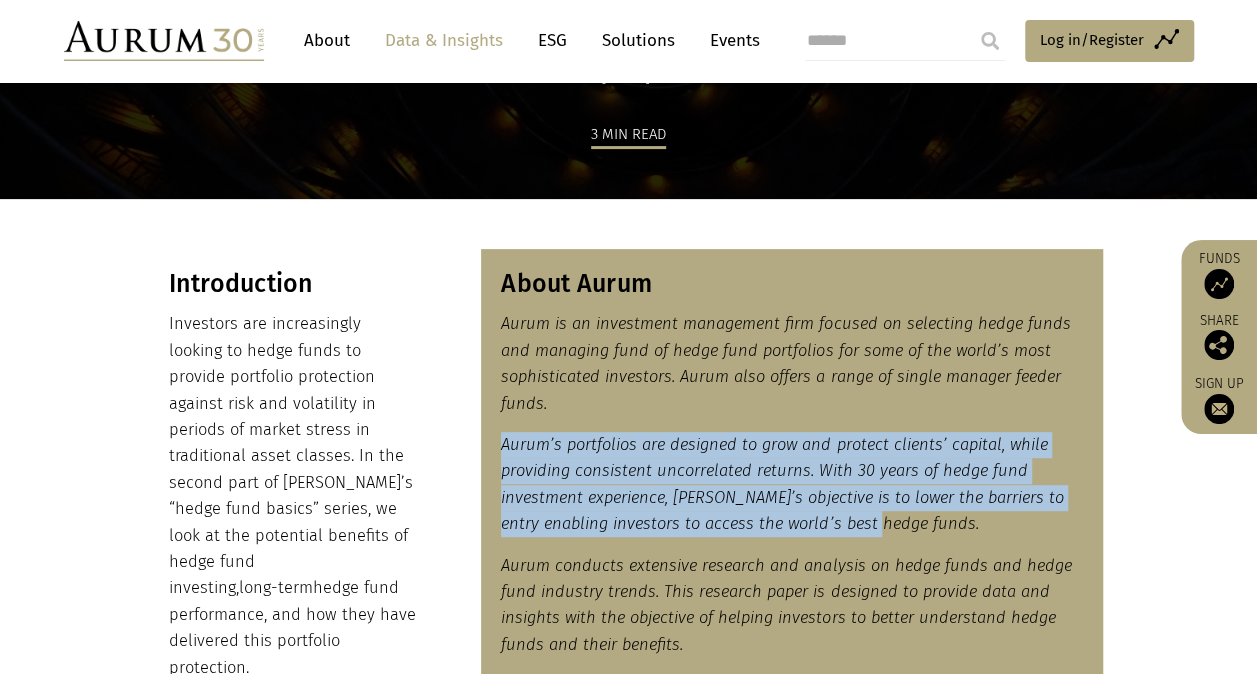 drag, startPoint x: 504, startPoint y: 446, endPoint x: 896, endPoint y: 524, distance: 399.68488 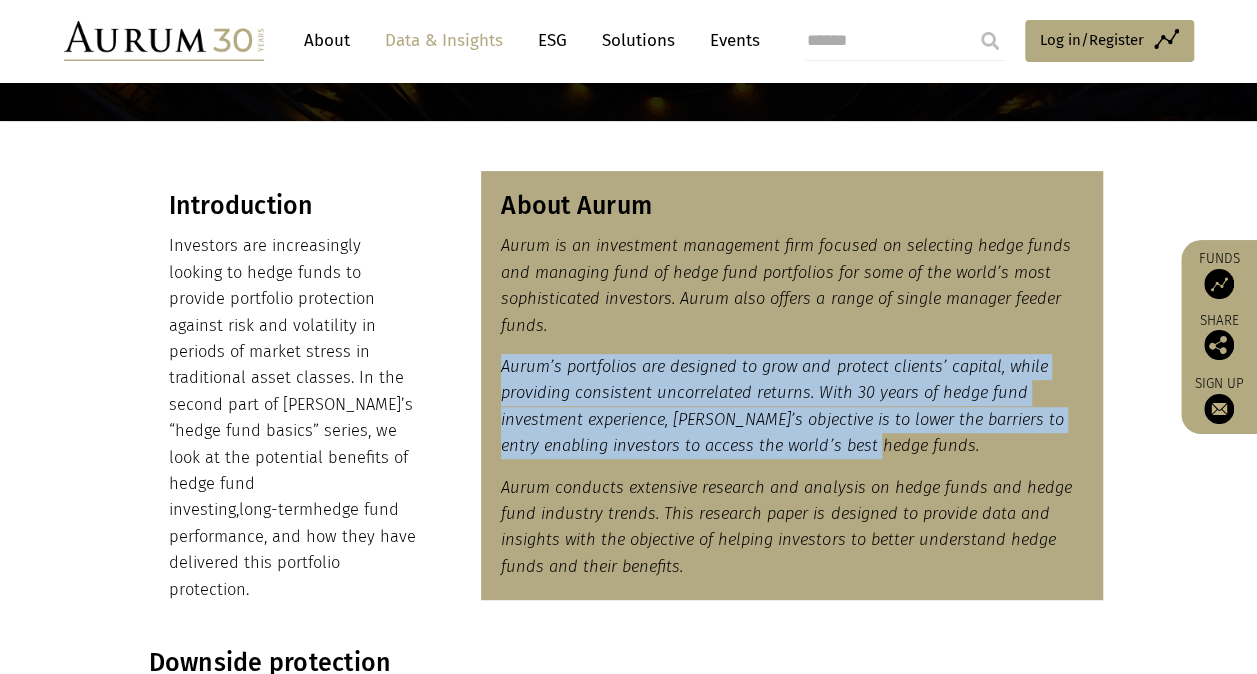 scroll, scrollTop: 300, scrollLeft: 0, axis: vertical 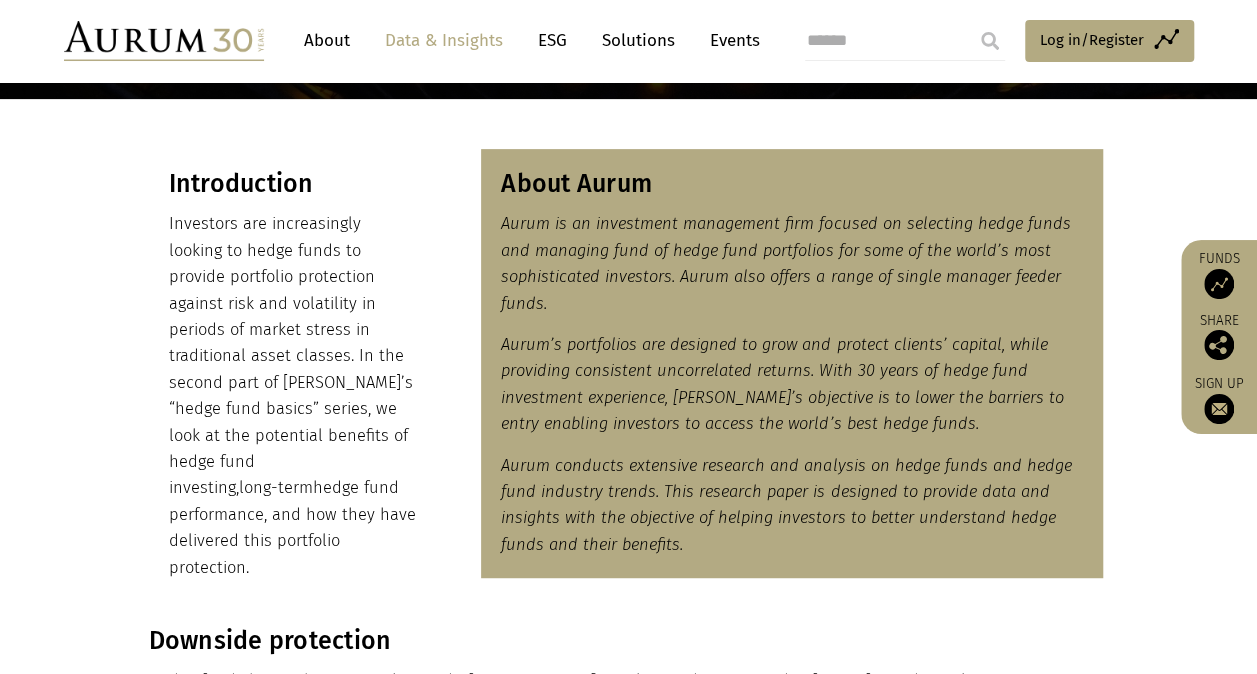 click on "Introduction
Investors are increasingly looking to hedge funds to provide portfolio protection against risk and volatility in periods of market stress in traditional asset classes. In the second part of Aurum’s “hedge fund basics” series, we look at the potential benefits of hedge fund investing,  long-term  hedge fund performance, and how they have delivered this portfolio protection." at bounding box center [293, 375] 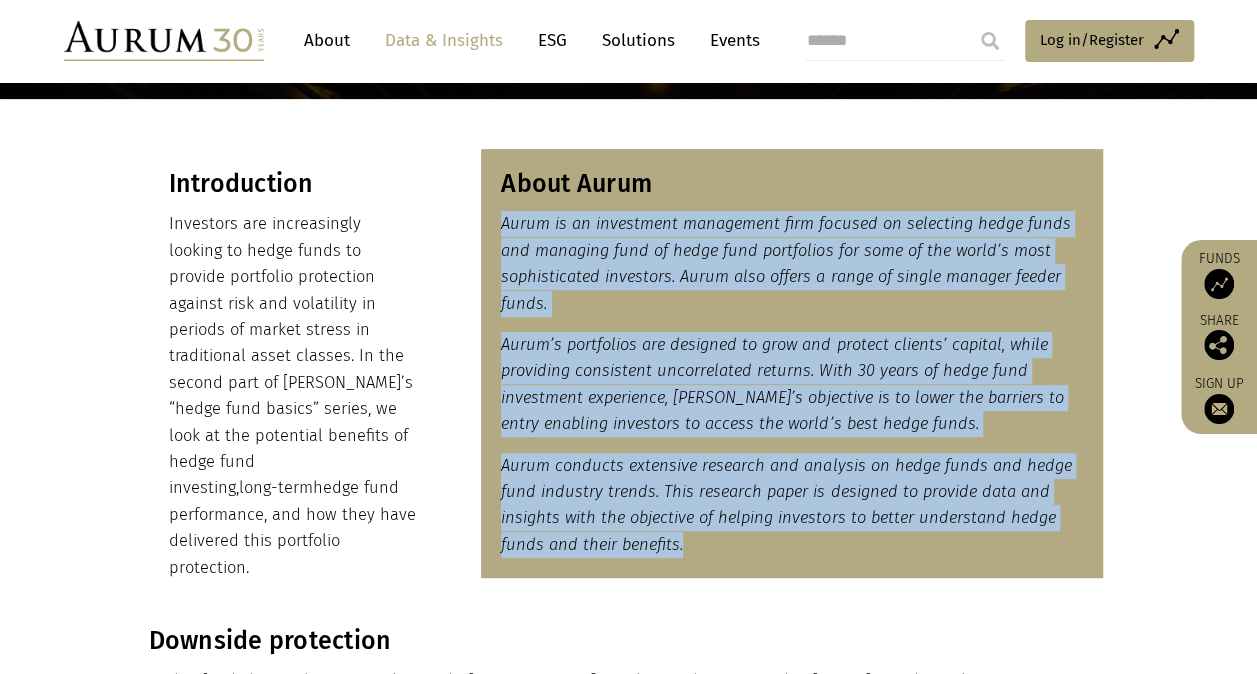 drag, startPoint x: 502, startPoint y: 224, endPoint x: 689, endPoint y: 548, distance: 374.09222 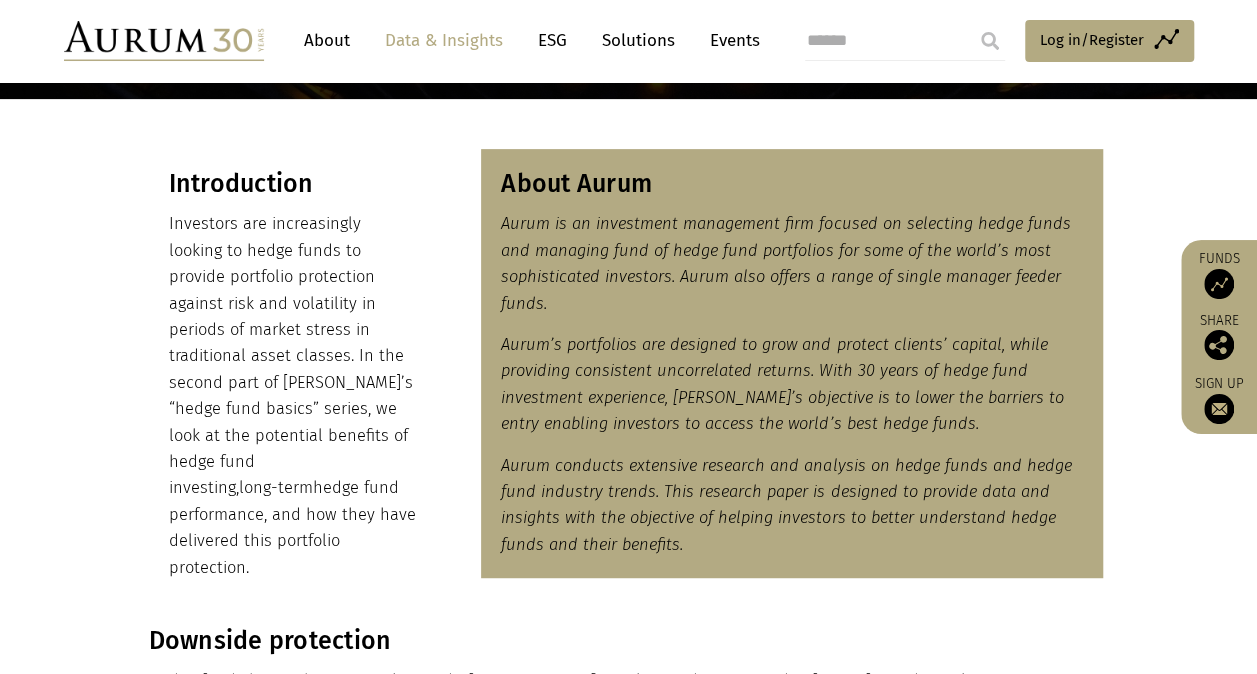 click on "Investors are increasingly looking to hedge funds to provide portfolio protection against risk and volatility in periods of market stress in traditional asset classes. In the second part of Aurum’s “hedge fund basics” series, we look at the potential benefits of hedge fund investing,  long-term  hedge fund performance, and how they have delivered this portfolio protection." at bounding box center (293, 395) 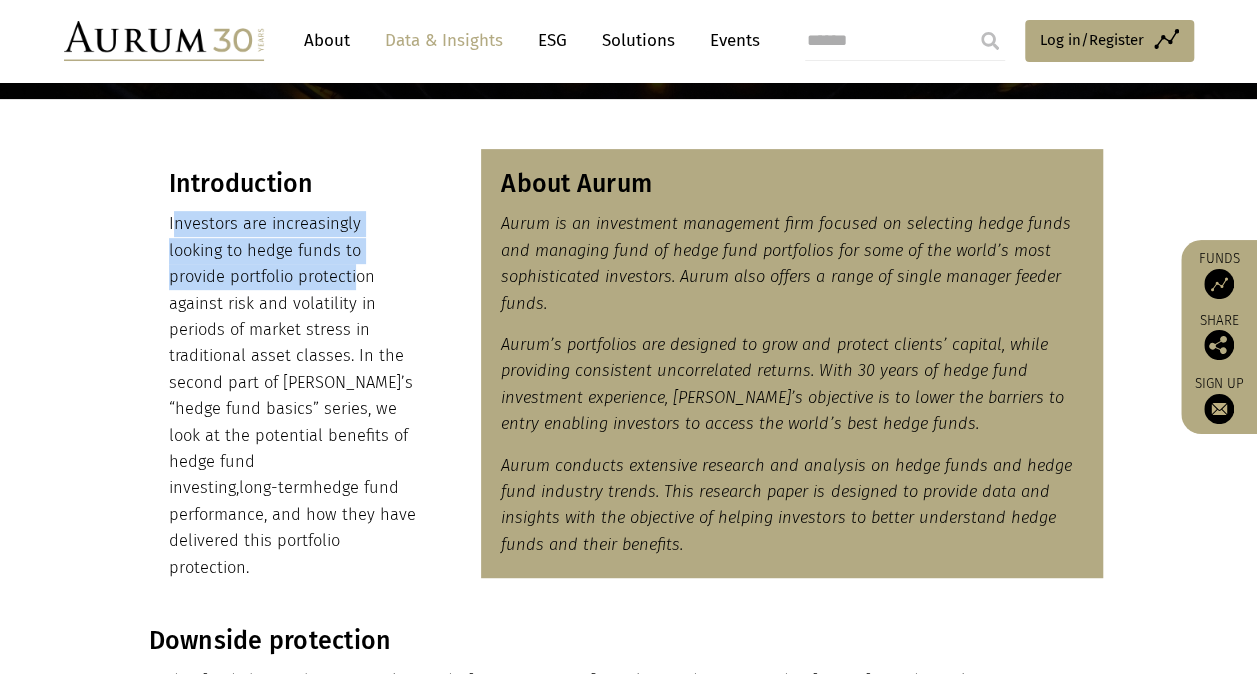 drag, startPoint x: 174, startPoint y: 224, endPoint x: 294, endPoint y: 276, distance: 130.78226 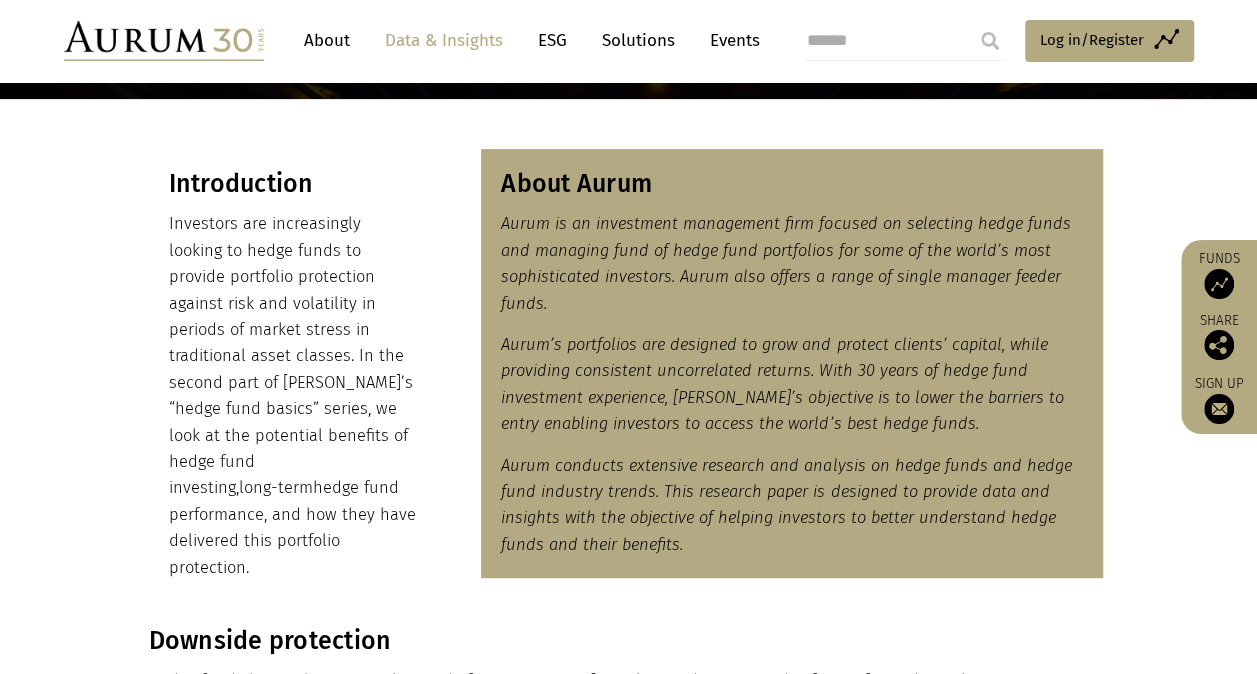 click on "Introduction
Investors are increasingly looking to hedge funds to provide portfolio protection against risk and volatility in periods of market stress in traditional asset classes. In the second part of Aurum’s “hedge fund basics” series, we look at the potential benefits of hedge fund investing,  long-term  hedge fund performance, and how they have delivered this portfolio protection." at bounding box center (293, 375) 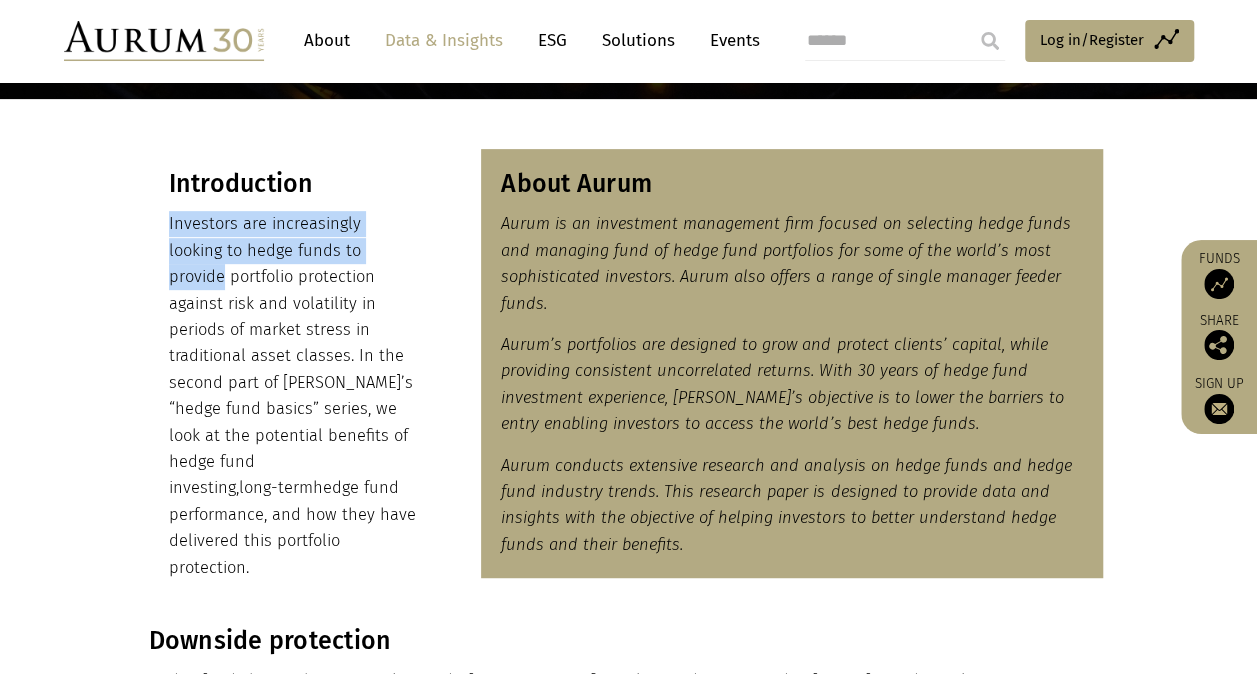 drag, startPoint x: 169, startPoint y: 224, endPoint x: 362, endPoint y: 249, distance: 194.61244 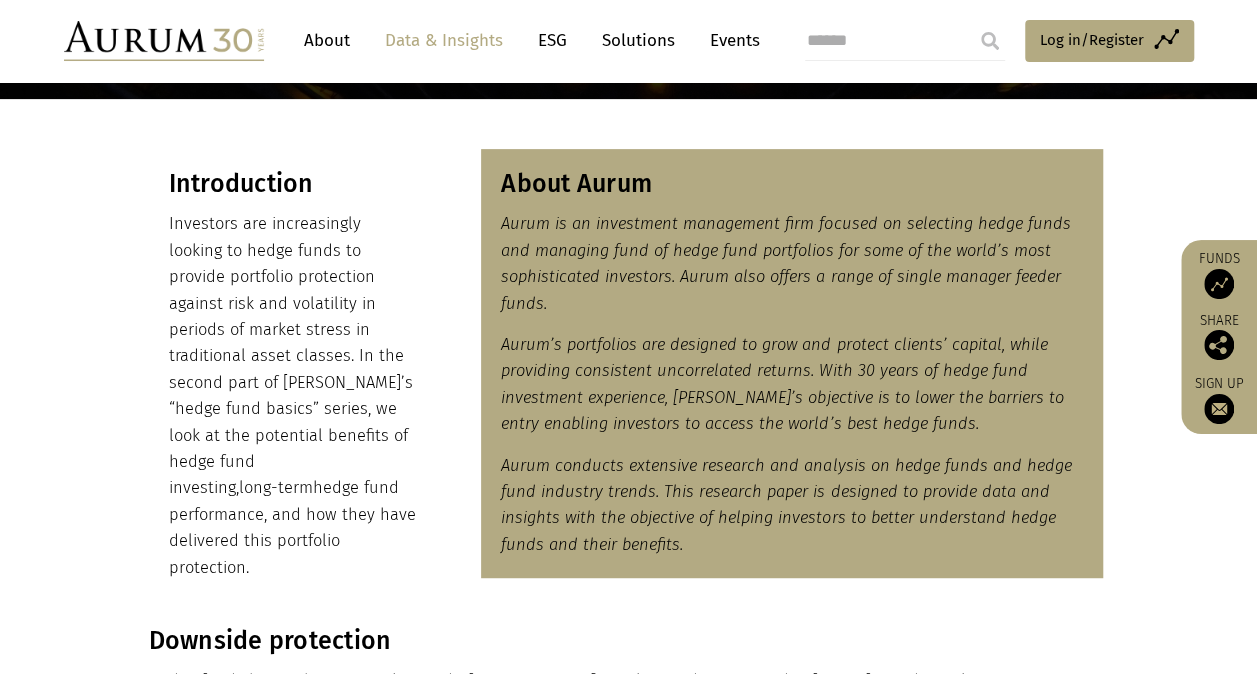 drag, startPoint x: 362, startPoint y: 249, endPoint x: 231, endPoint y: 300, distance: 140.57738 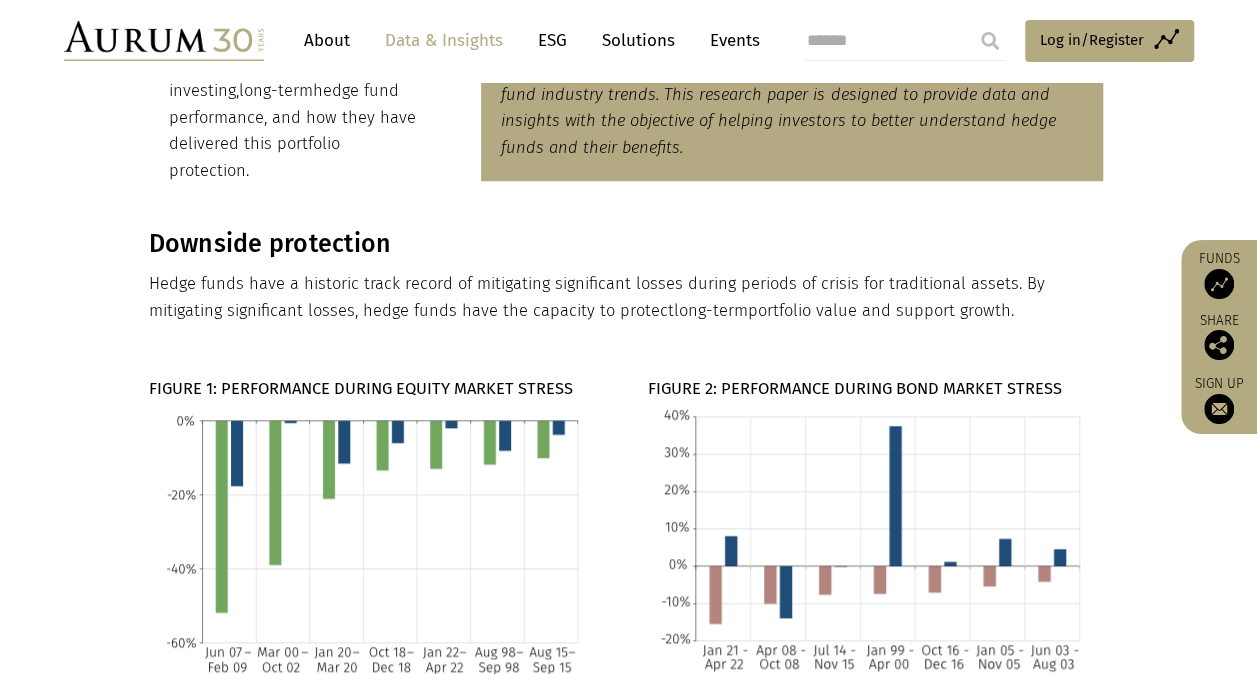 scroll, scrollTop: 700, scrollLeft: 0, axis: vertical 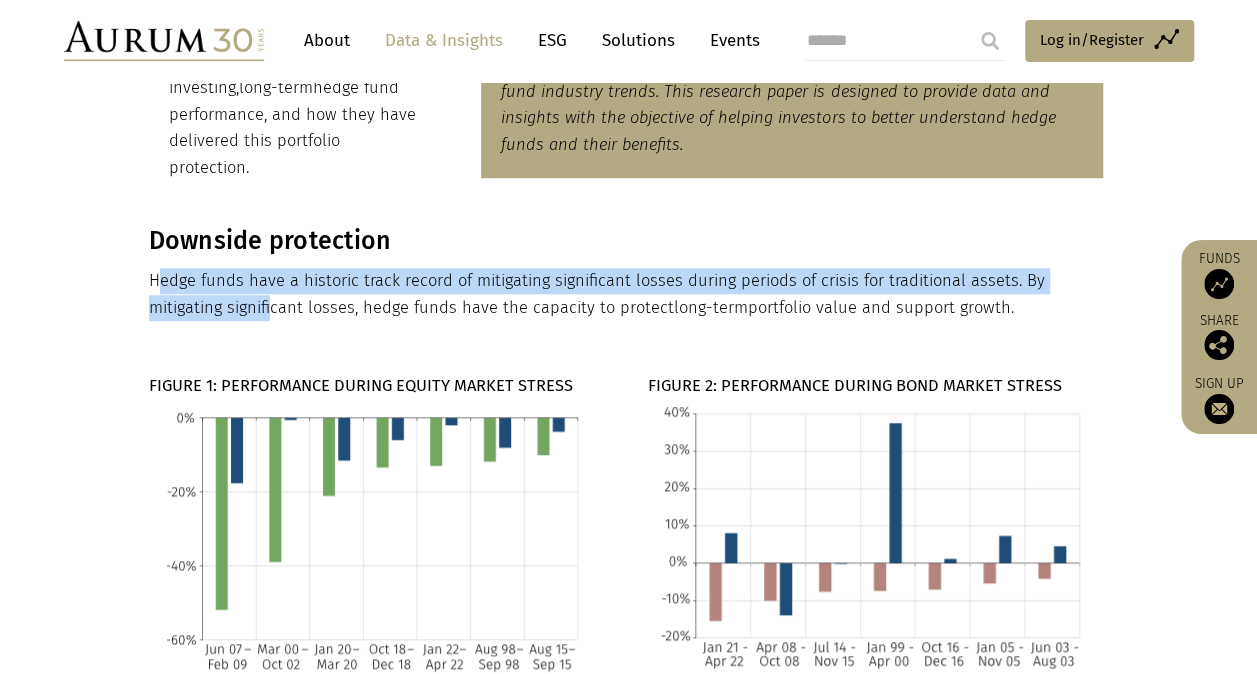 drag, startPoint x: 157, startPoint y: 264, endPoint x: 268, endPoint y: 278, distance: 111.8794 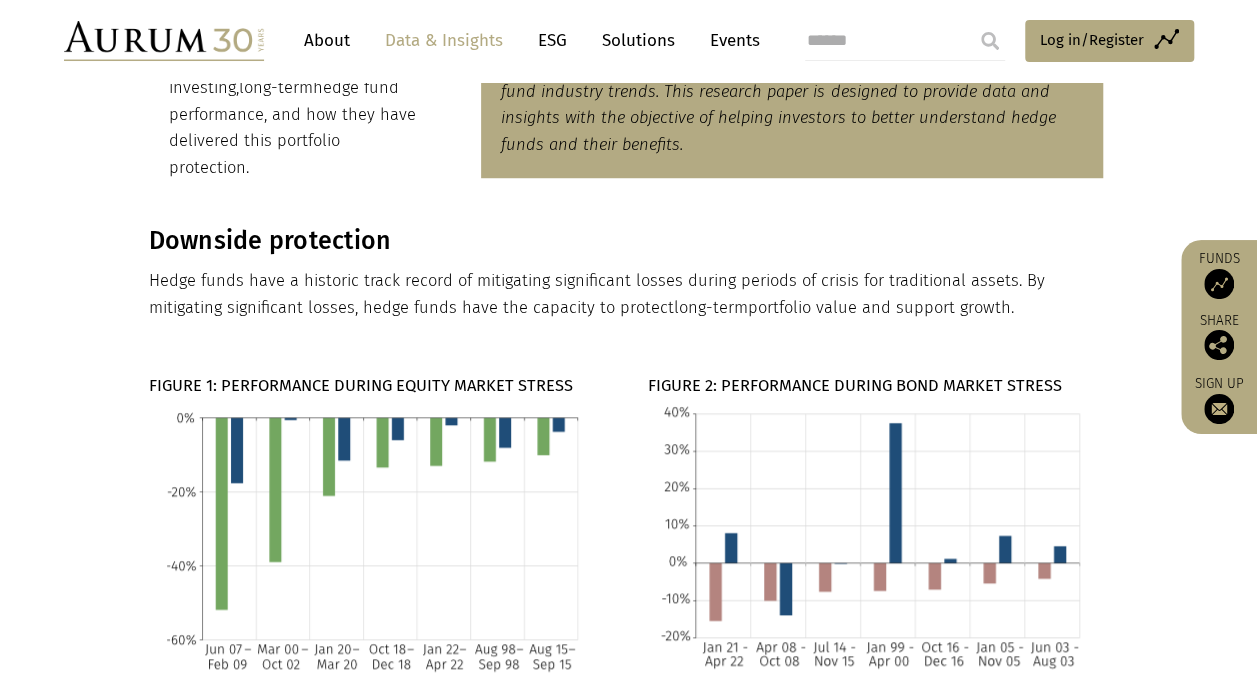 click on "Hedge funds have a historic track record of mitigating significant losses during periods of crisis for traditional assets. By mitigating significant losses, hedge funds have the capacity to protect  long-term  portfolio value and support growth." at bounding box center [626, 294] 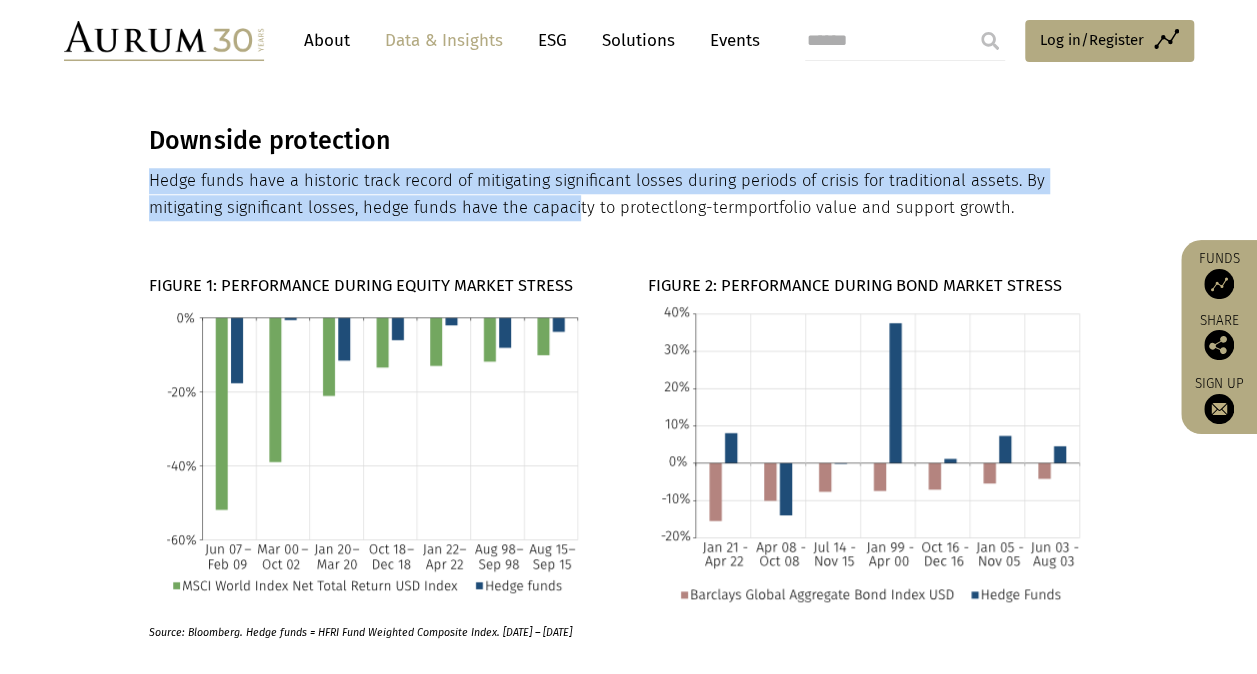 drag, startPoint x: 150, startPoint y: 160, endPoint x: 570, endPoint y: 188, distance: 420.9323 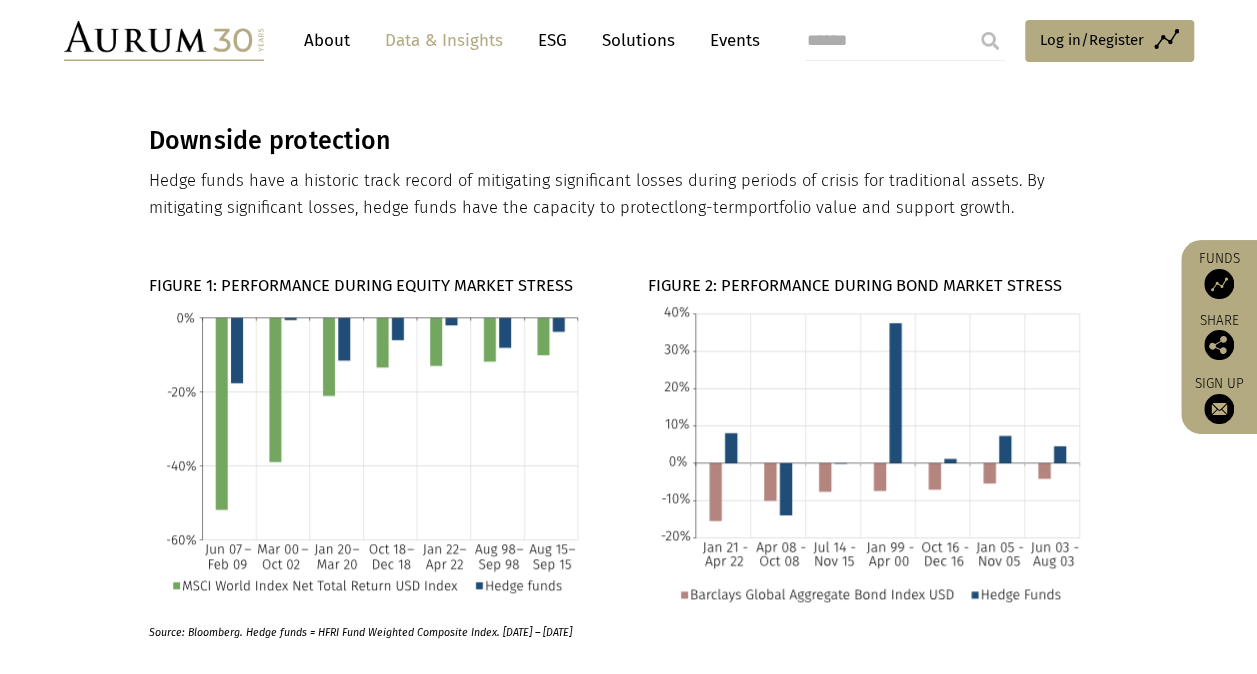 click on "Downside protection
Hedge funds have a historic track record of mitigating significant losses during periods of crisis for traditional assets. By mitigating significant losses, hedge funds have the capacity to protect  long-term  portfolio value and support growth." at bounding box center (629, 173) 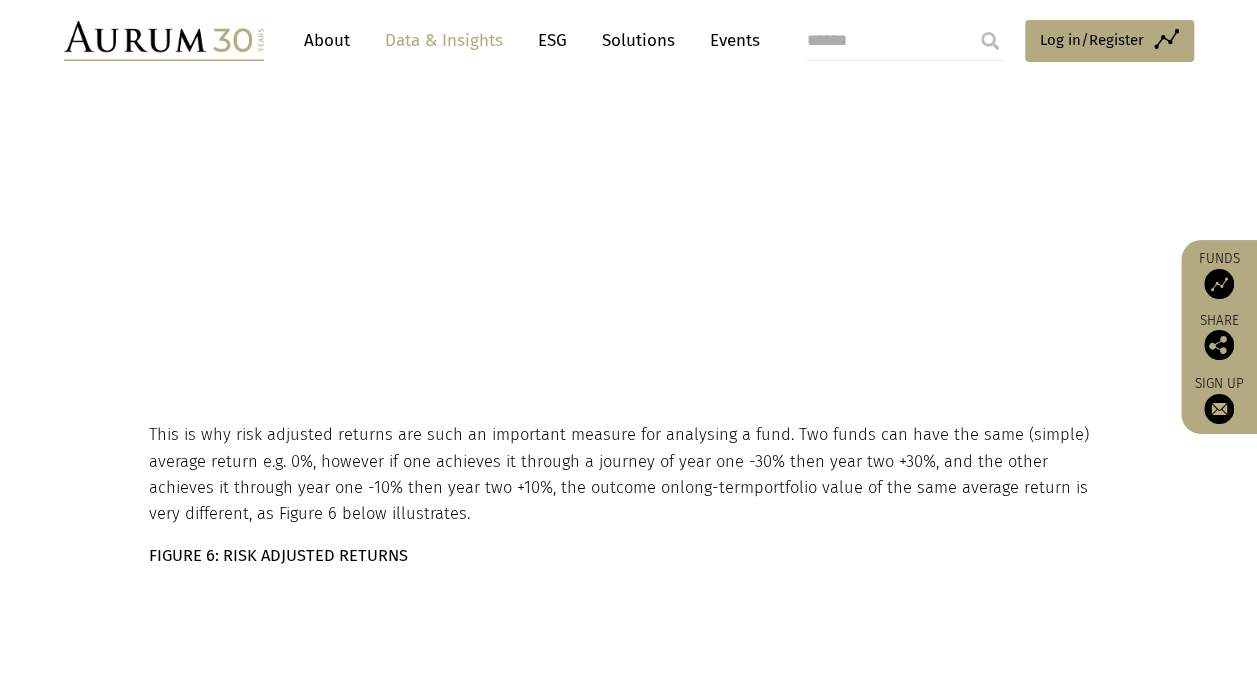 scroll, scrollTop: 3100, scrollLeft: 0, axis: vertical 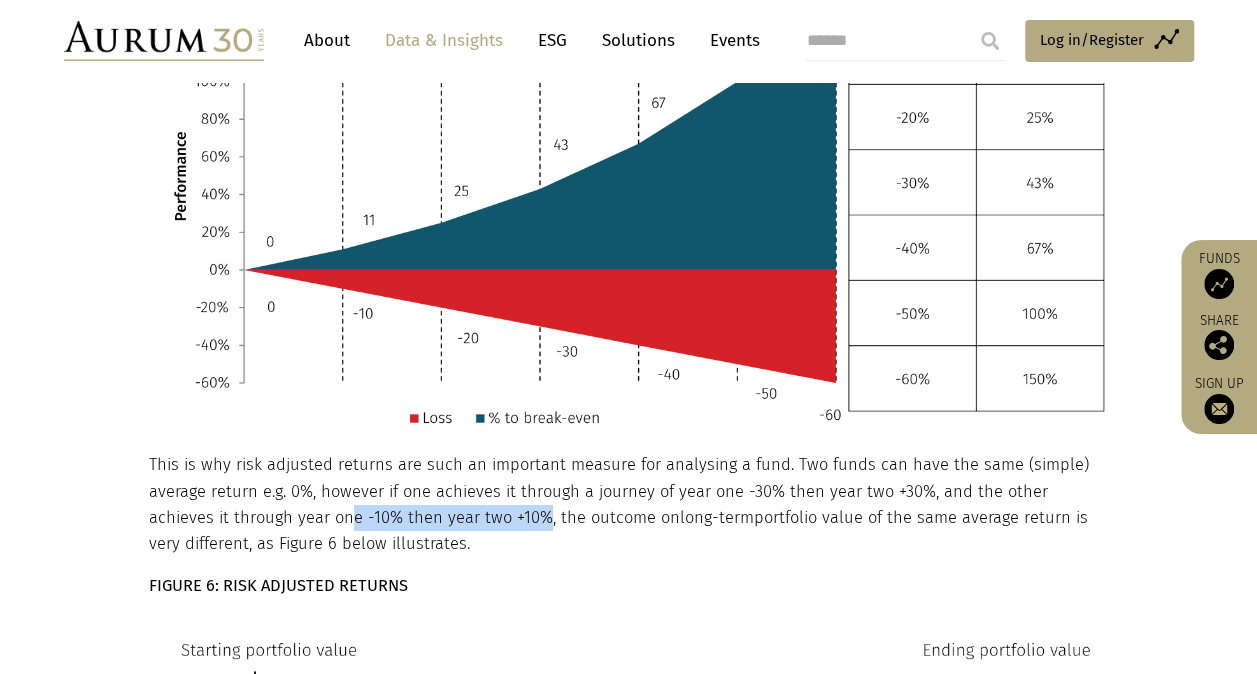 drag, startPoint x: 277, startPoint y: 504, endPoint x: 473, endPoint y: 494, distance: 196.25494 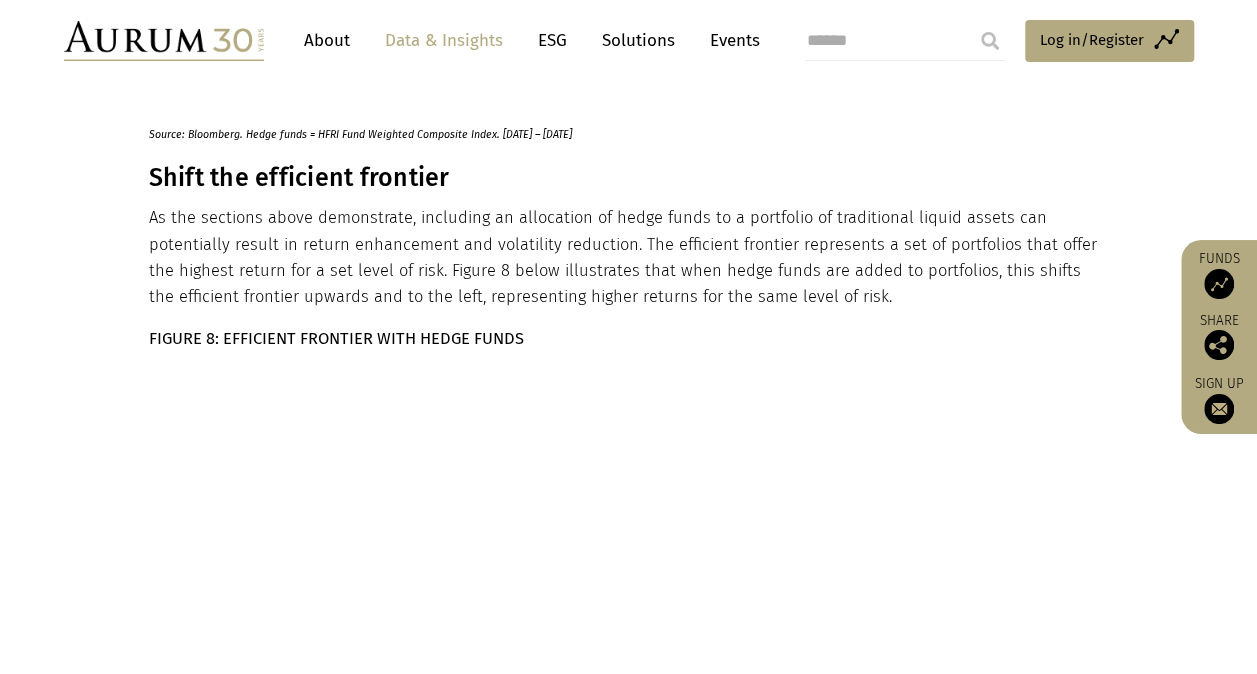 scroll, scrollTop: 4800, scrollLeft: 0, axis: vertical 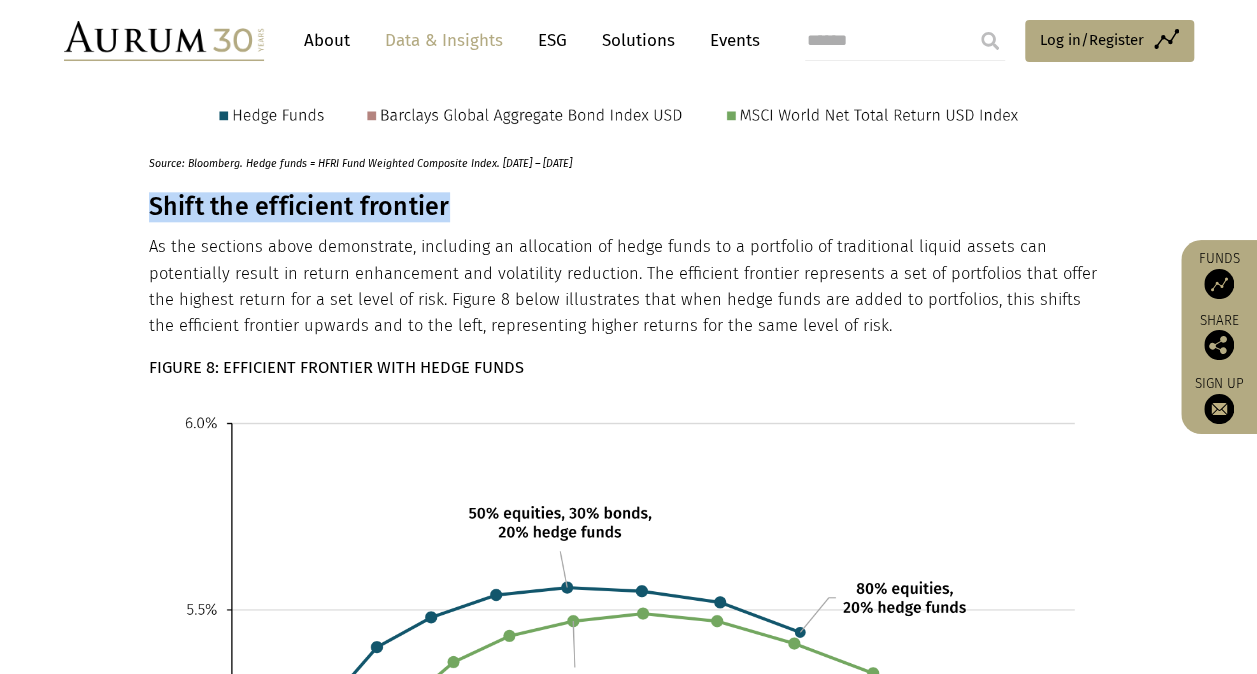 drag, startPoint x: 154, startPoint y: 162, endPoint x: 462, endPoint y: 167, distance: 308.0406 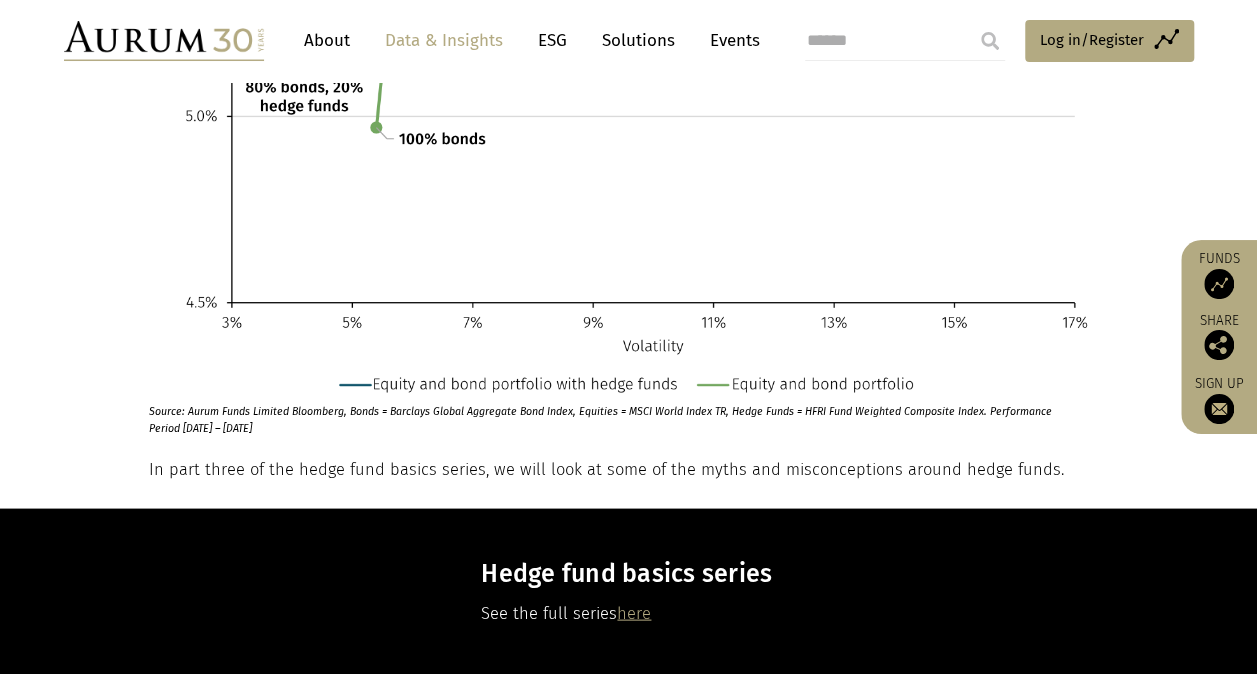 scroll, scrollTop: 5500, scrollLeft: 0, axis: vertical 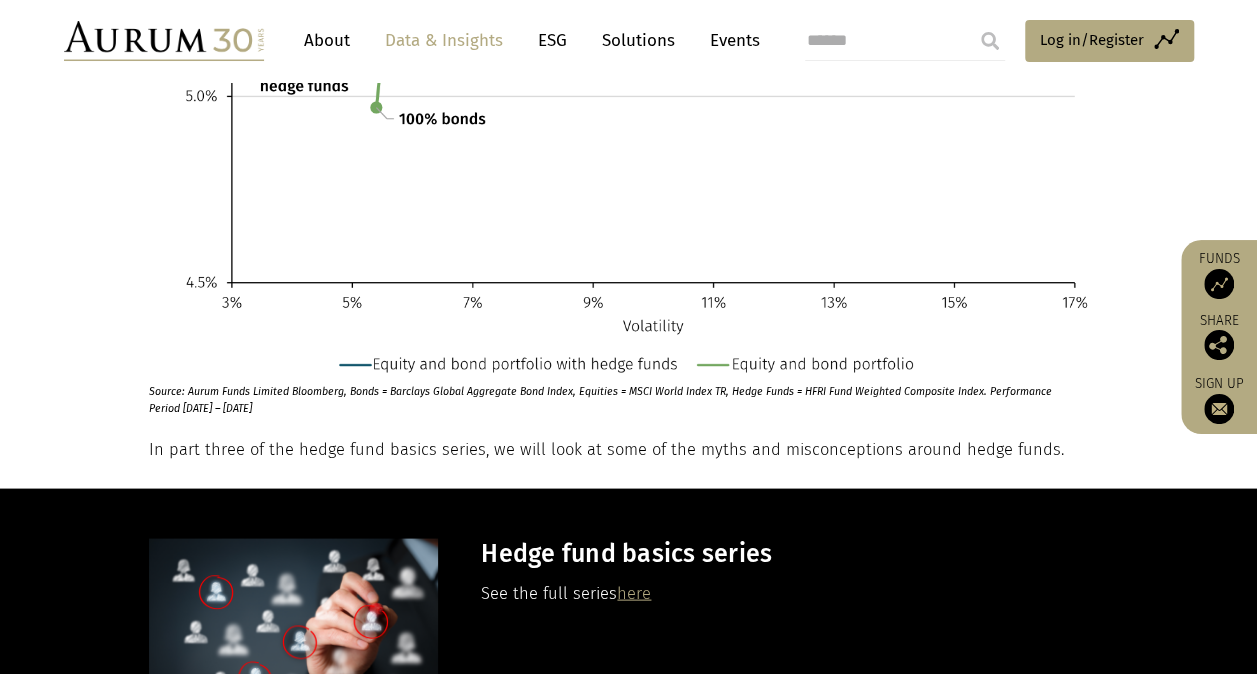 click on "here" at bounding box center (634, 592) 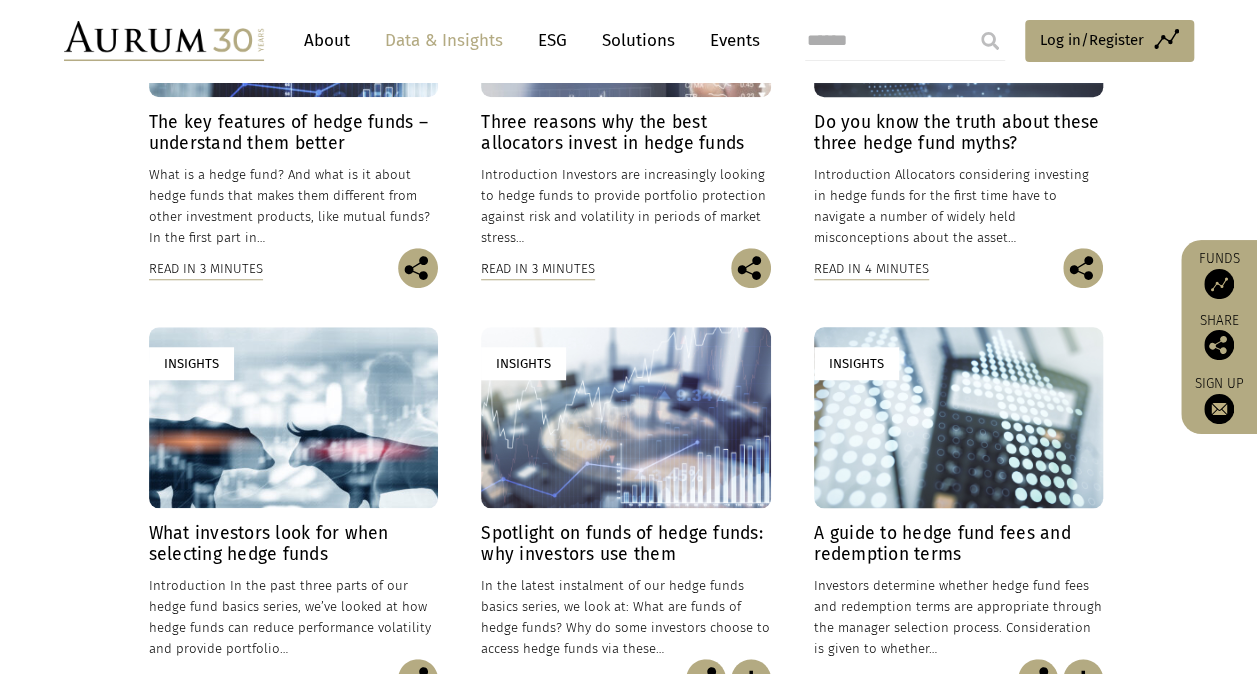 scroll, scrollTop: 700, scrollLeft: 0, axis: vertical 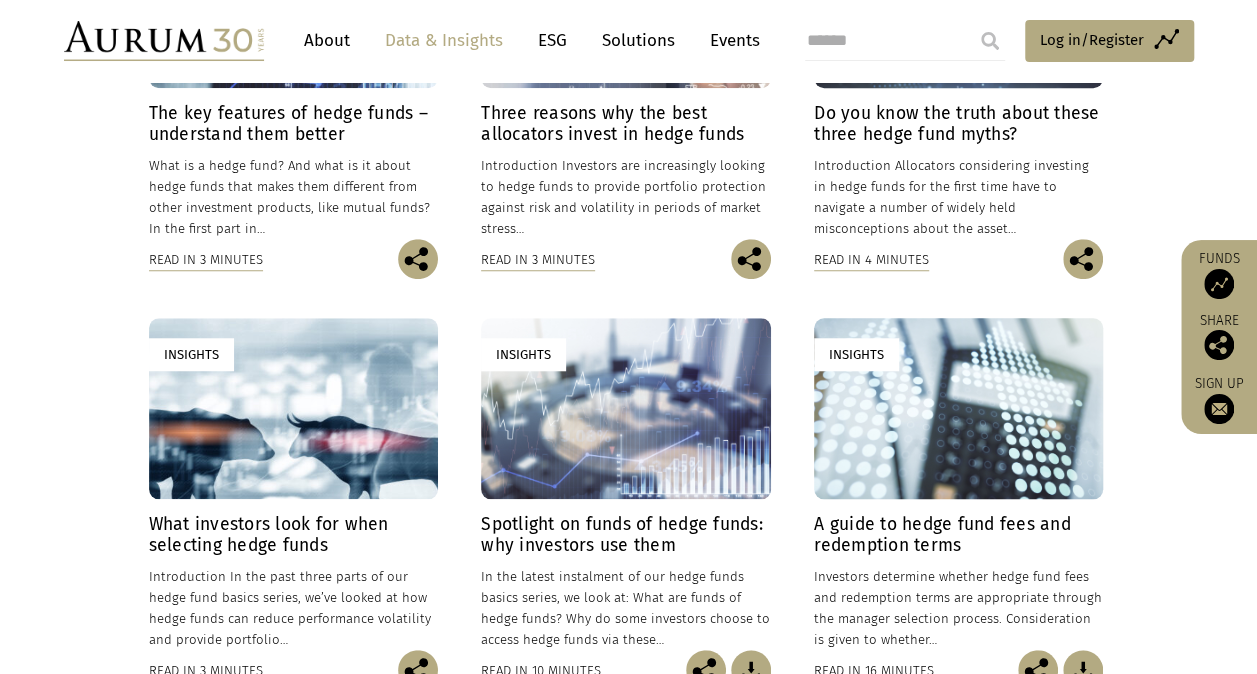 click on "Do you know the truth about these three hedge fund myths?" at bounding box center [958, 124] 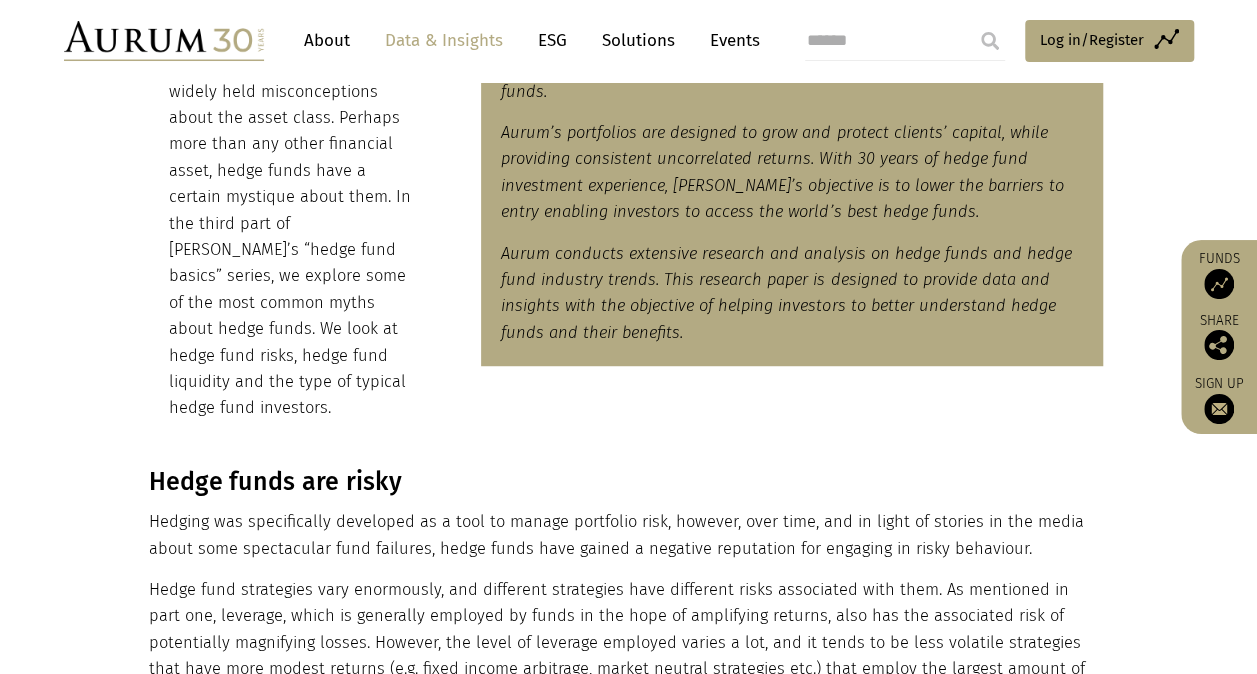 scroll, scrollTop: 600, scrollLeft: 0, axis: vertical 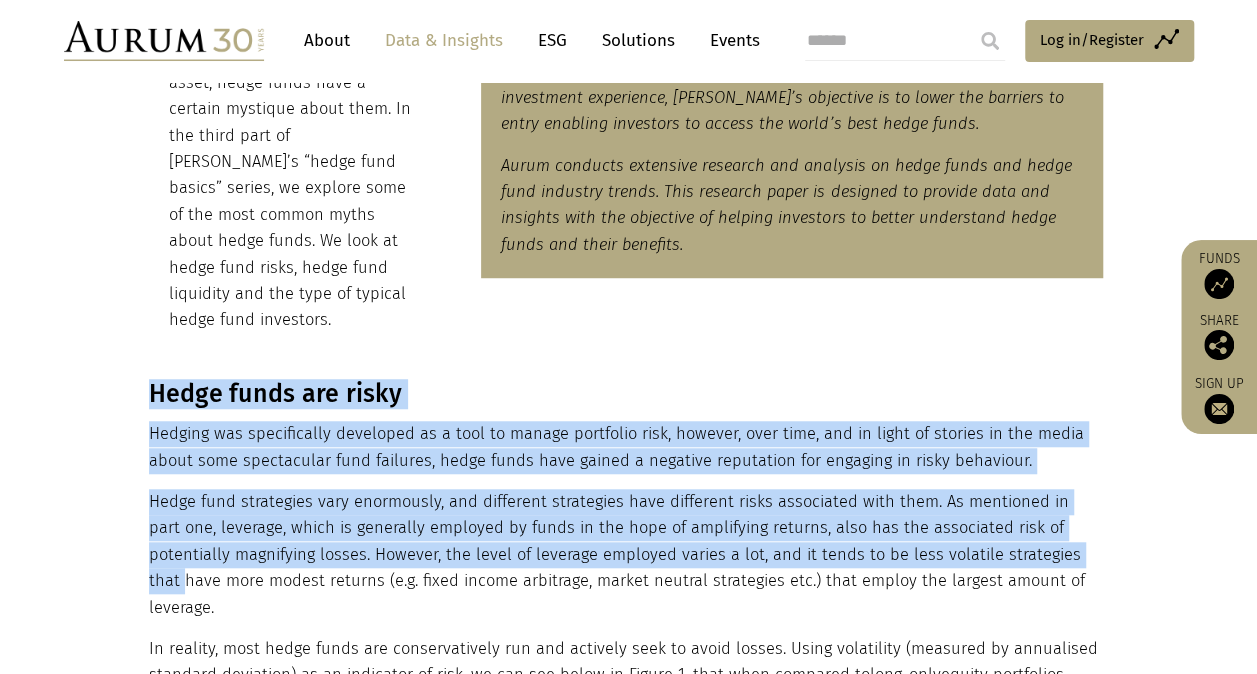 drag, startPoint x: 127, startPoint y: 362, endPoint x: 1016, endPoint y: 532, distance: 905.1083 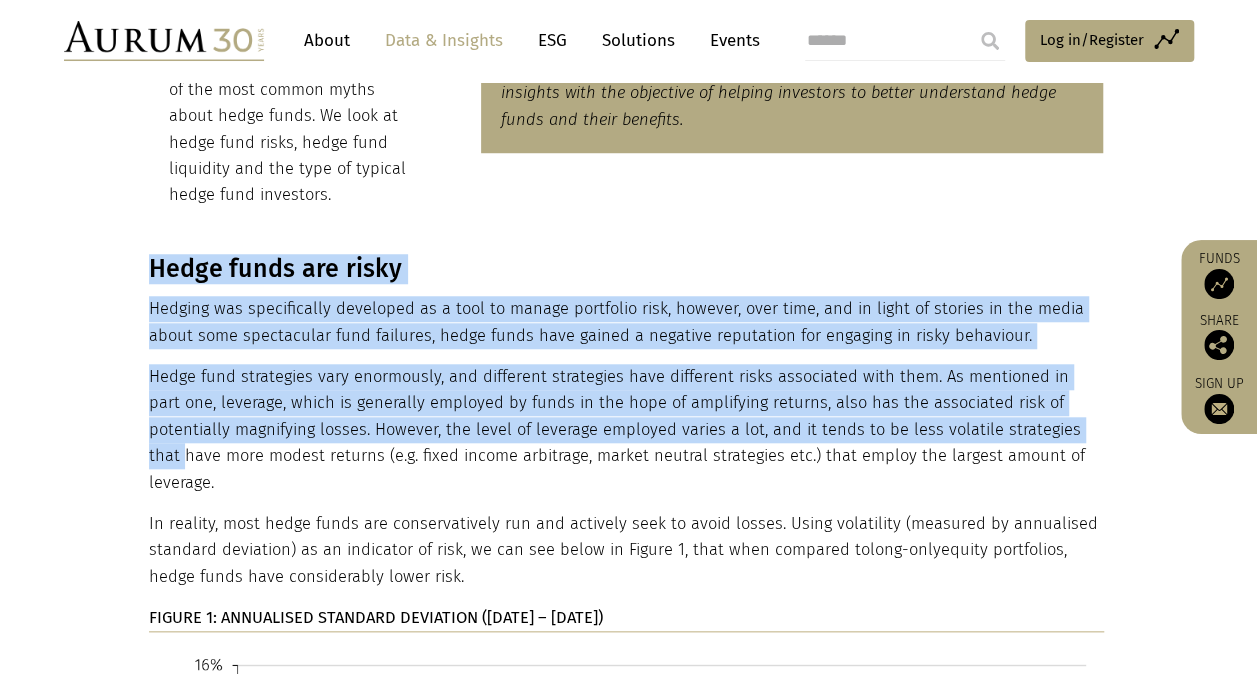scroll, scrollTop: 800, scrollLeft: 0, axis: vertical 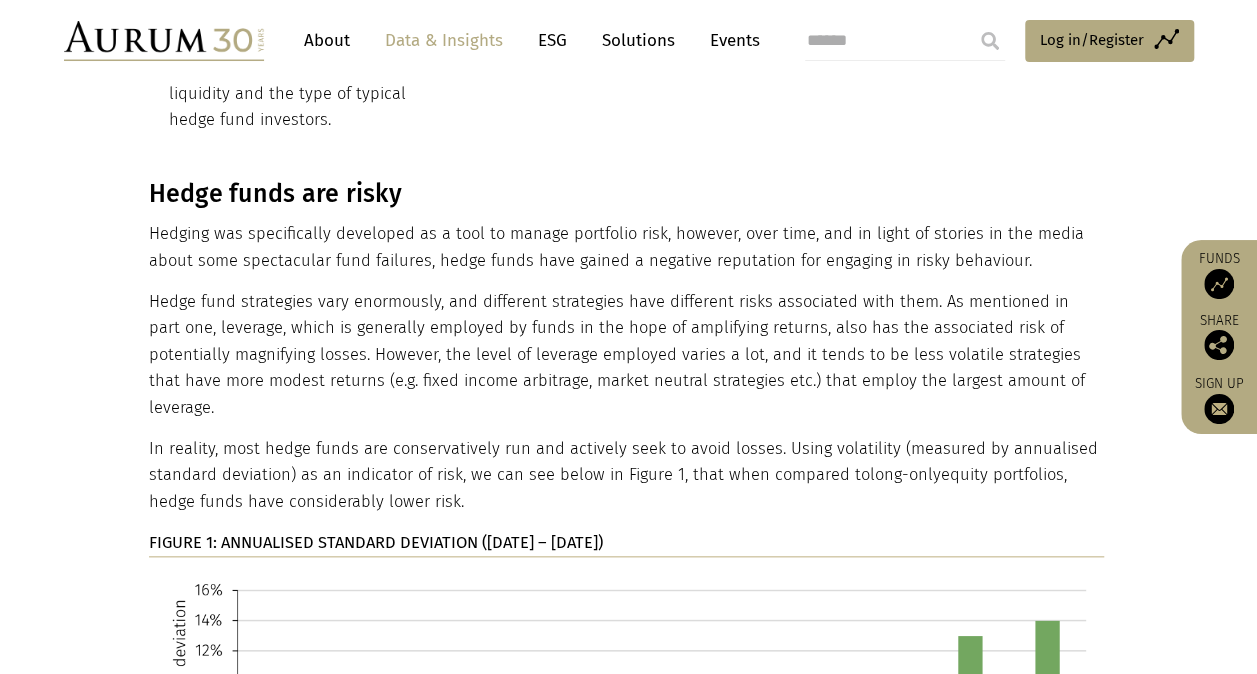 click on "In reality, most hedge funds are conservatively run and actively seek to avoid losses. Using volatility (measured by annualised standard deviation) as an indicator of risk, we can see below in Figure 1, that when compared to  long-only  equity portfolios, hedge funds have considerably lower risk." at bounding box center (626, 475) 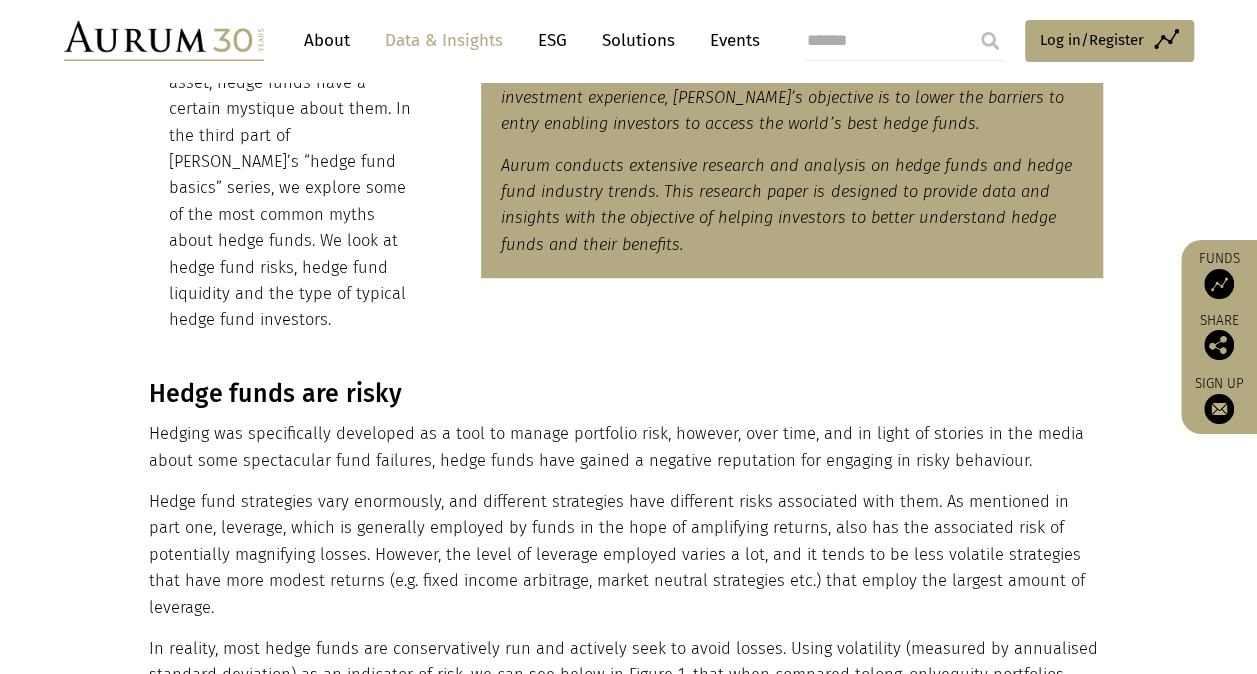 scroll, scrollTop: 700, scrollLeft: 0, axis: vertical 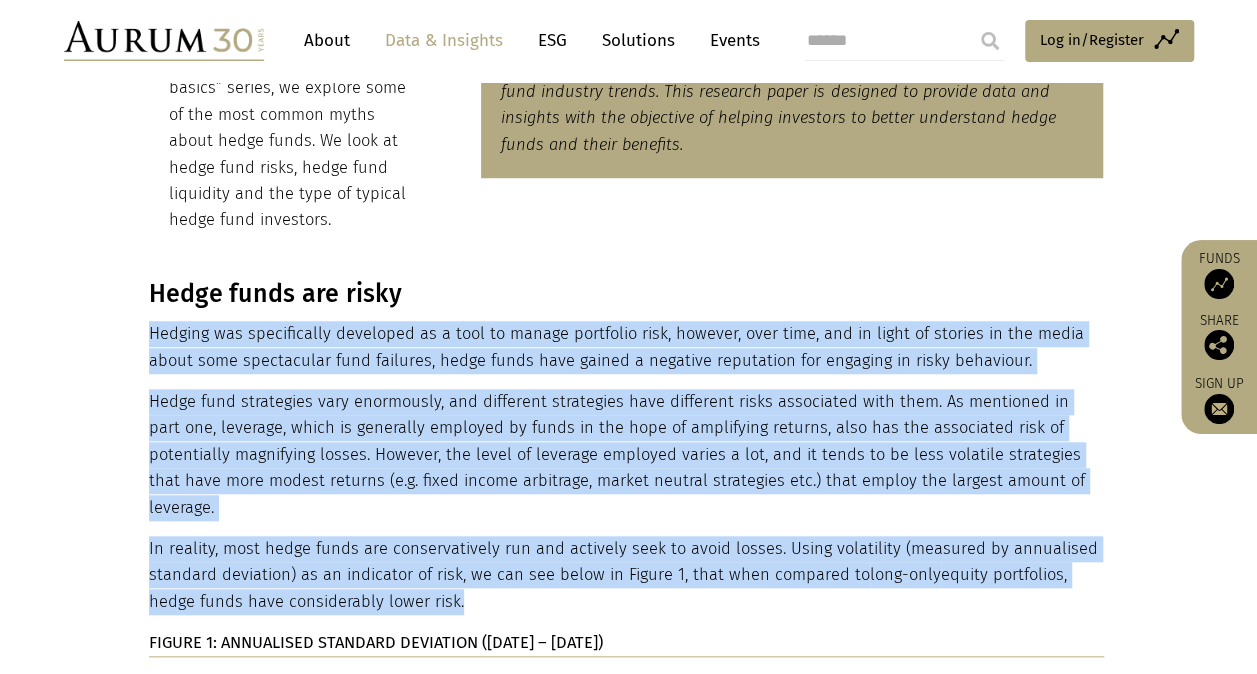 drag, startPoint x: 149, startPoint y: 310, endPoint x: 454, endPoint y: 544, distance: 384.42294 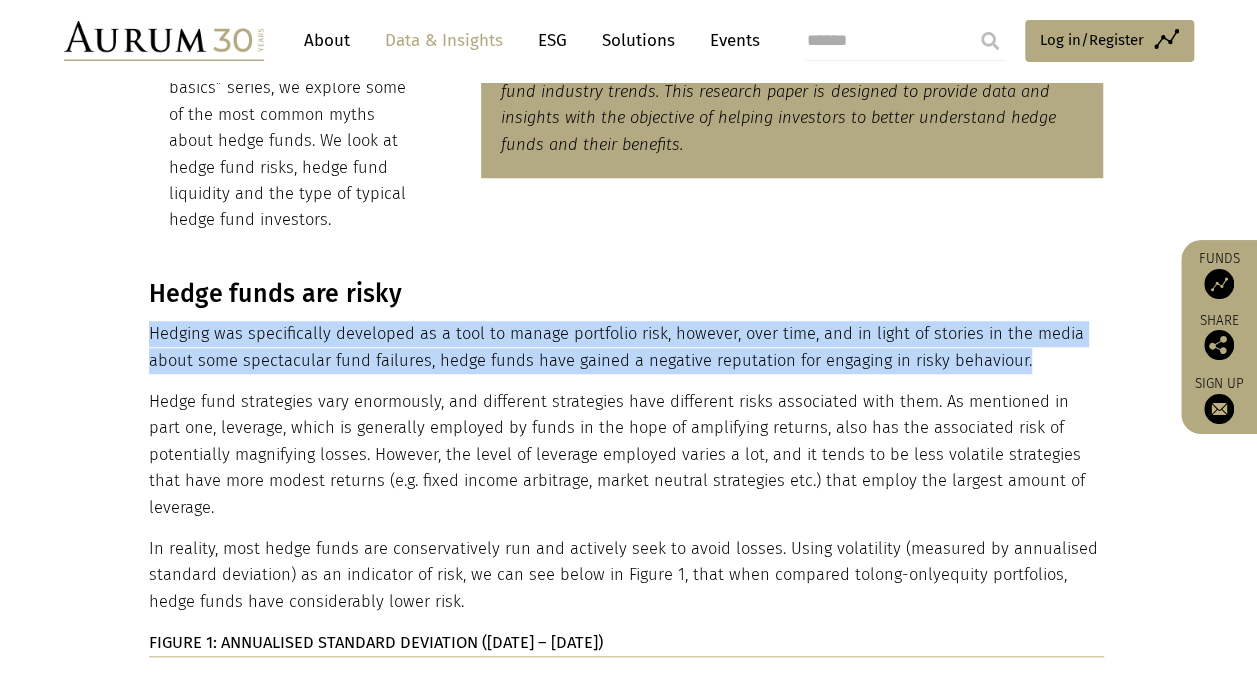 drag, startPoint x: 148, startPoint y: 310, endPoint x: 1010, endPoint y: 329, distance: 862.20935 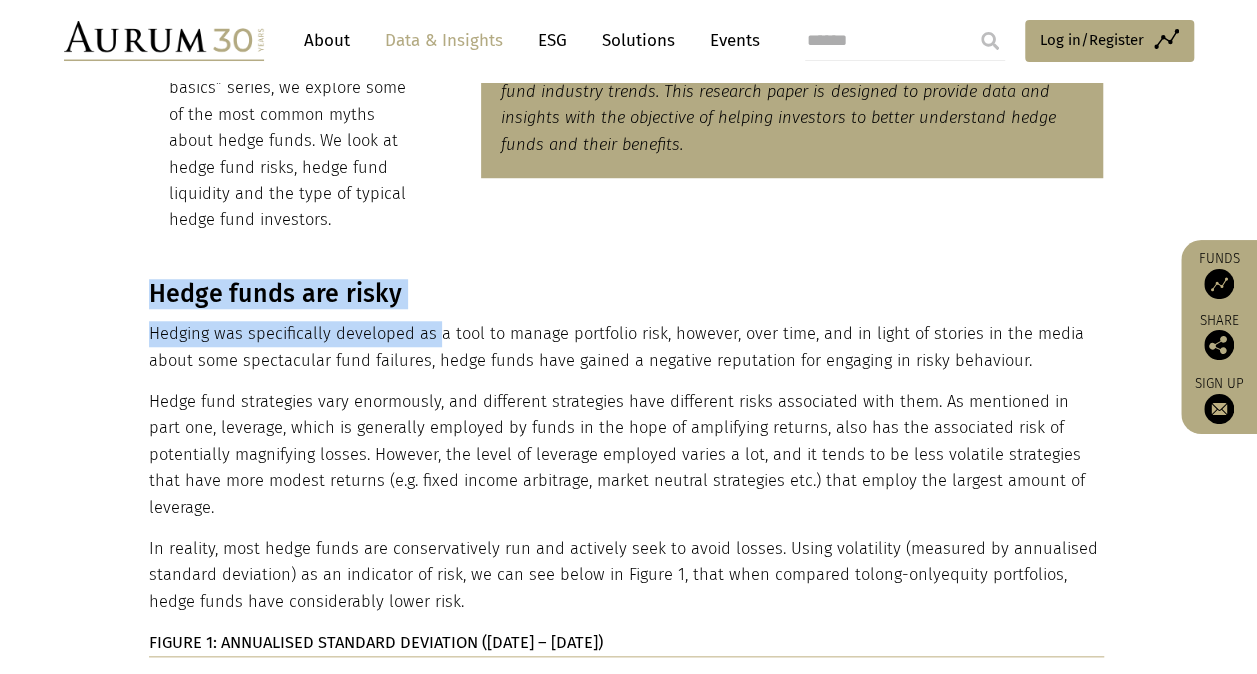 drag, startPoint x: 145, startPoint y: 307, endPoint x: 431, endPoint y: 305, distance: 286.007 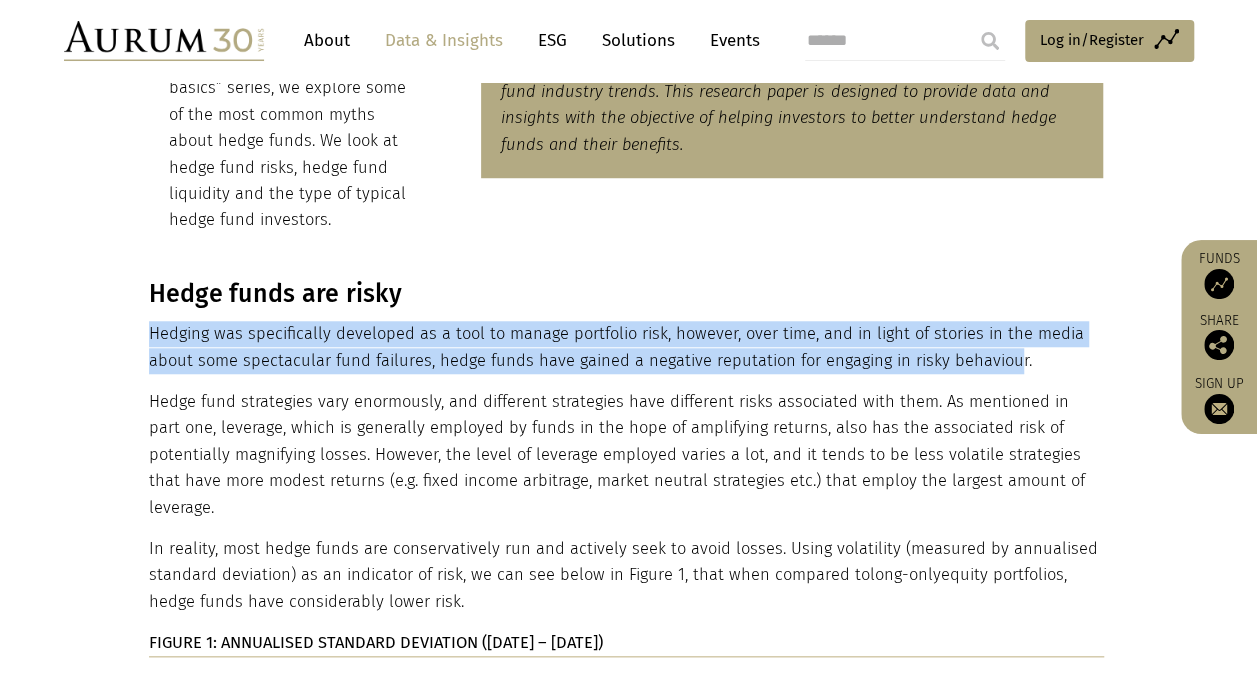 drag, startPoint x: 149, startPoint y: 310, endPoint x: 1002, endPoint y: 328, distance: 853.1899 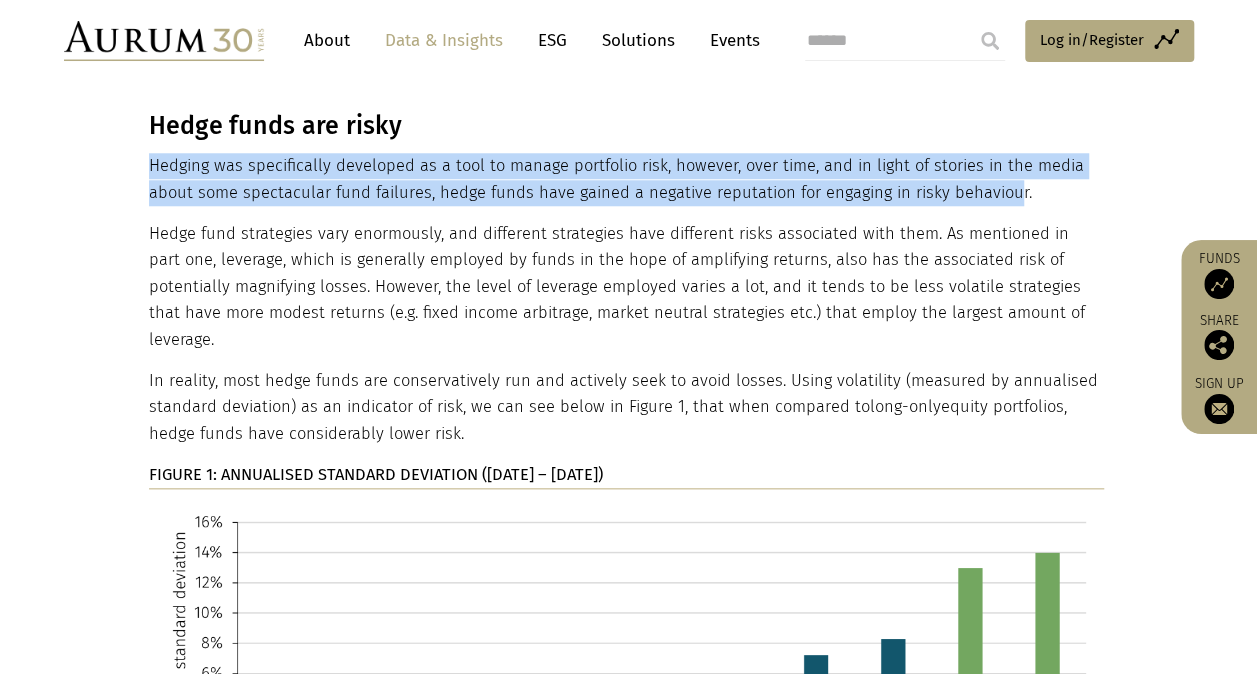 scroll, scrollTop: 900, scrollLeft: 0, axis: vertical 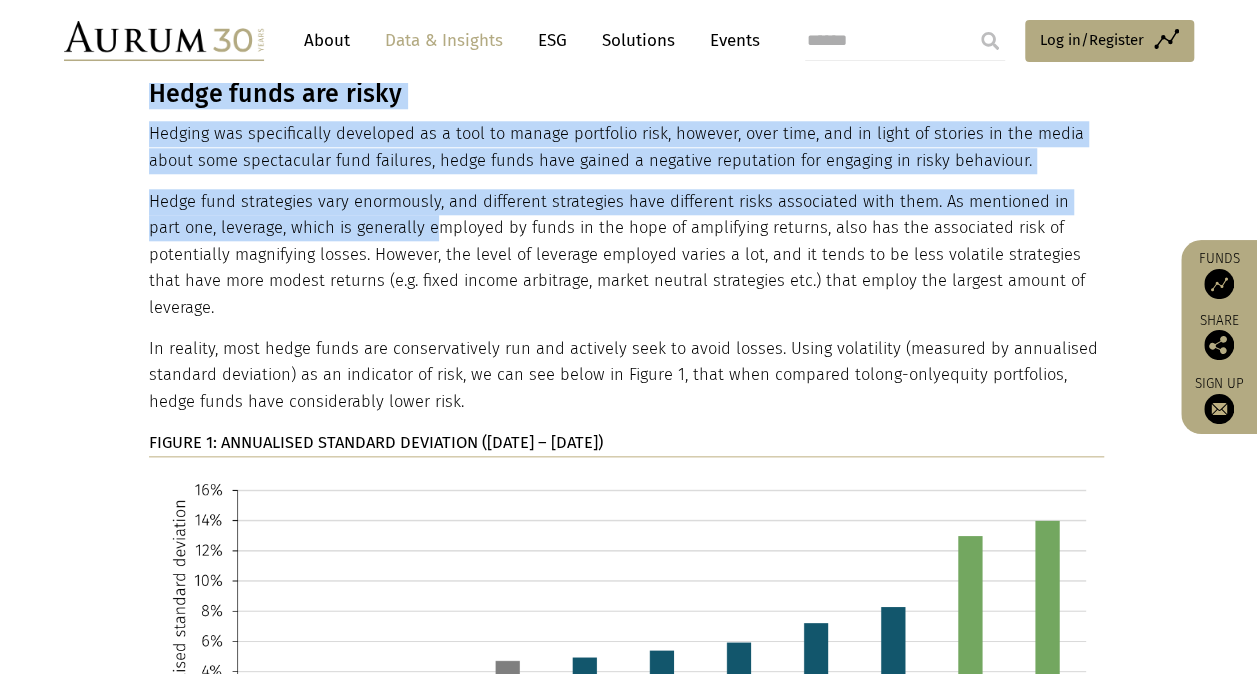 drag, startPoint x: 145, startPoint y: 175, endPoint x: 394, endPoint y: 193, distance: 249.64975 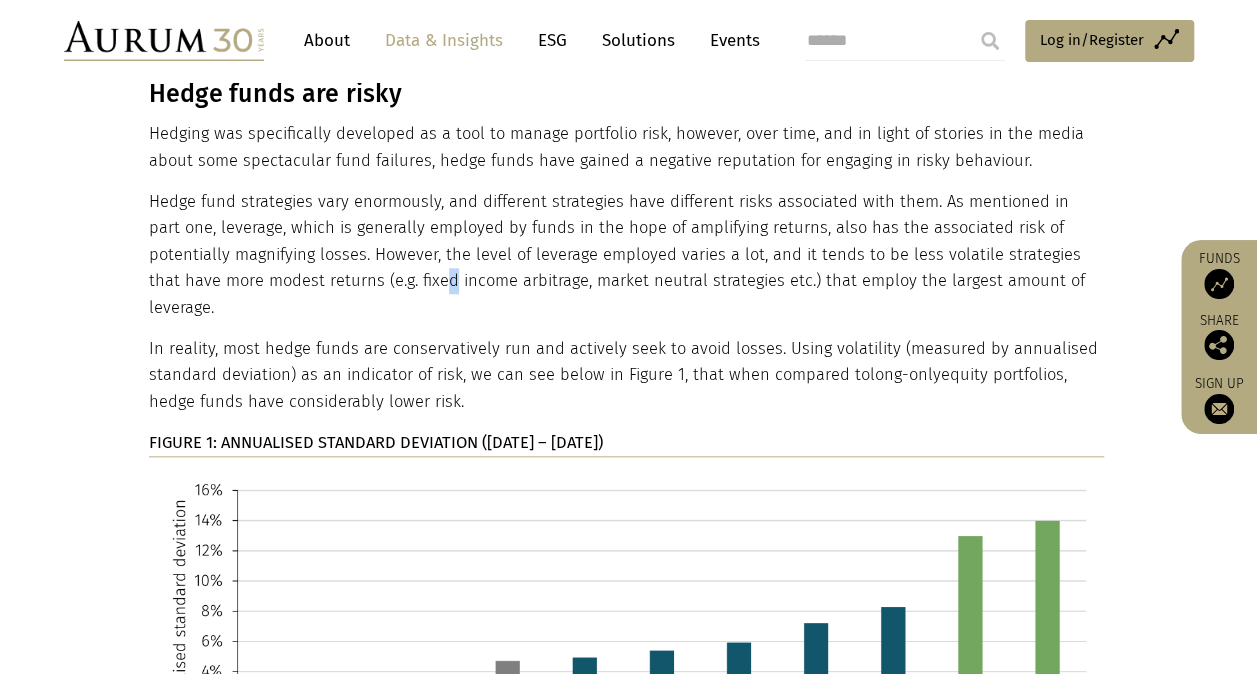 click on "Hedge fund strategies vary enormously, and different strategies have different risks associated with them. As mentioned in part one, leverage, which is generally employed by funds in the hope of amplifying returns, also has the associated risk of potentially magnifying losses. However, the level of leverage employed varies a lot, and it tends to be less volatile strategies that have more modest returns (e.g. fixed income arbitrage, market neutral strategies etc.) that employ the largest amount of leverage." at bounding box center [626, 255] 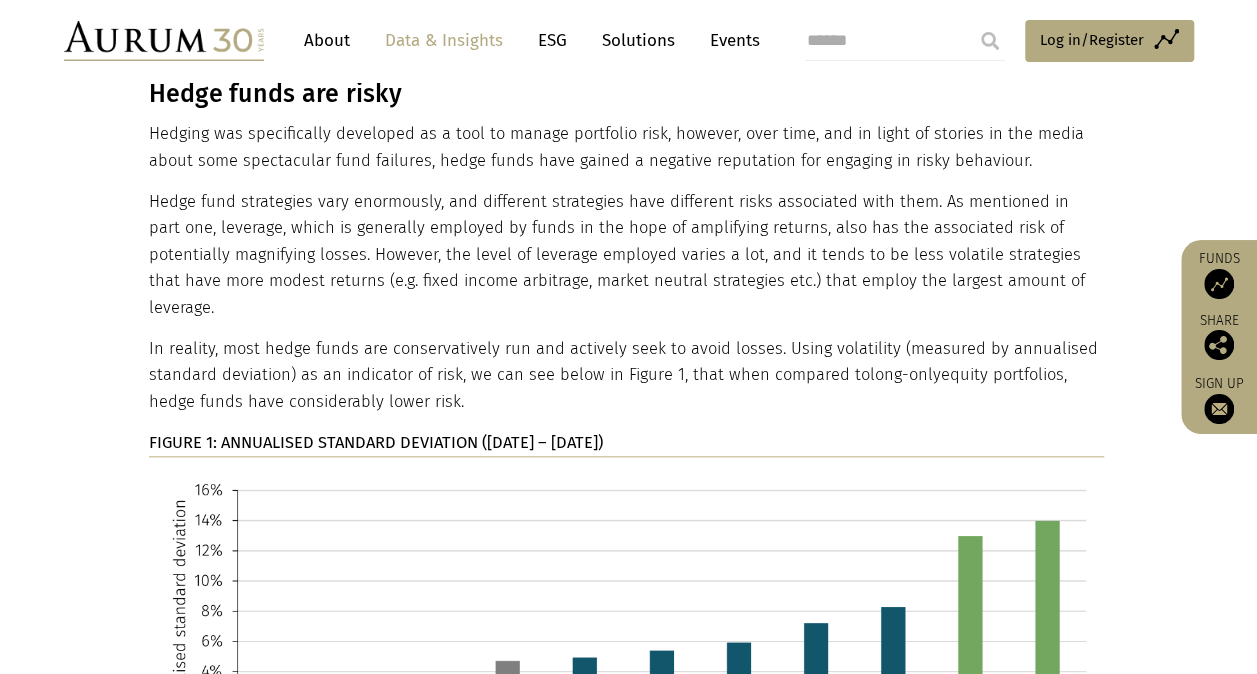 drag, startPoint x: 330, startPoint y: 252, endPoint x: 188, endPoint y: 260, distance: 142.22517 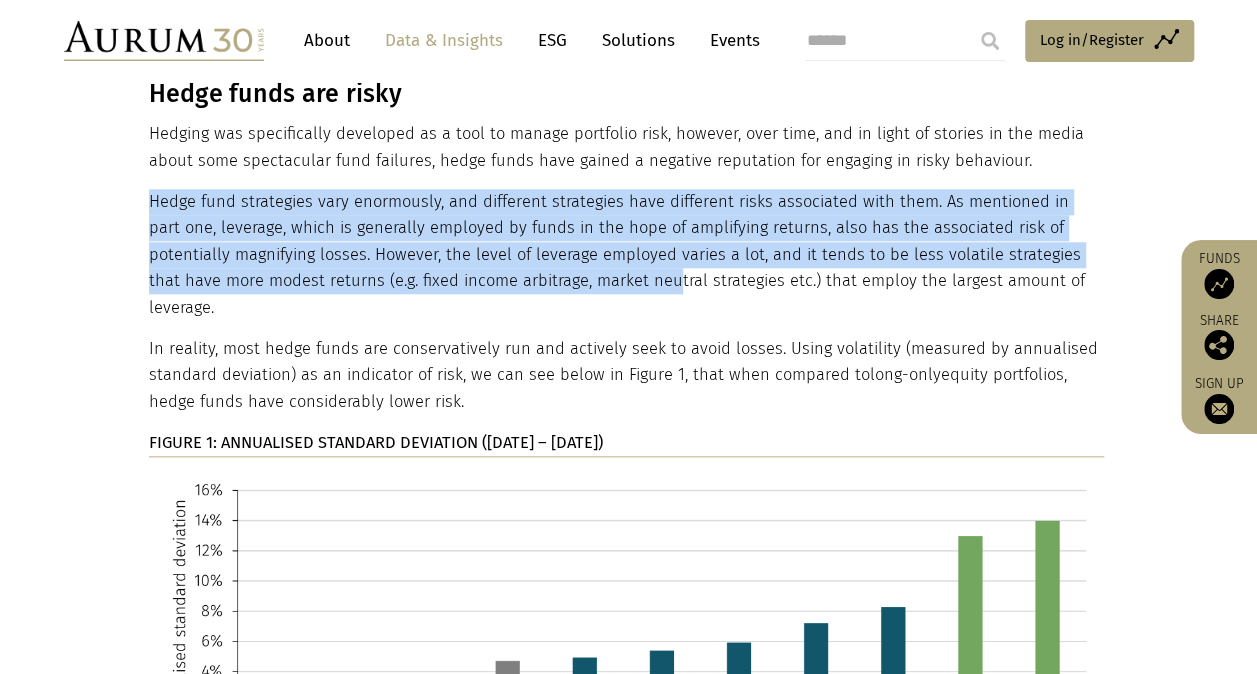 drag, startPoint x: 149, startPoint y: 179, endPoint x: 557, endPoint y: 244, distance: 413.14526 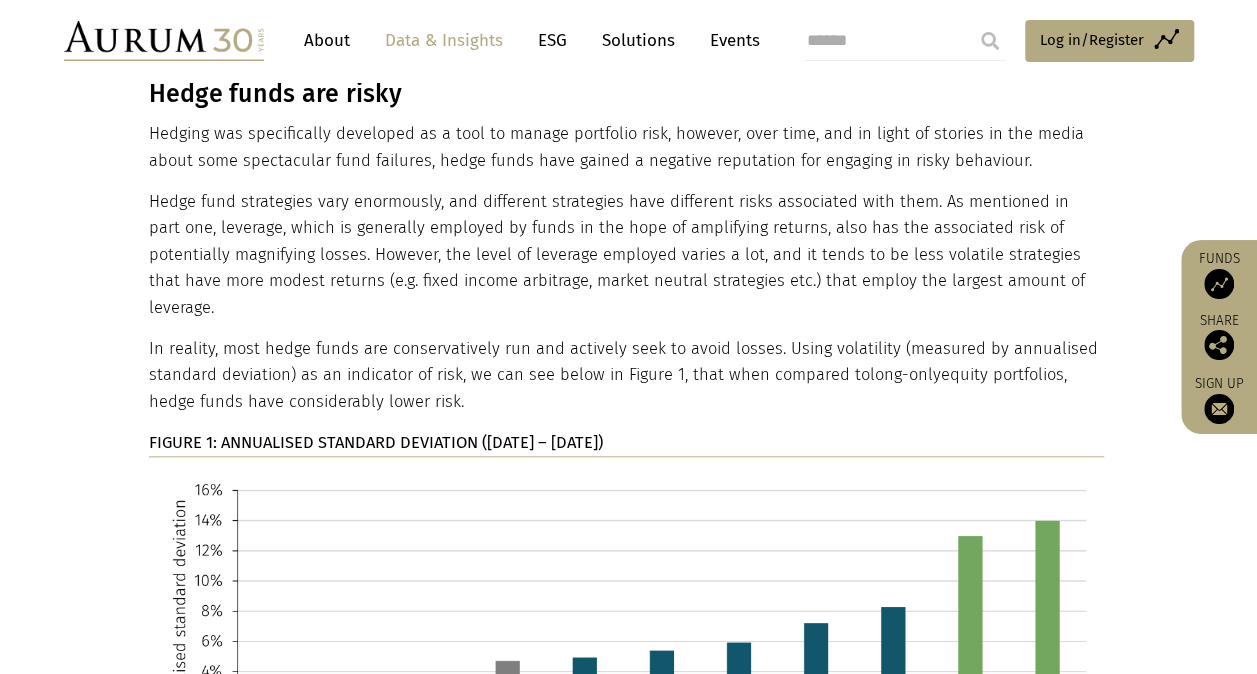 click on "Hedge fund strategies vary enormously, and different strategies have different risks associated with them. As mentioned in part one, leverage, which is generally employed by funds in the hope of amplifying returns, also has the associated risk of potentially magnifying losses. However, the level of leverage employed varies a lot, and it tends to be less volatile strategies that have more modest returns (e.g. fixed income arbitrage, market neutral strategies etc.) that employ the largest amount of leverage." at bounding box center (626, 255) 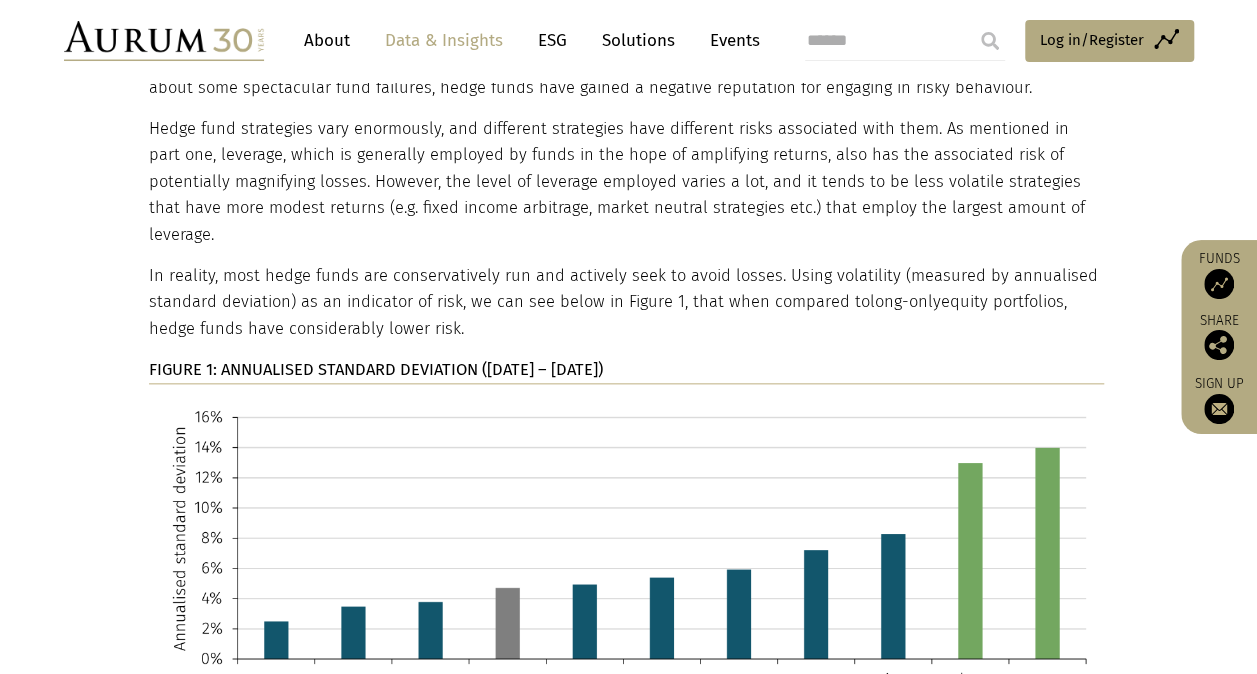 scroll, scrollTop: 1000, scrollLeft: 0, axis: vertical 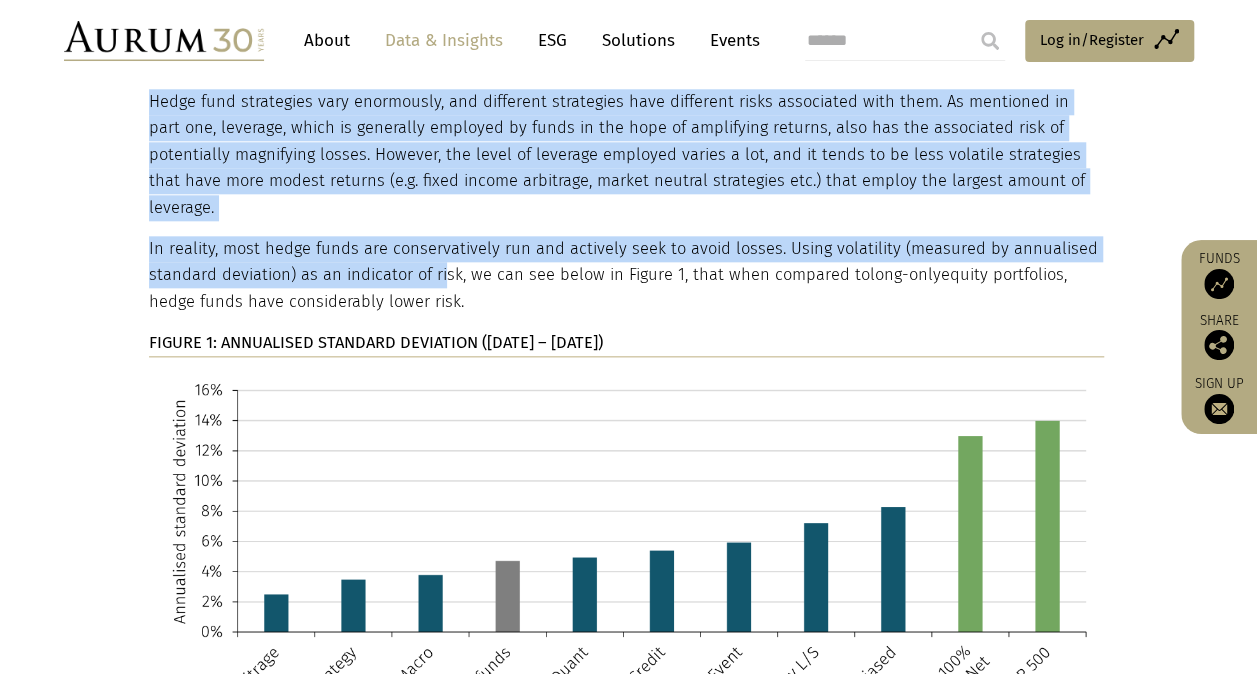 drag, startPoint x: 138, startPoint y: 189, endPoint x: 445, endPoint y: 211, distance: 307.78726 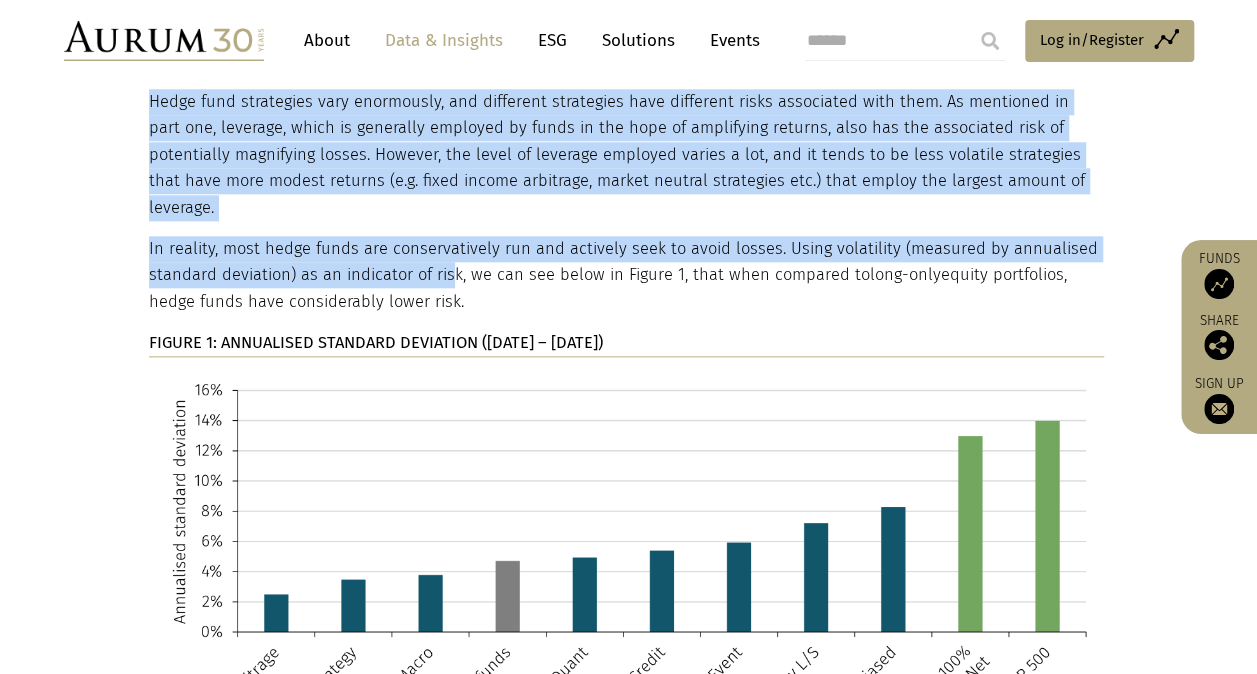 drag, startPoint x: 445, startPoint y: 211, endPoint x: 423, endPoint y: 216, distance: 22.561028 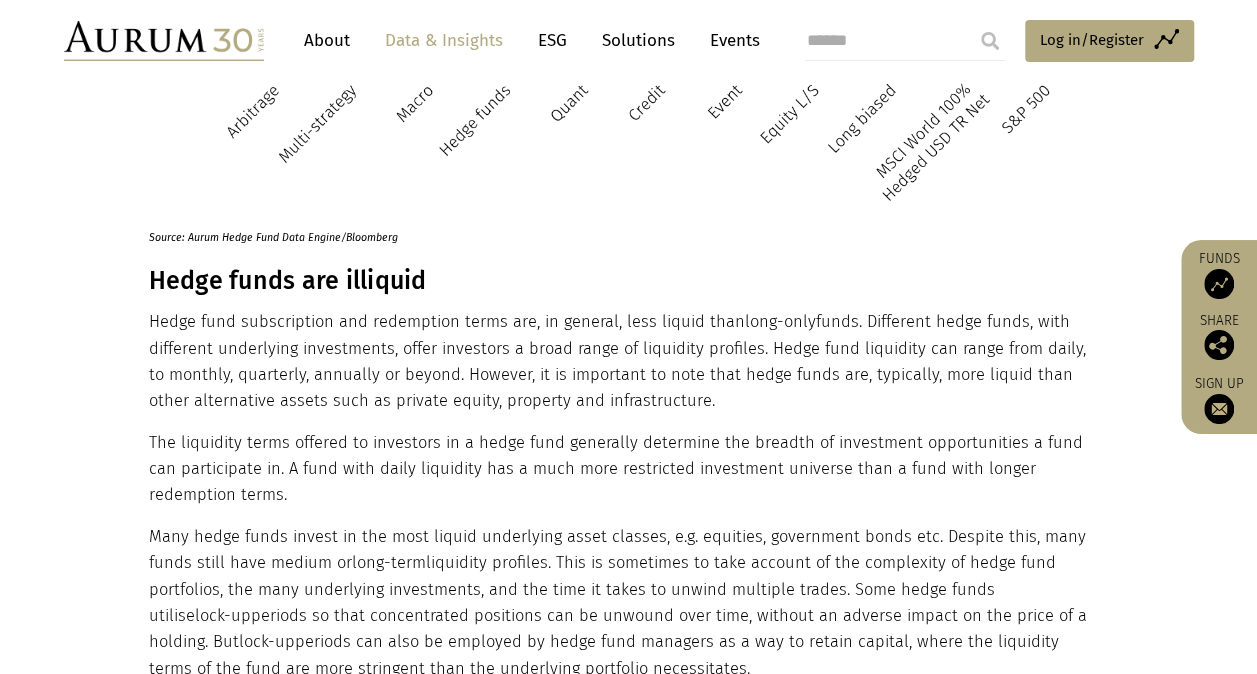 scroll, scrollTop: 1600, scrollLeft: 0, axis: vertical 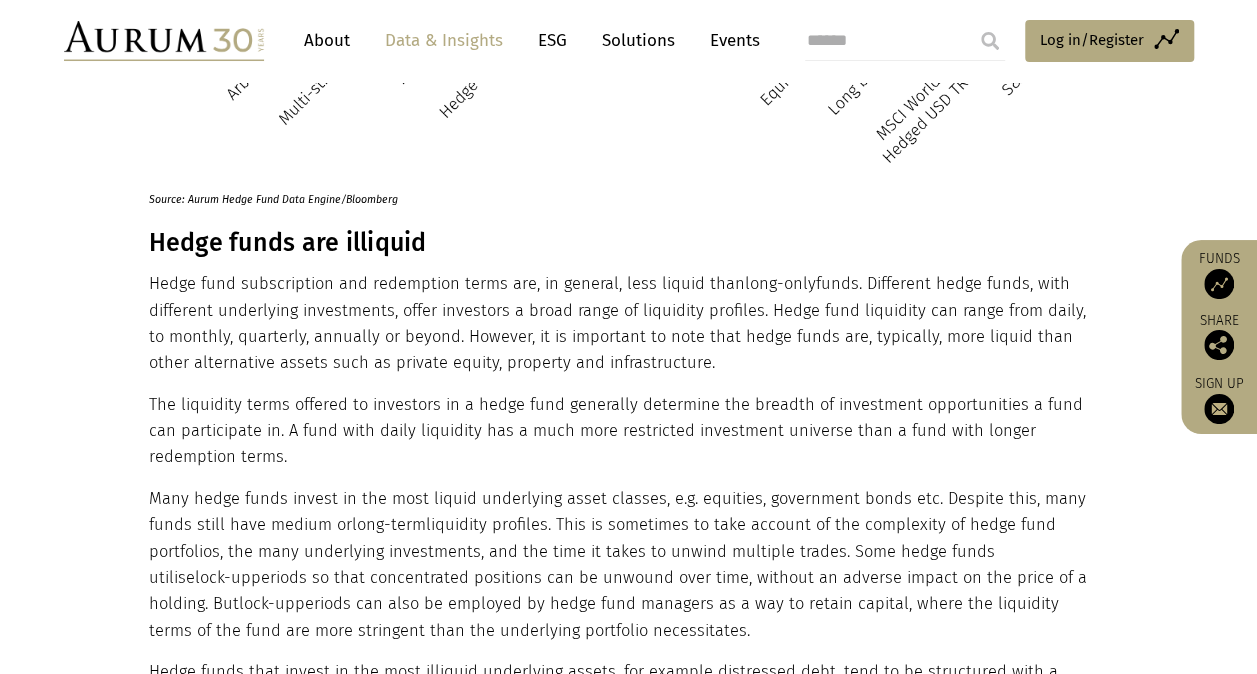 drag, startPoint x: 152, startPoint y: 220, endPoint x: 719, endPoint y: 303, distance: 573.0428 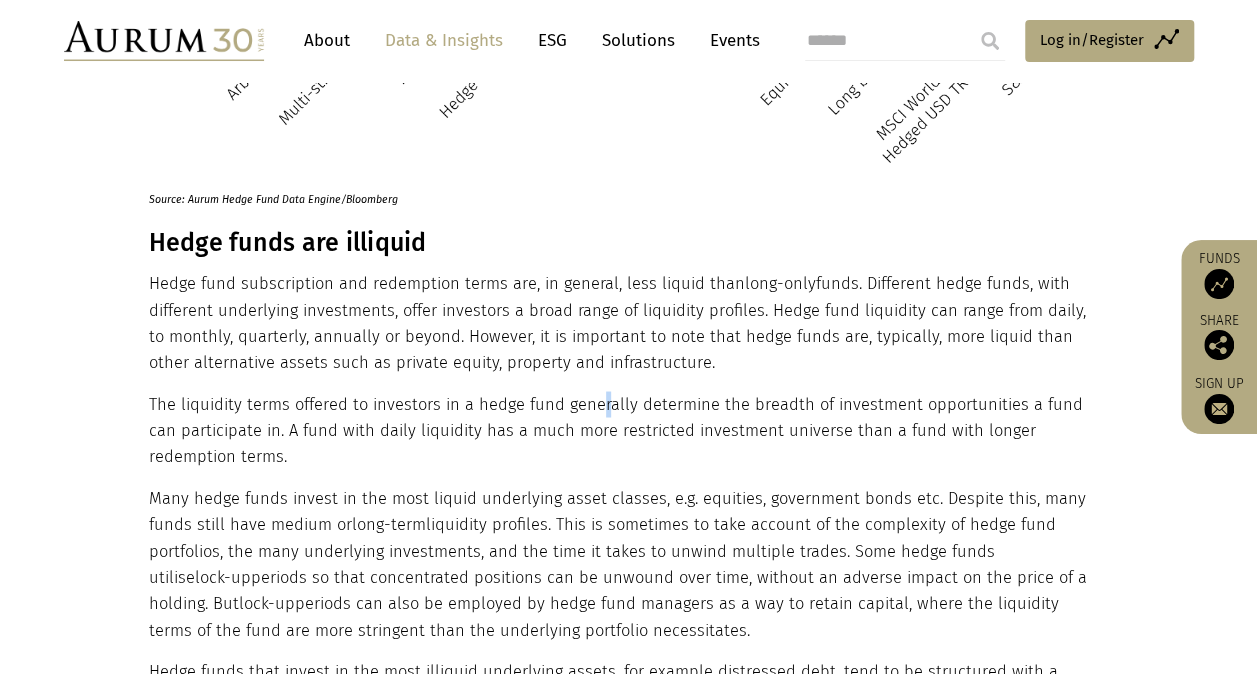 drag, startPoint x: 719, startPoint y: 303, endPoint x: 598, endPoint y: 344, distance: 127.75758 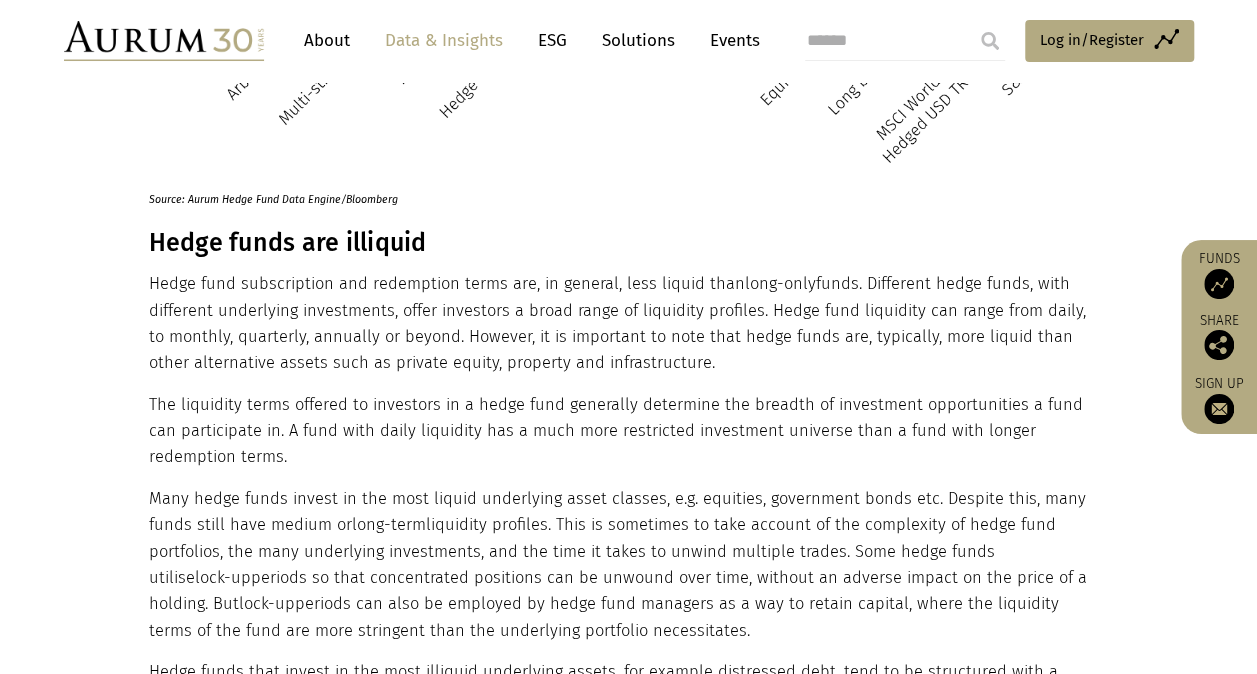 drag, startPoint x: 598, startPoint y: 344, endPoint x: 498, endPoint y: 290, distance: 113.64858 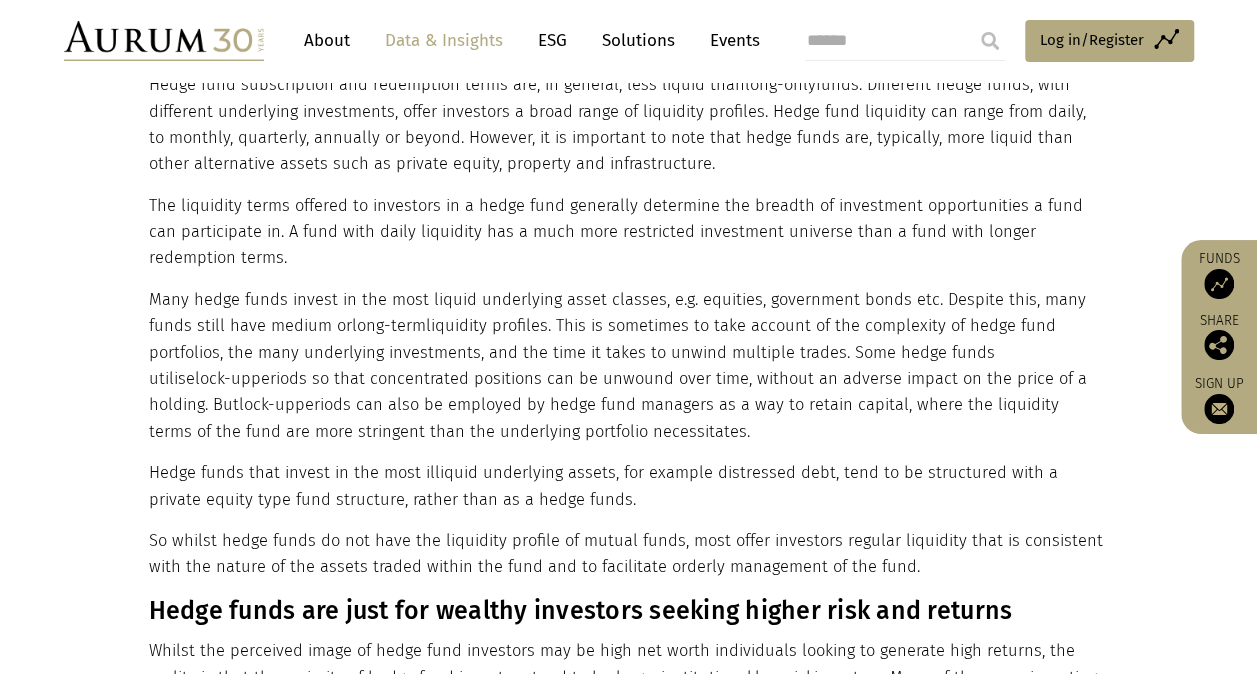 scroll, scrollTop: 1800, scrollLeft: 0, axis: vertical 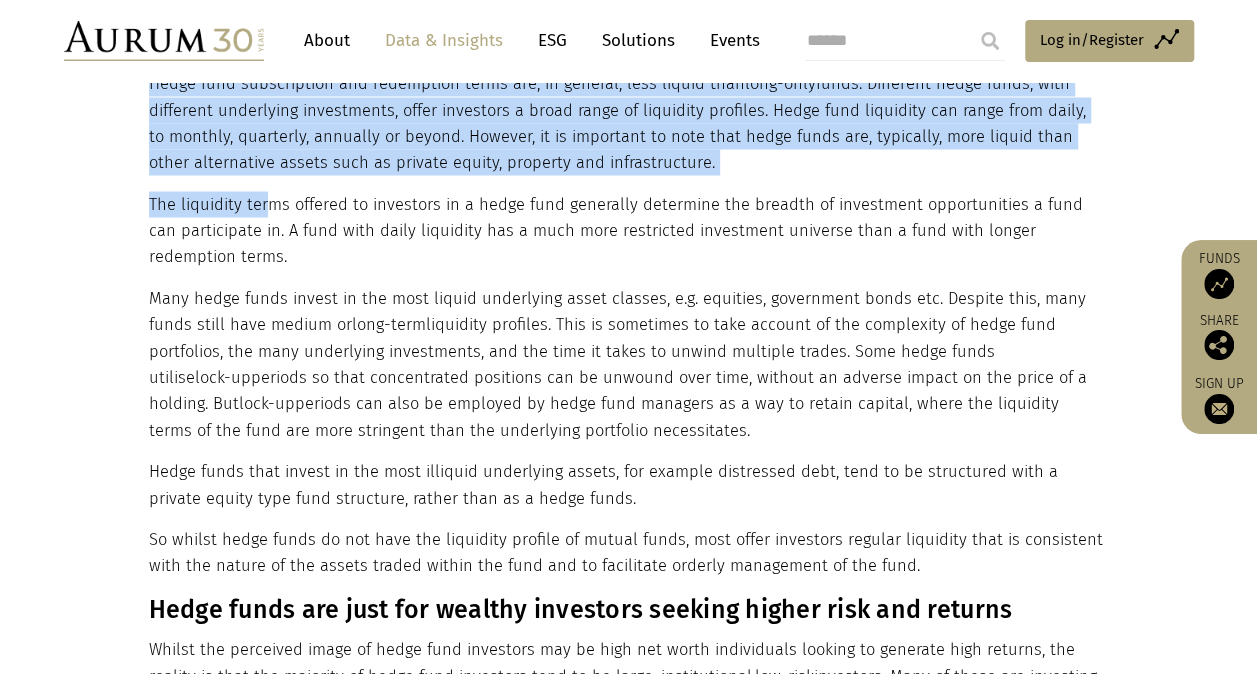 drag, startPoint x: 118, startPoint y: 150, endPoint x: 268, endPoint y: 160, distance: 150.33296 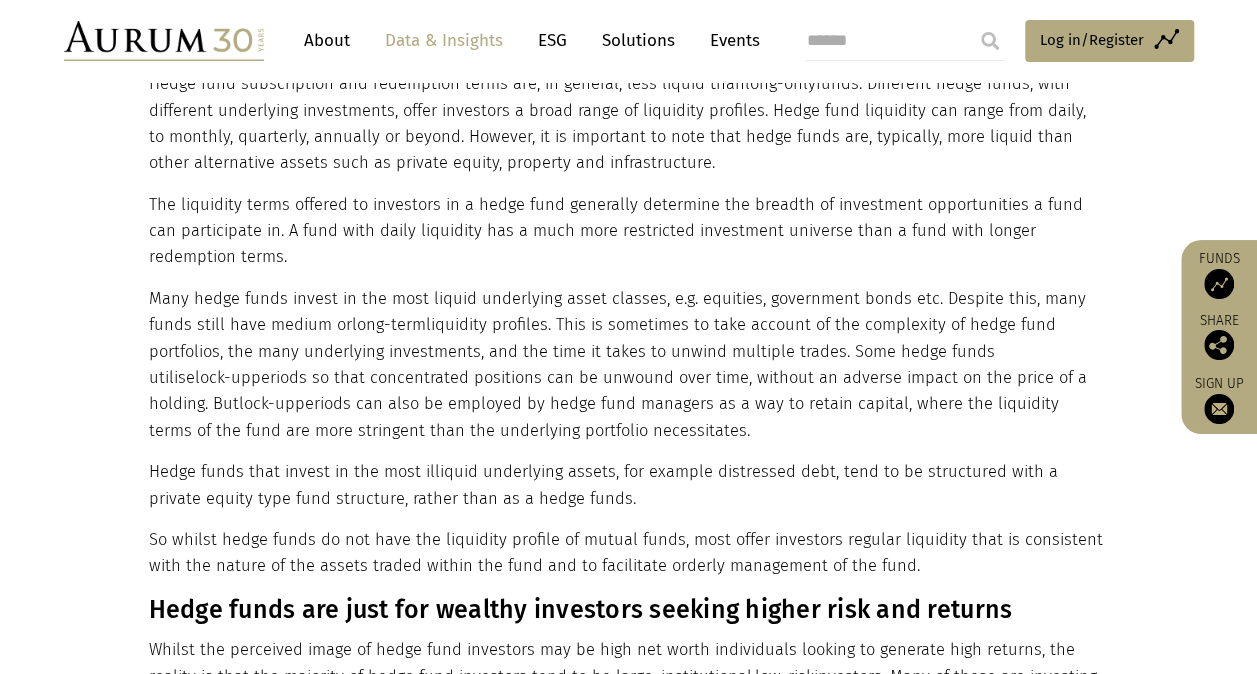 drag, startPoint x: 268, startPoint y: 160, endPoint x: 246, endPoint y: 164, distance: 22.36068 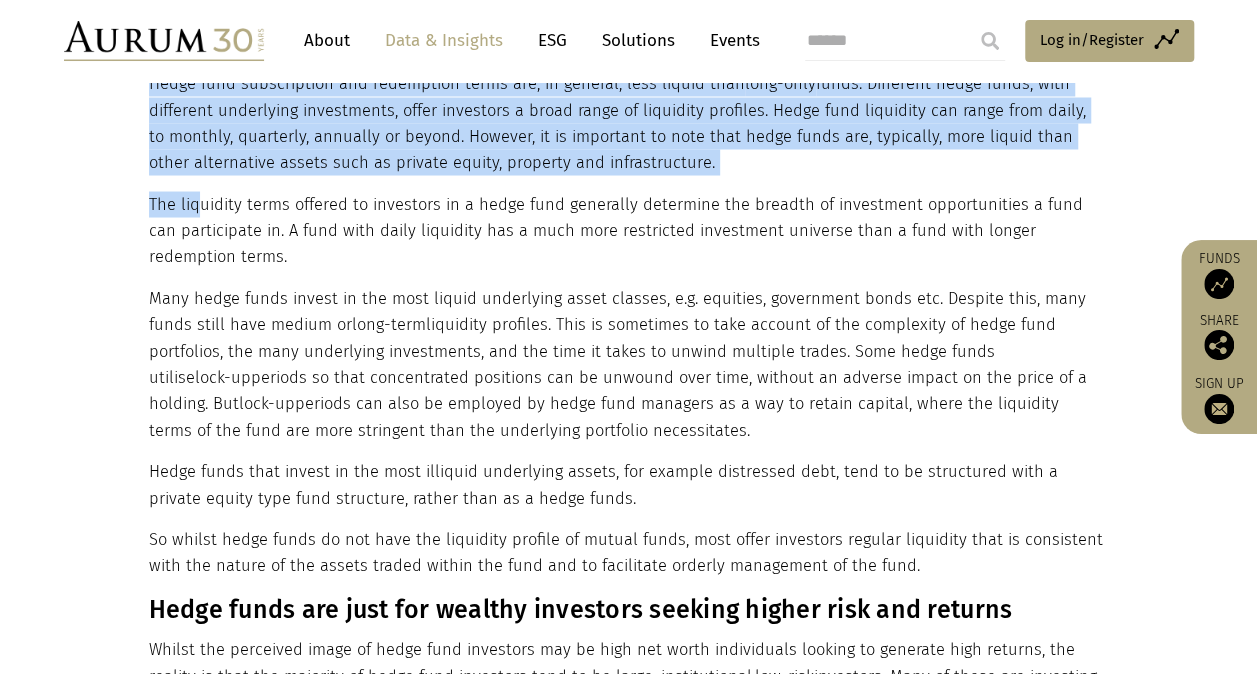 drag, startPoint x: 146, startPoint y: 154, endPoint x: 195, endPoint y: 163, distance: 49.819675 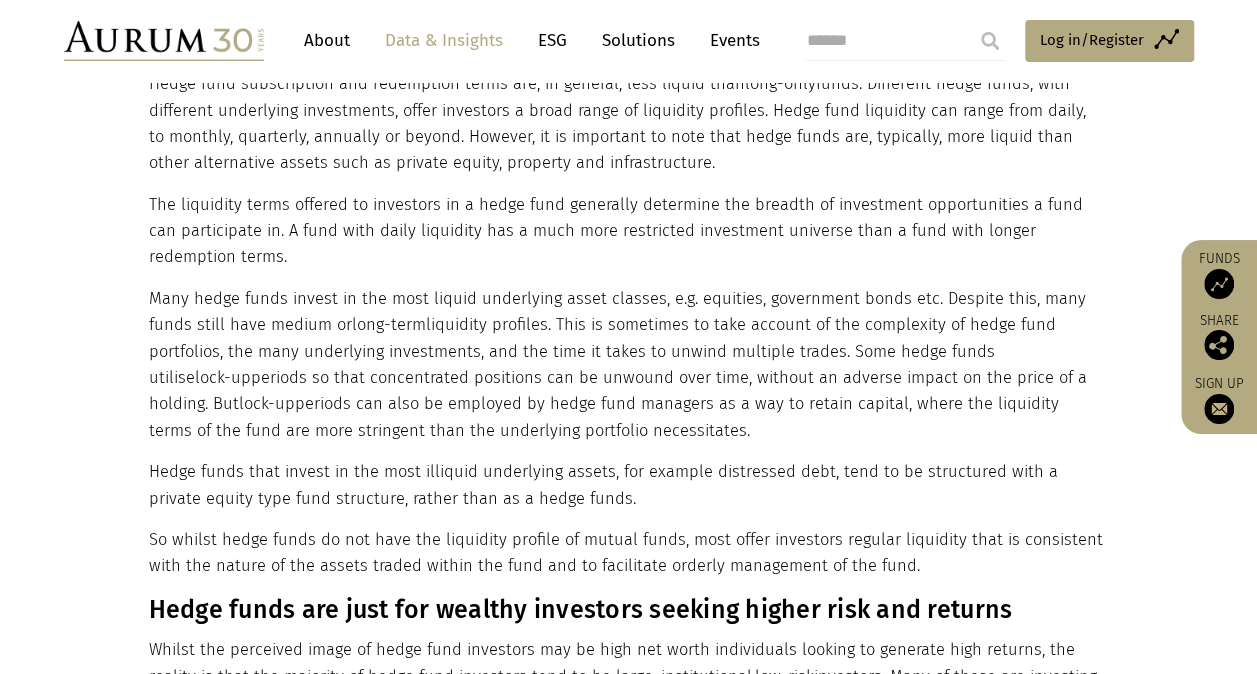 drag, startPoint x: 195, startPoint y: 163, endPoint x: 226, endPoint y: 178, distance: 34.43835 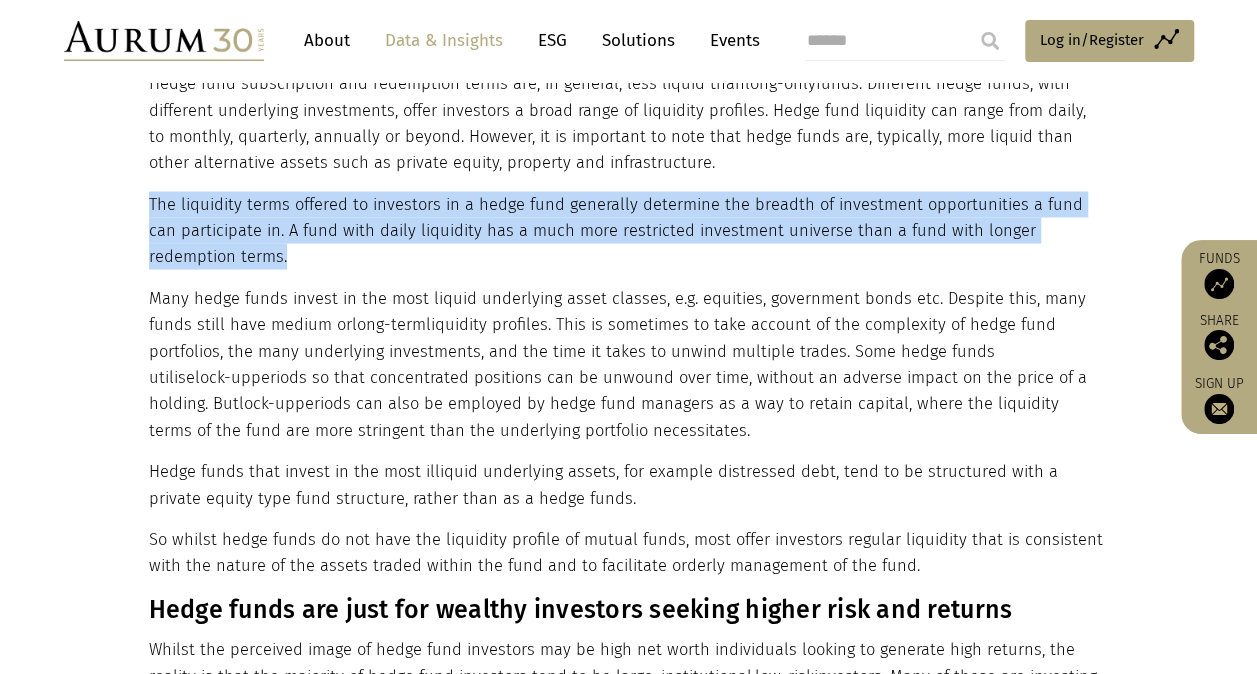 drag, startPoint x: 212, startPoint y: 191, endPoint x: 148, endPoint y: 145, distance: 78.81624 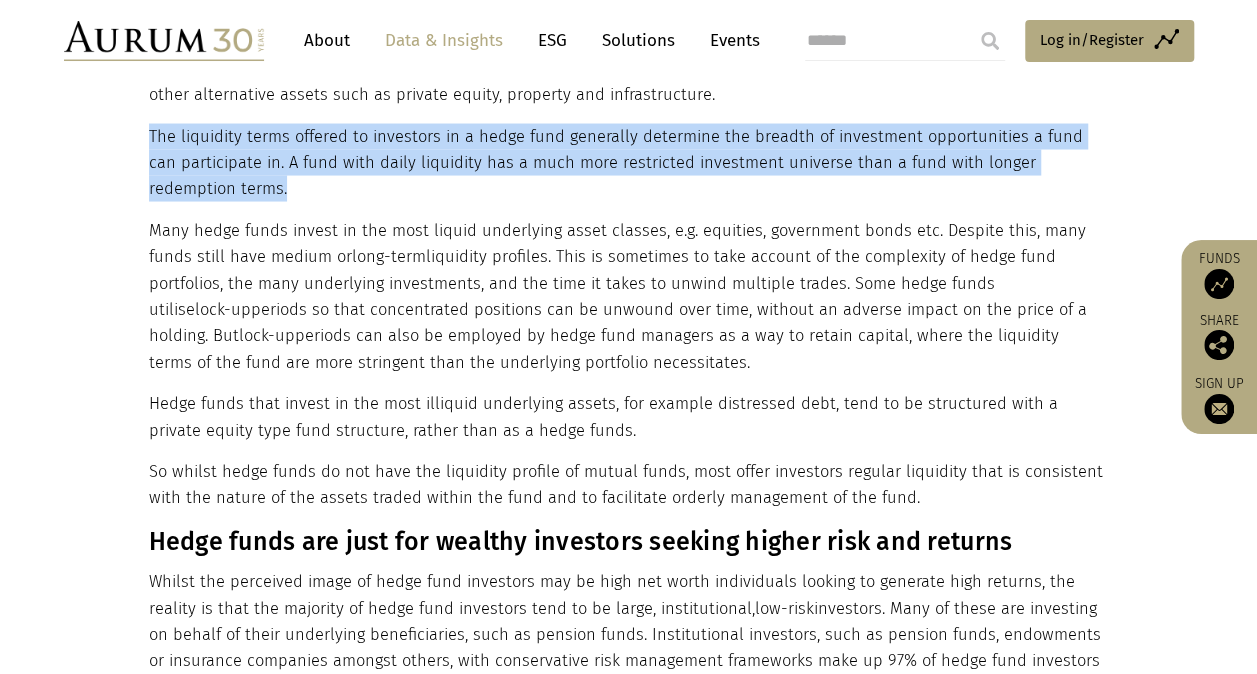 scroll, scrollTop: 1900, scrollLeft: 0, axis: vertical 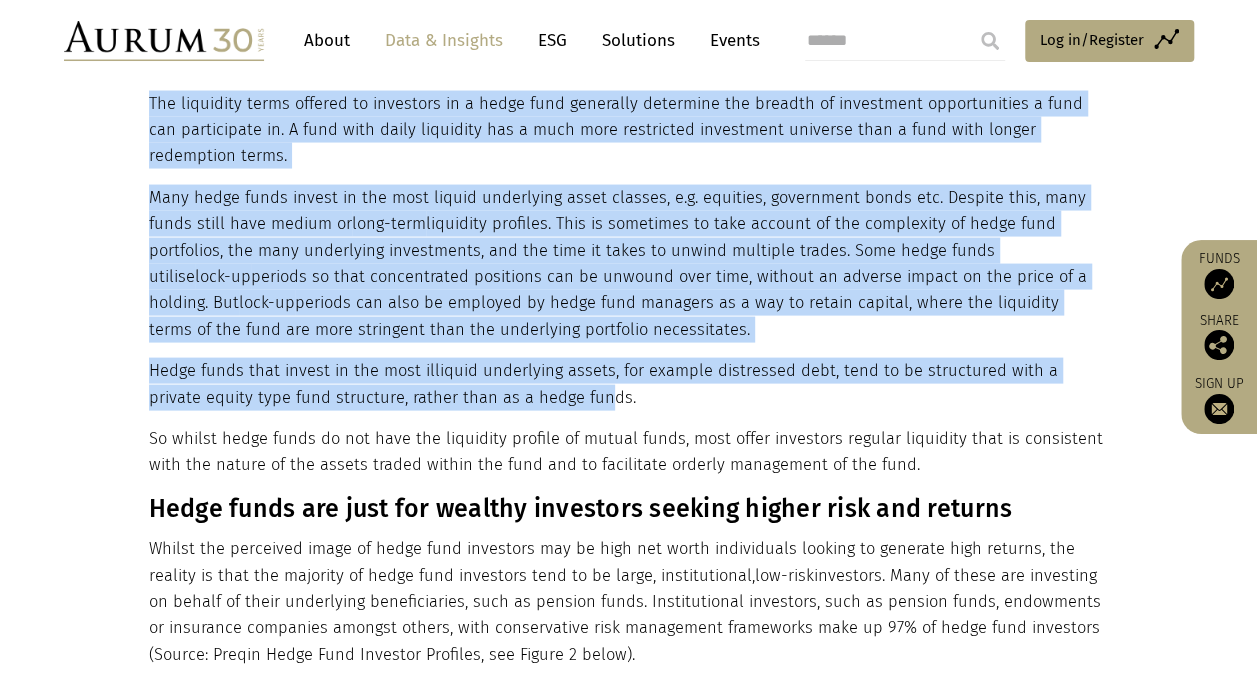 drag, startPoint x: 141, startPoint y: 312, endPoint x: 540, endPoint y: 348, distance: 400.62076 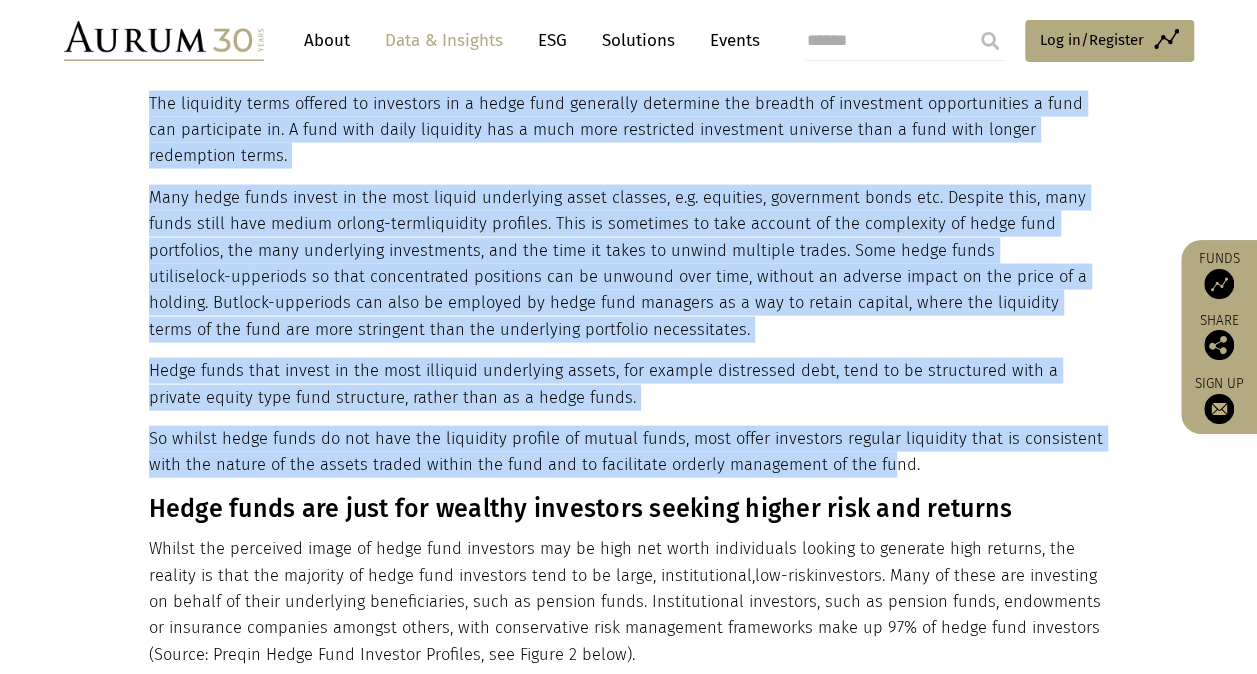 drag, startPoint x: 142, startPoint y: 382, endPoint x: 871, endPoint y: 422, distance: 730.09656 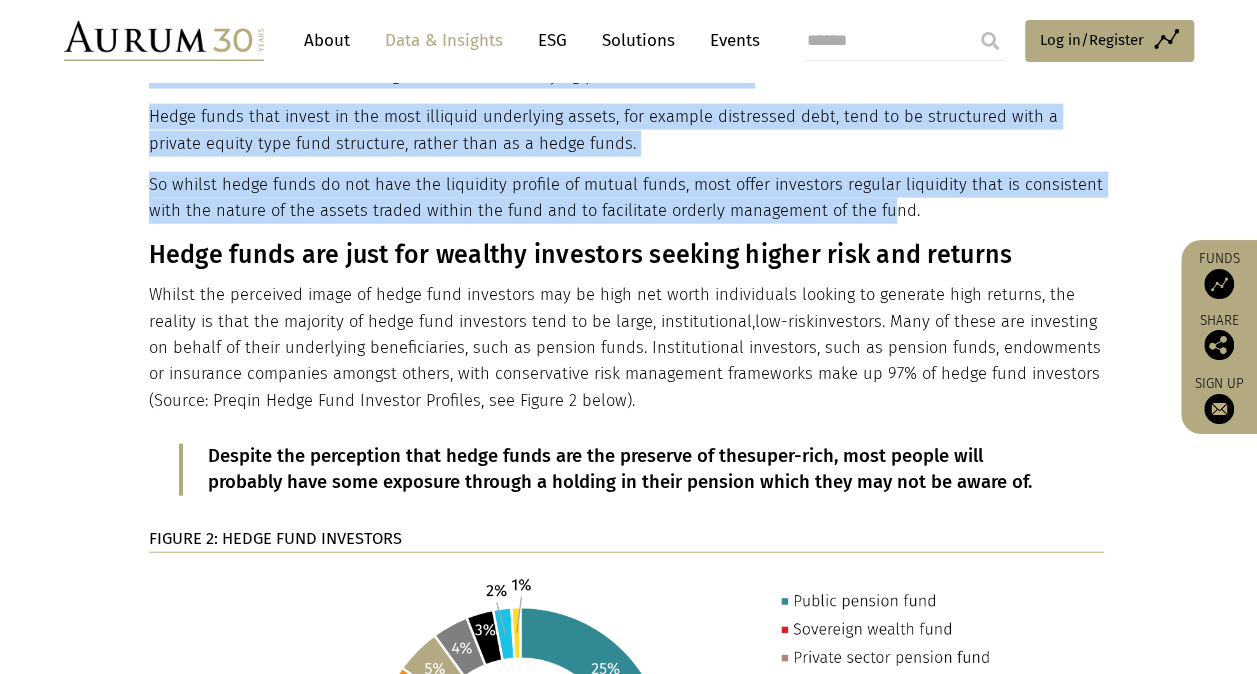 scroll, scrollTop: 2200, scrollLeft: 0, axis: vertical 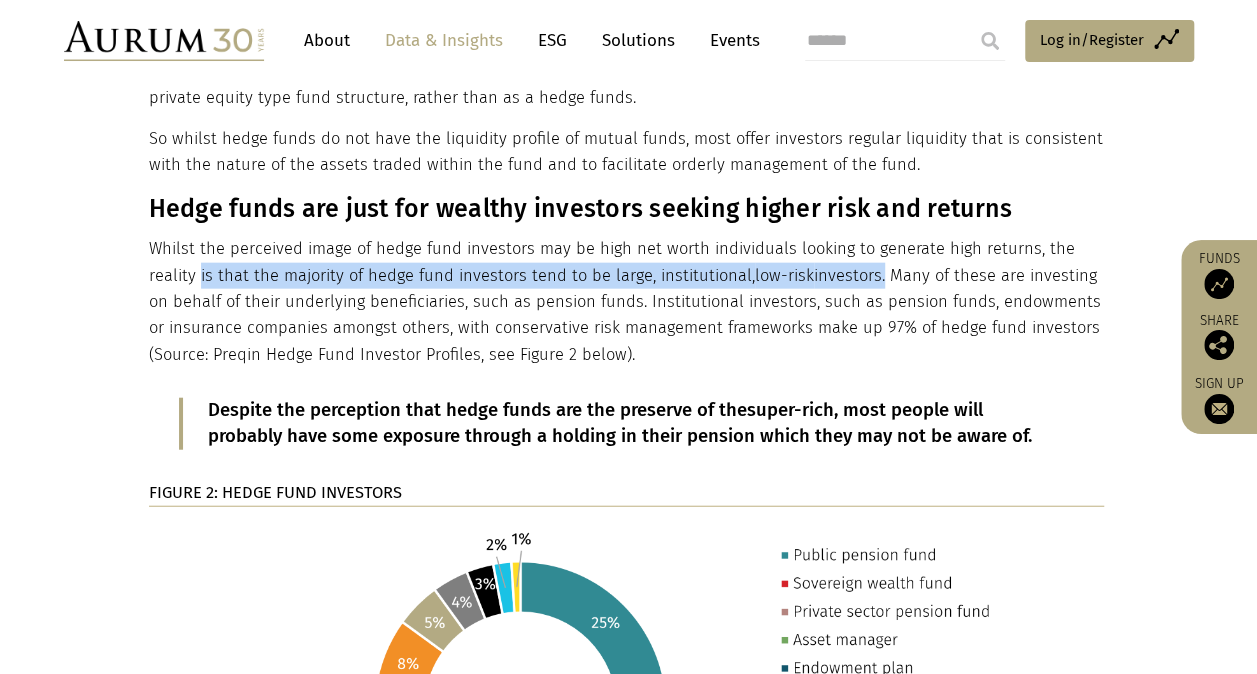 drag, startPoint x: 198, startPoint y: 222, endPoint x: 872, endPoint y: 209, distance: 674.12537 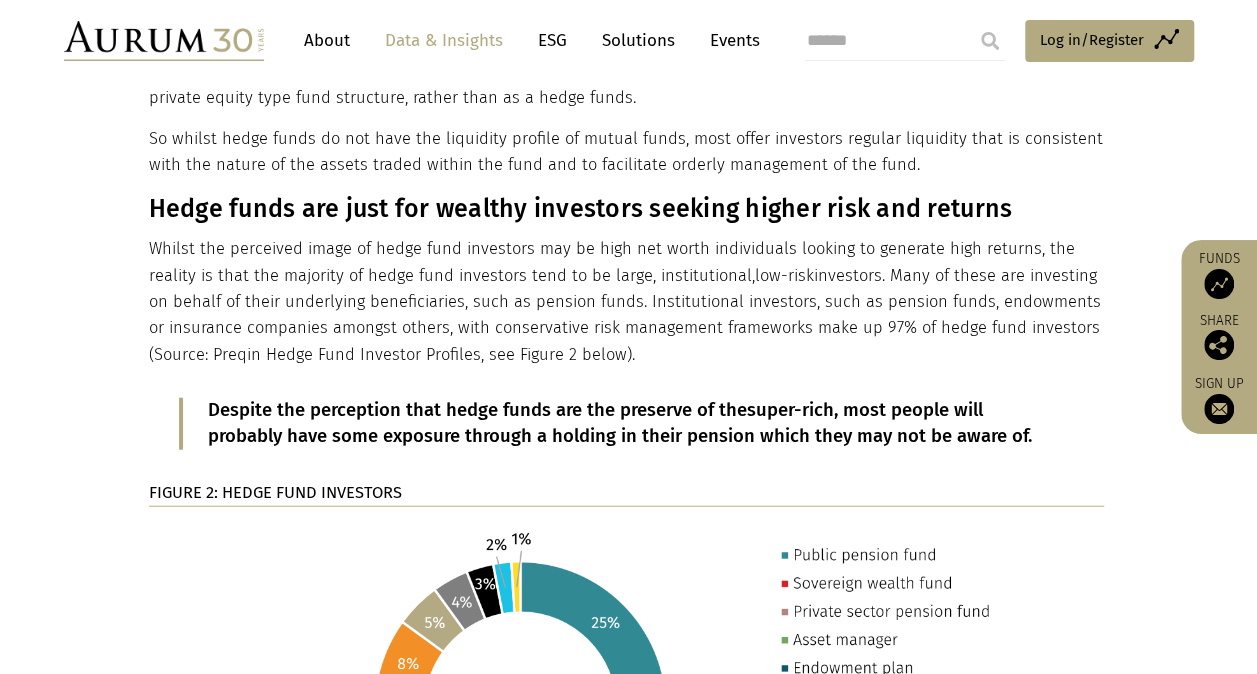 click on "Whilst the perceived image of hedge fund investors may be high net worth individuals looking to generate high returns, the reality is that the majority of hedge fund investors tend to be large, institutional,  low-risk  investors. Many of these are investing on behalf of their underlying beneficiaries, such as pension funds. Institutional investors, such as pension funds, endowments or insurance companies amongst others, with conservative risk management frameworks make up 97% of hedge fund investors (Source: Preqin Hedge Fund Investor Profiles, see Figure 2 below)." at bounding box center (626, 302) 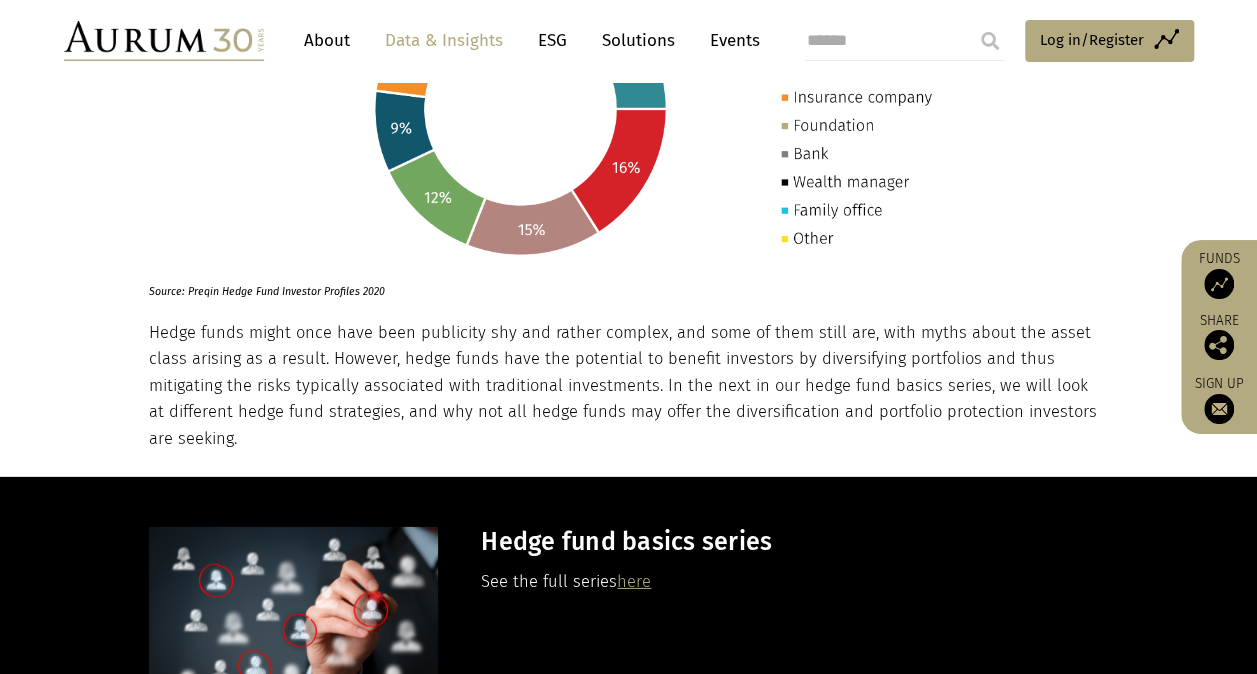 scroll, scrollTop: 2800, scrollLeft: 0, axis: vertical 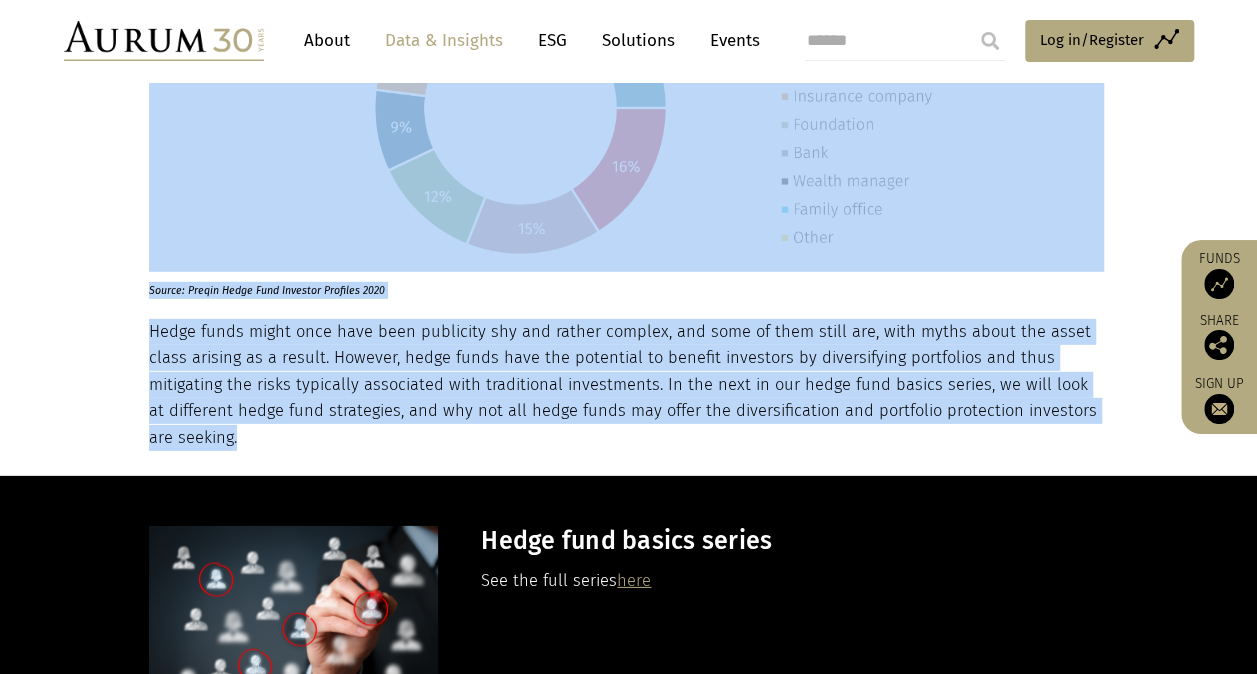 drag, startPoint x: 125, startPoint y: 287, endPoint x: 248, endPoint y: 382, distance: 155.41557 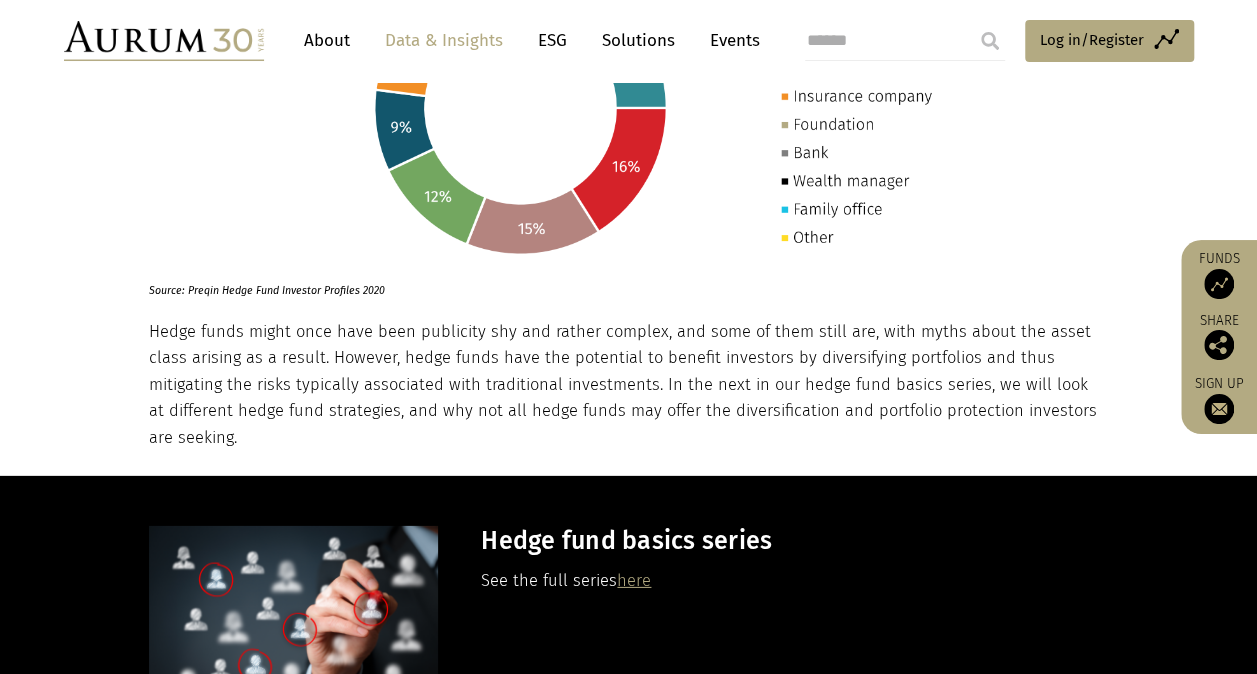 click on "Hedge funds are risky
Hedging was specifically developed as a tool to manage portfolio risk, however, over time, and in light of stories in the media about some spectacular fund failures, hedge funds have gained a negative reputation for engaging in risky behaviour.
Hedge fund strategies vary enormously, and different strategies have different risks associated with them. As mentioned in part one, leverage, which is generally employed by funds in the hope of amplifying returns, also has the associated risk of potentially magnifying losses. However, the level of leverage employed varies a lot, and it tends to be less volatile strategies that have more modest returns (e.g. fixed income arbitrage, market neutral strategies etc.) that employ the largest amount of leverage.
long-only  equity portfolios, hedge funds have considerably lower risk.
FIGURE 1: ANNUALISED STANDARD DEVIATION (JAN 2013 – JUN 2022)
Source: Aurum Hedge Fund Data Engine/Bloomberg
long-only" at bounding box center [628, -685] 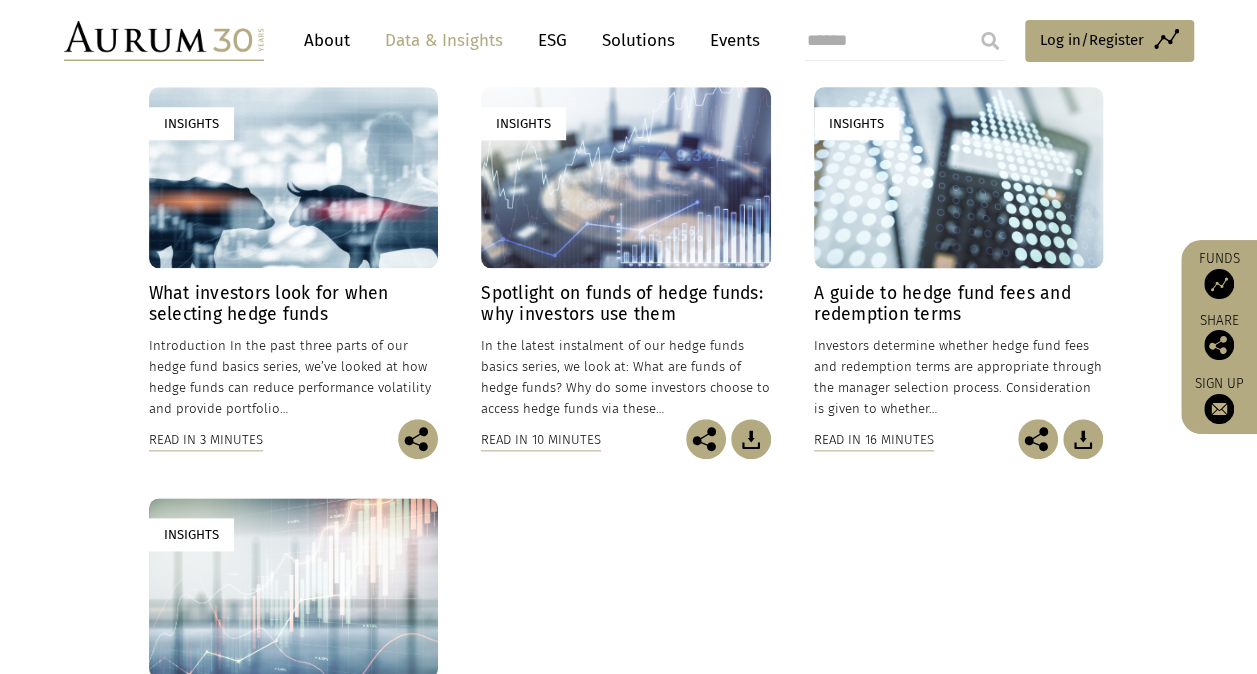 scroll, scrollTop: 900, scrollLeft: 0, axis: vertical 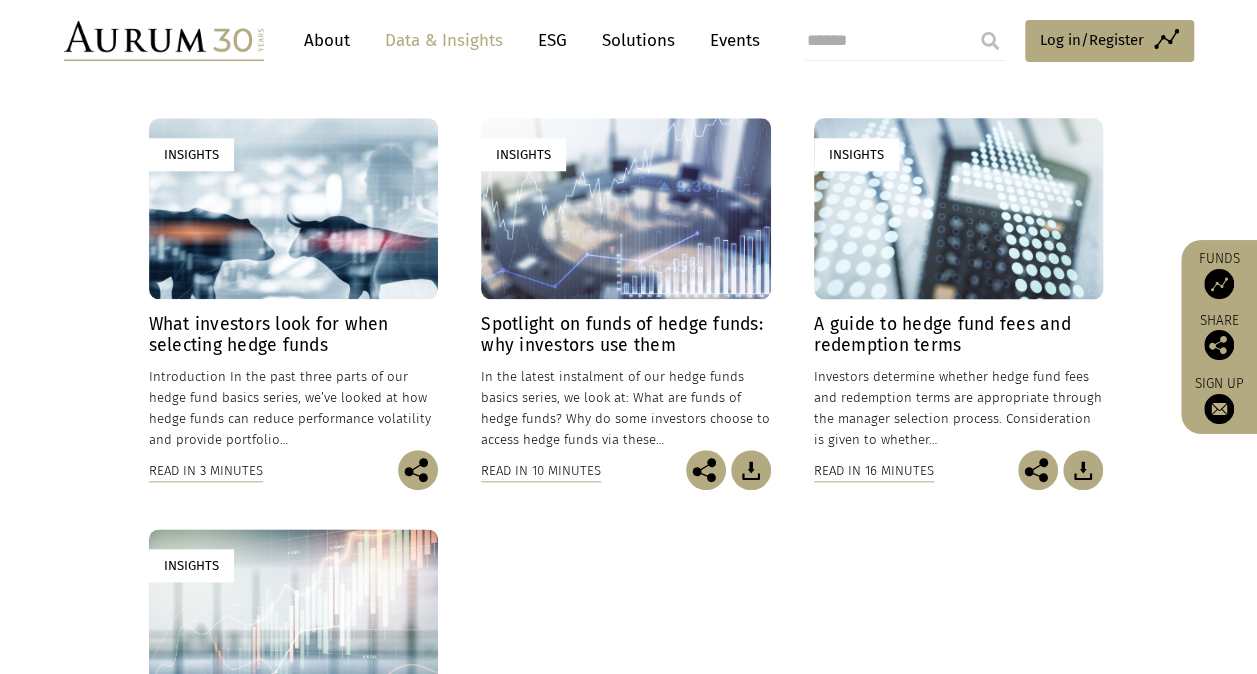 click on "What investors look for when selecting hedge funds" at bounding box center (293, 335) 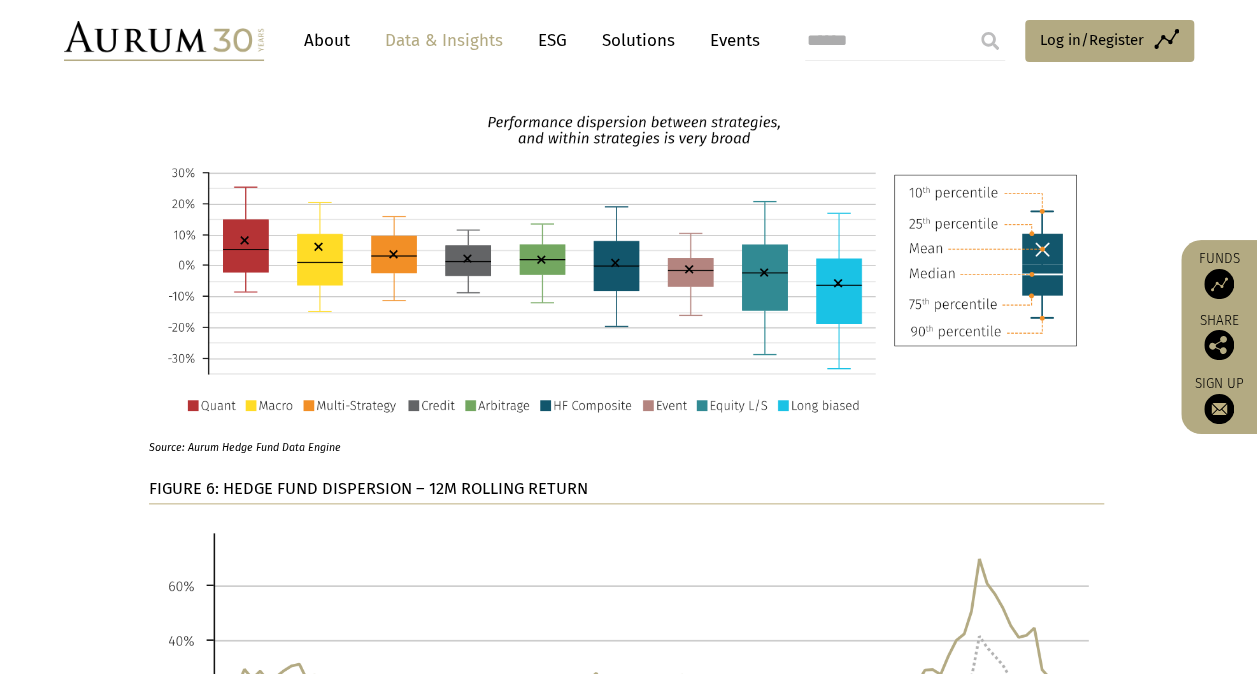 scroll, scrollTop: 4700, scrollLeft: 0, axis: vertical 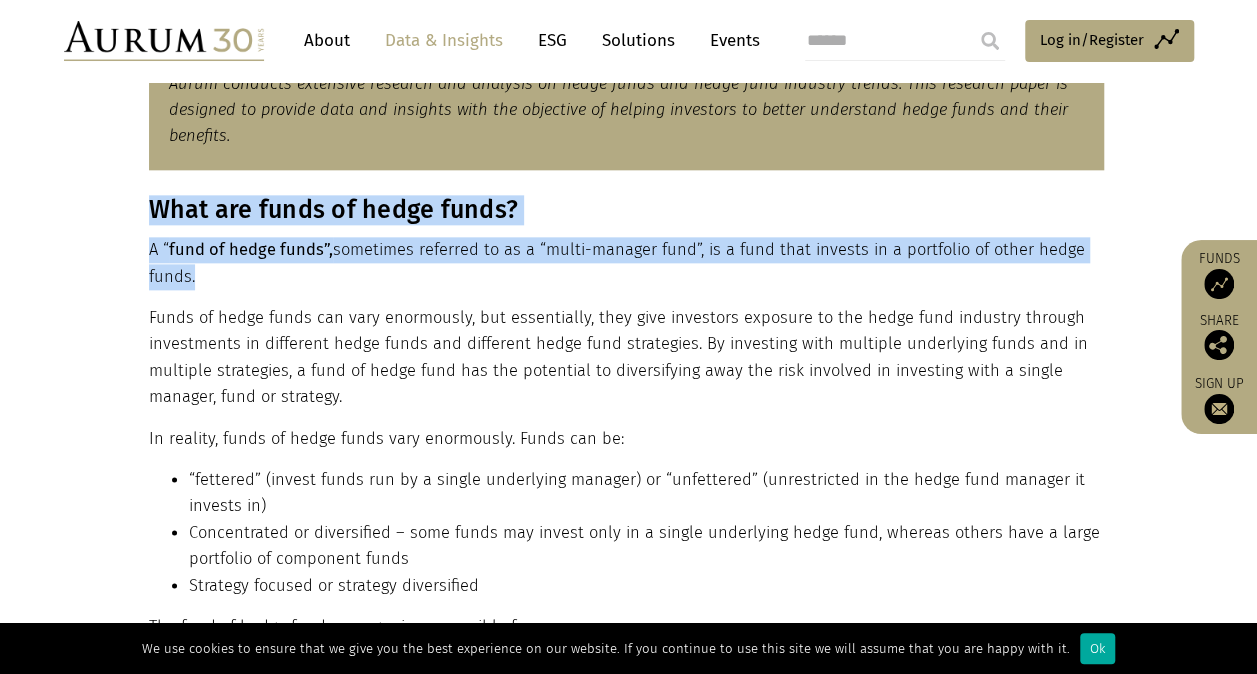 drag, startPoint x: 147, startPoint y: 252, endPoint x: 288, endPoint y: 270, distance: 142.14429 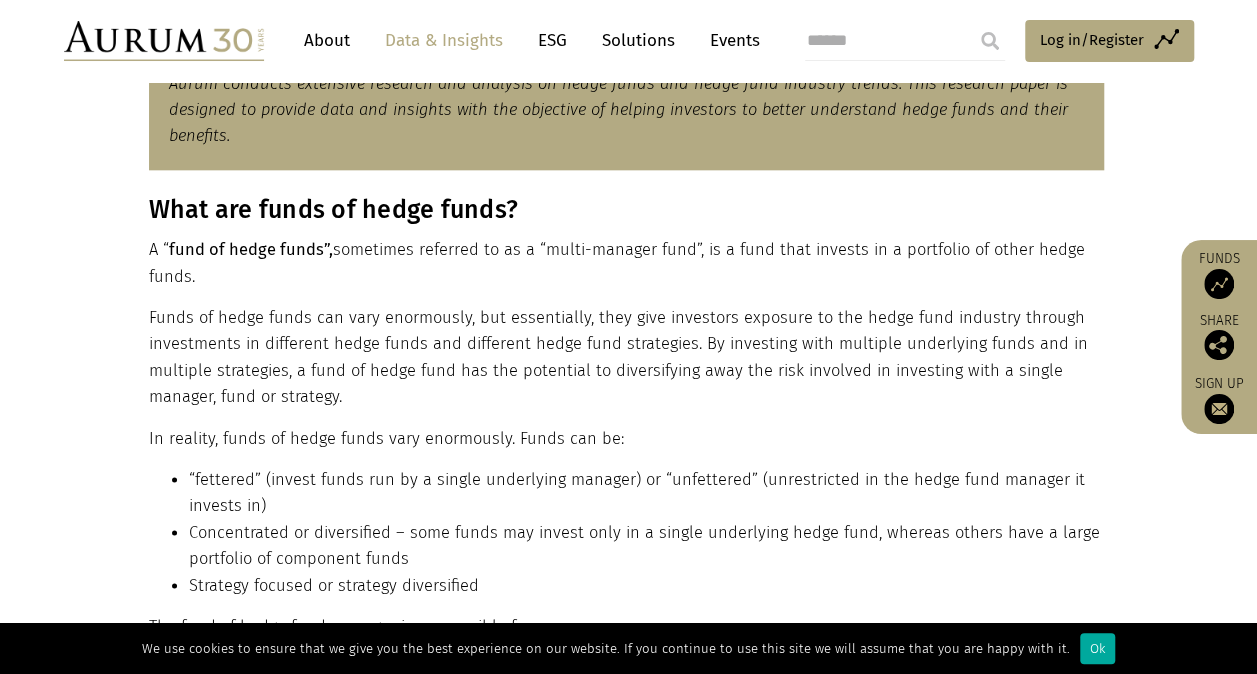 drag, startPoint x: 288, startPoint y: 270, endPoint x: 254, endPoint y: 296, distance: 42.80187 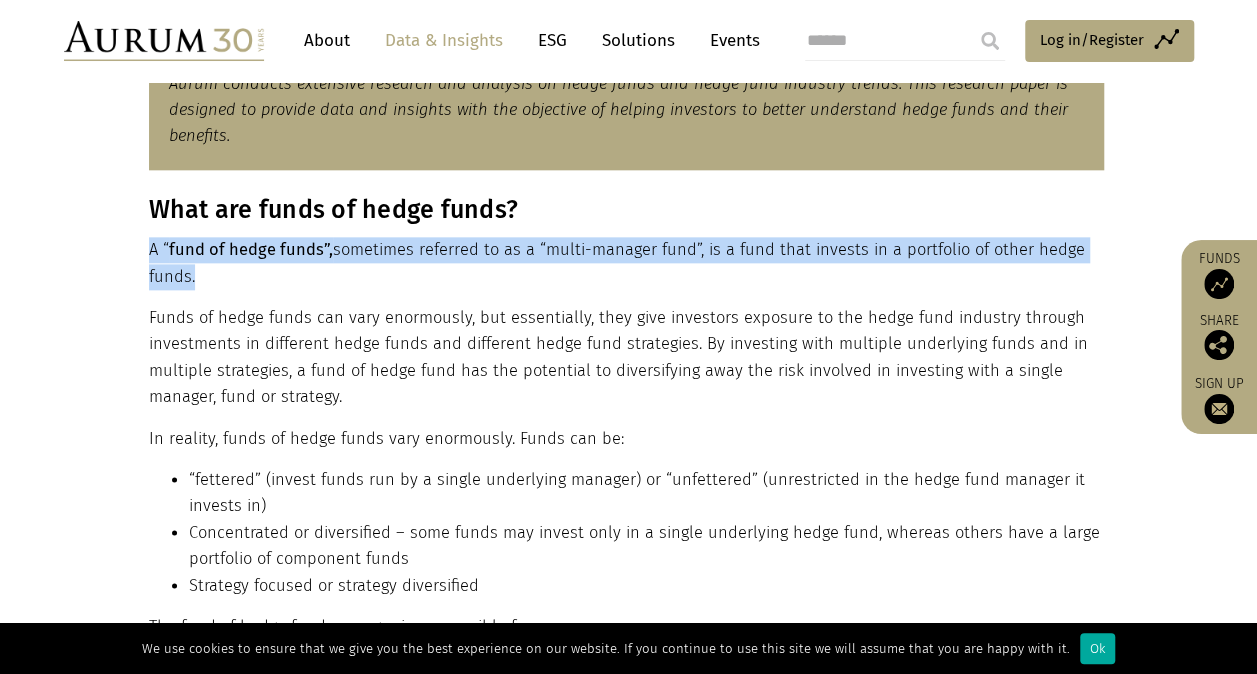 drag, startPoint x: 150, startPoint y: 246, endPoint x: 192, endPoint y: 266, distance: 46.518814 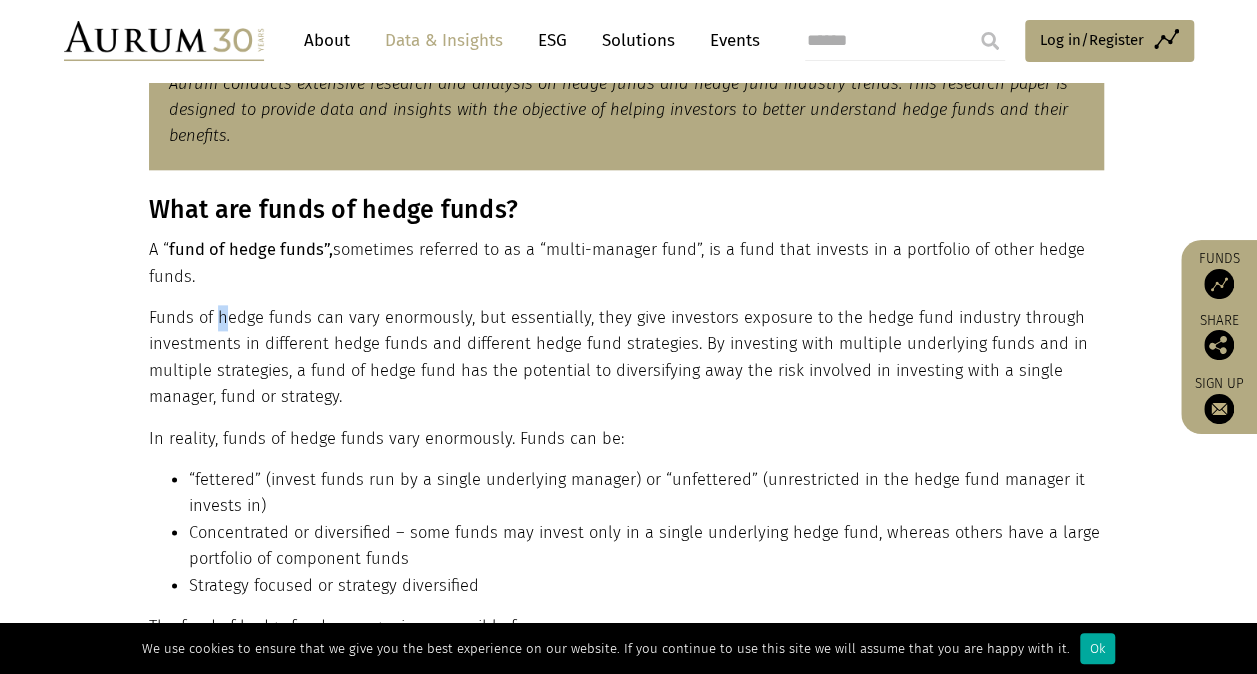 drag, startPoint x: 192, startPoint y: 266, endPoint x: 221, endPoint y: 300, distance: 44.687805 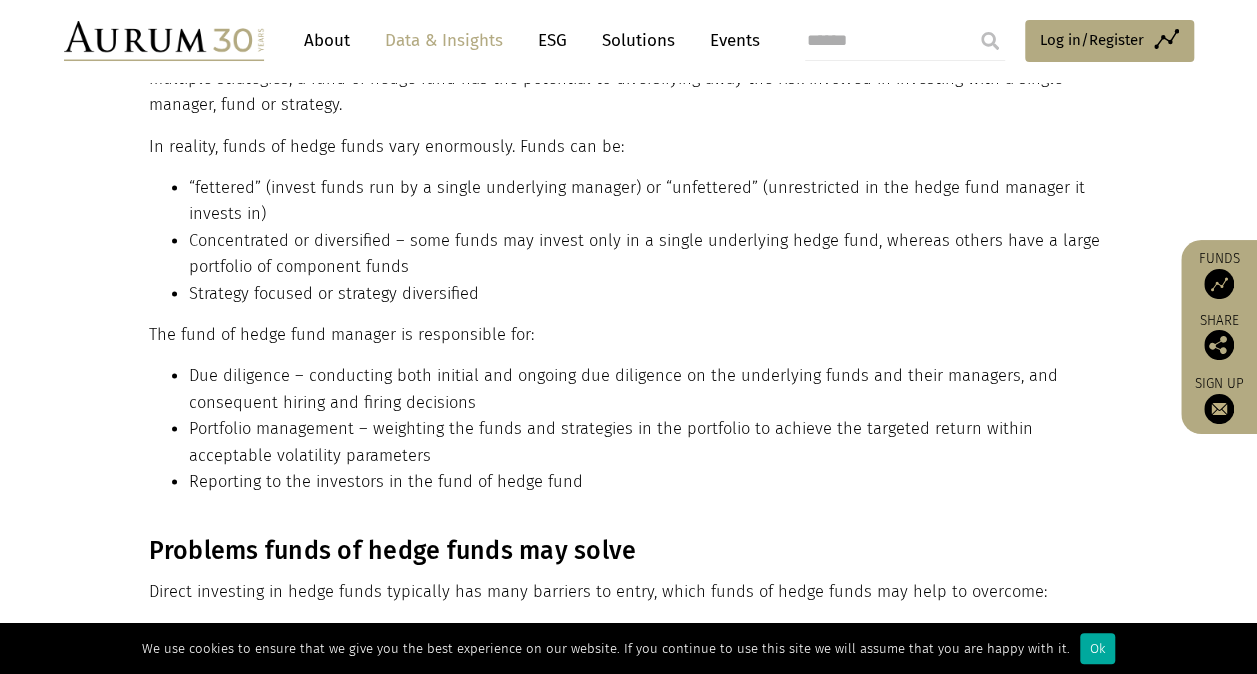 scroll, scrollTop: 1400, scrollLeft: 0, axis: vertical 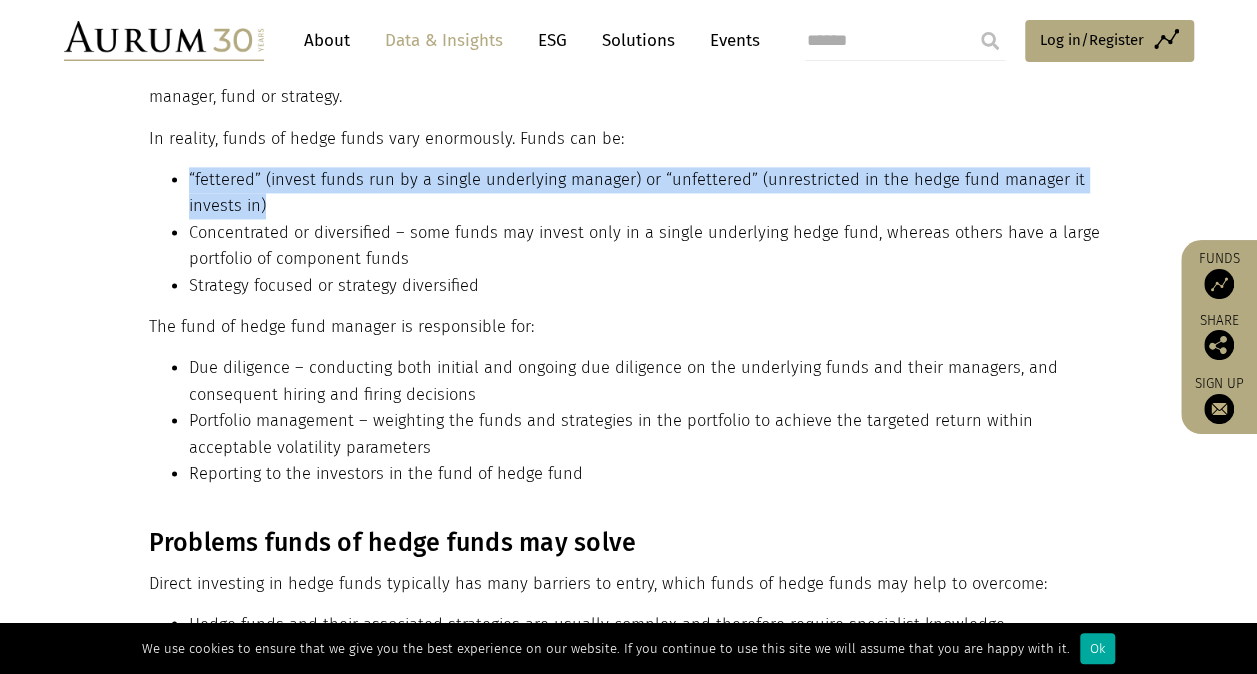 drag, startPoint x: 184, startPoint y: 175, endPoint x: 348, endPoint y: 208, distance: 167.28719 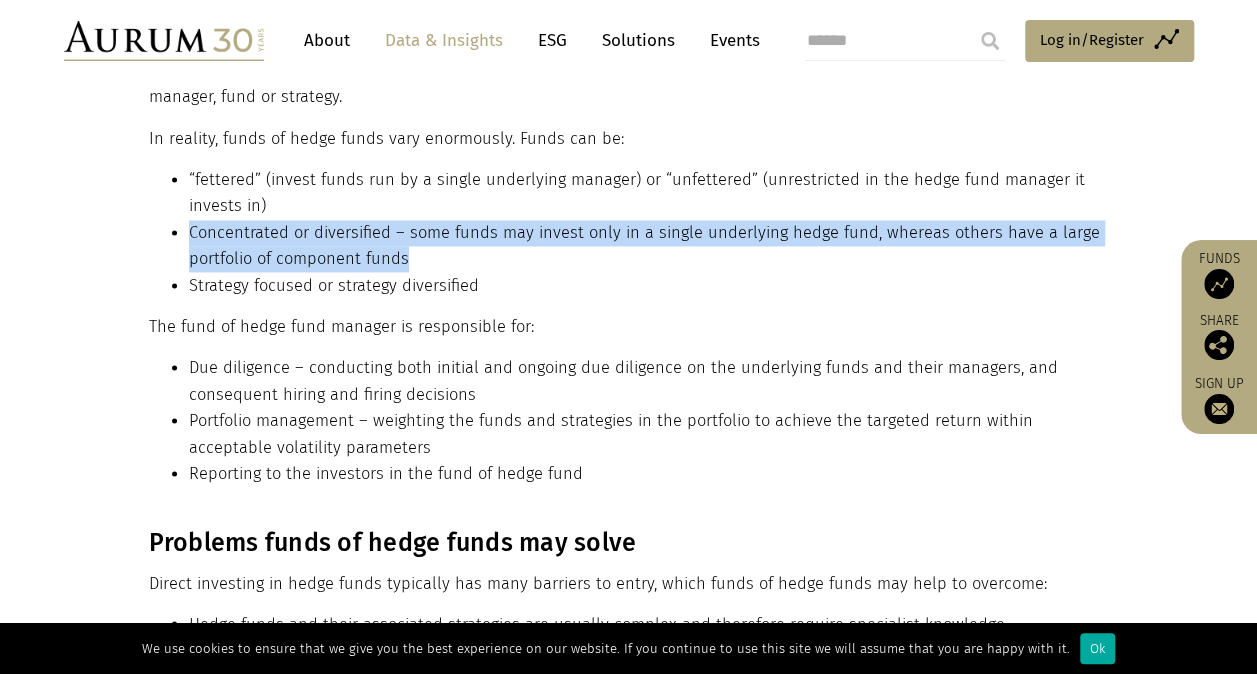 drag, startPoint x: 348, startPoint y: 208, endPoint x: 452, endPoint y: 271, distance: 121.59358 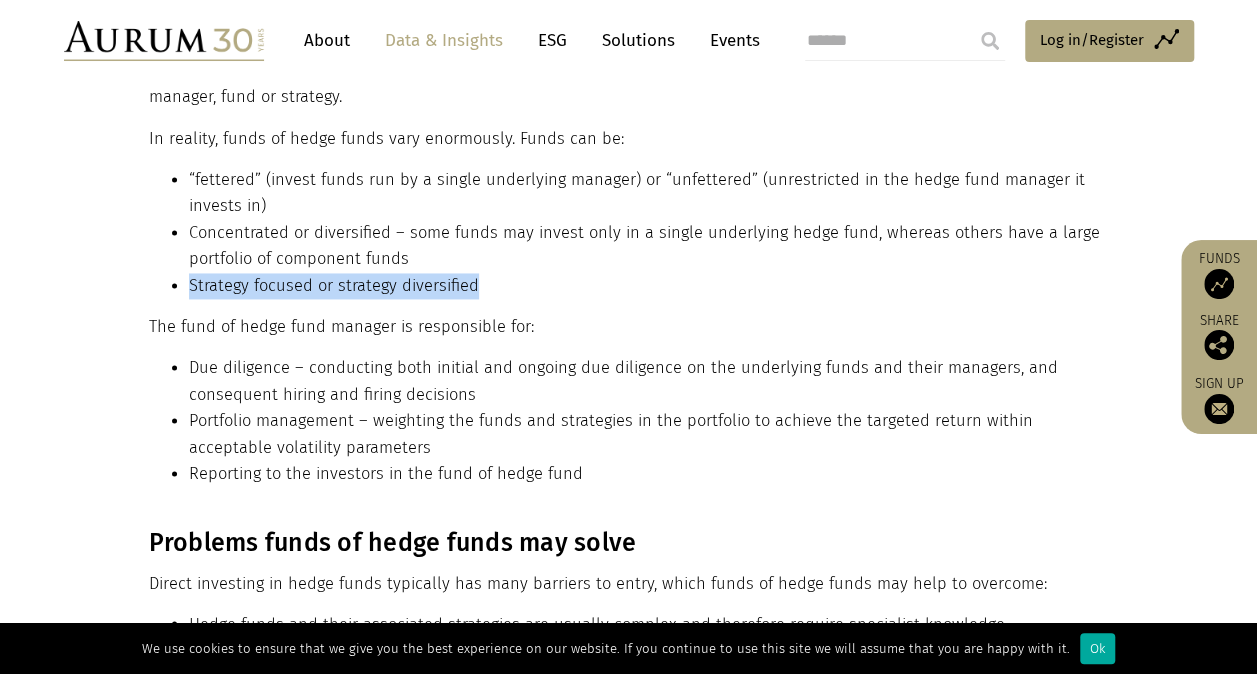 drag, startPoint x: 191, startPoint y: 289, endPoint x: 471, endPoint y: 282, distance: 280.0875 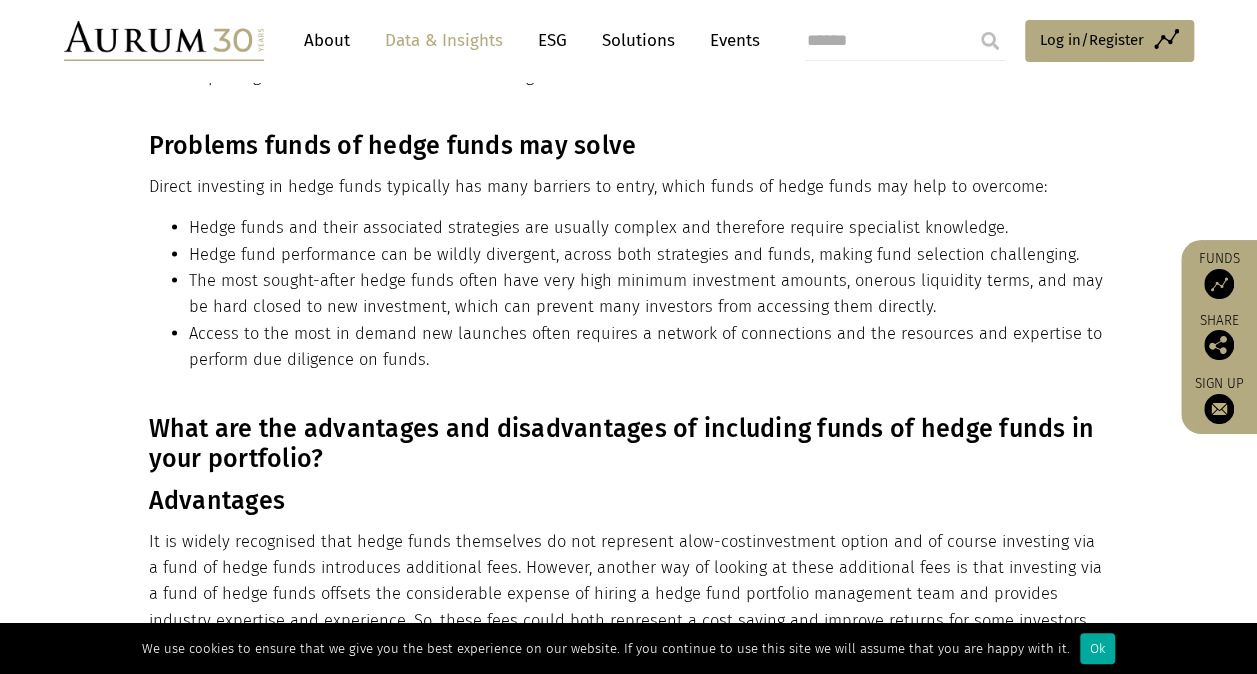 scroll, scrollTop: 1800, scrollLeft: 0, axis: vertical 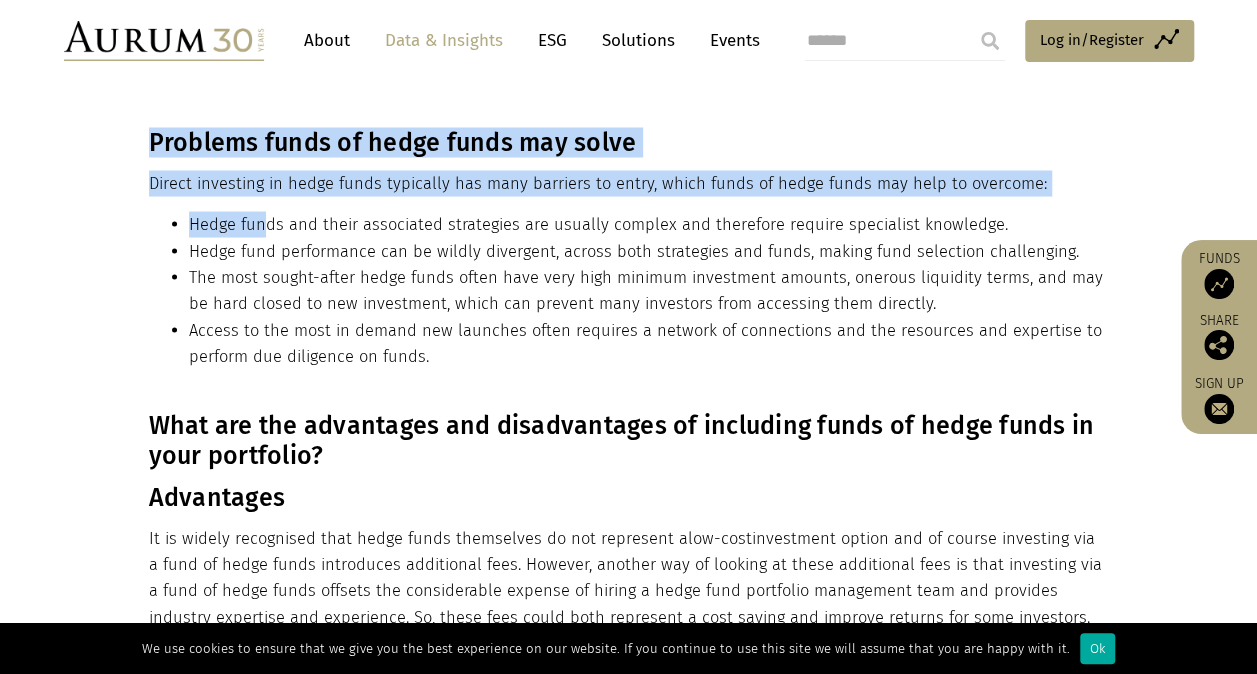 drag, startPoint x: 146, startPoint y: 226, endPoint x: 264, endPoint y: 232, distance: 118.15244 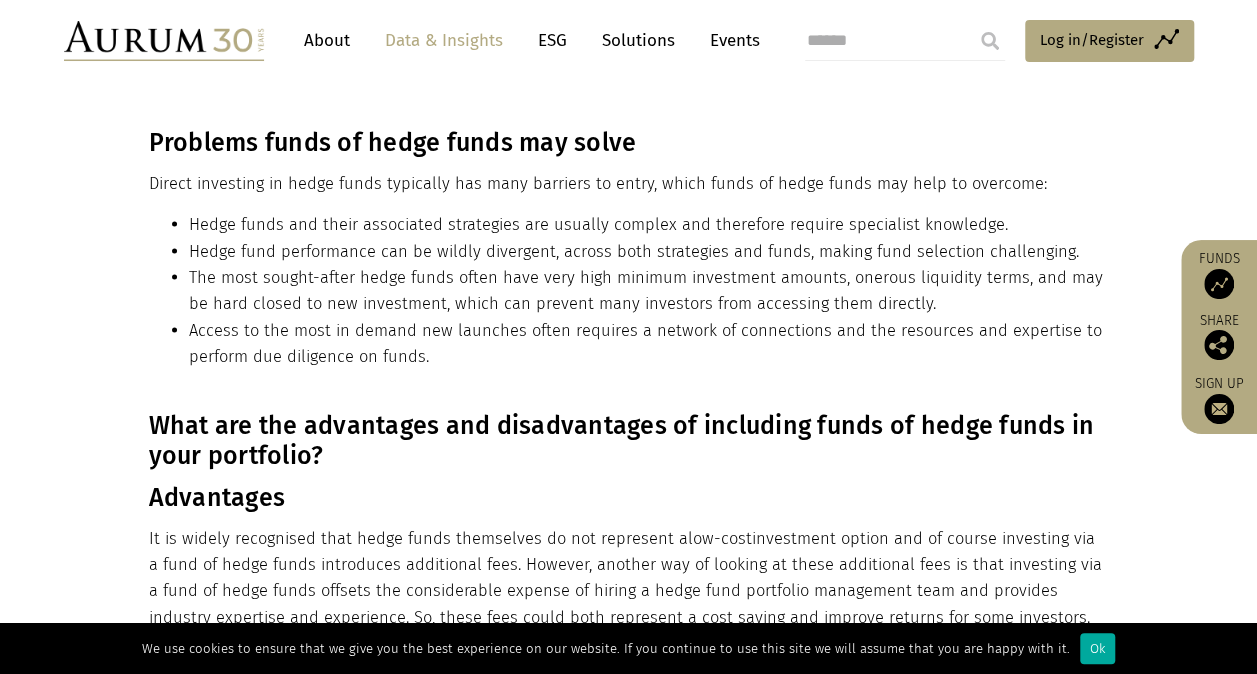 click on "Problems funds of hedge funds may solve
Direct investing in hedge funds typically has many barriers to entry, which funds of hedge funds may help to overcome:
Hedge funds and their associated strategies are usually complex and therefore require specialist knowledge.
Hedge fund performance can be wildly divergent, across both strategies and funds, making fund selection challenging.
The most sought-after hedge funds often have very high minimum investment amounts, onerous liquidity terms, and may be hard closed to new investment, which can prevent many investors from accessing them directly.
Access to the most in demand new launches often requires a network of connections and the resources and expertise to perform due diligence on funds." at bounding box center [629, 255] 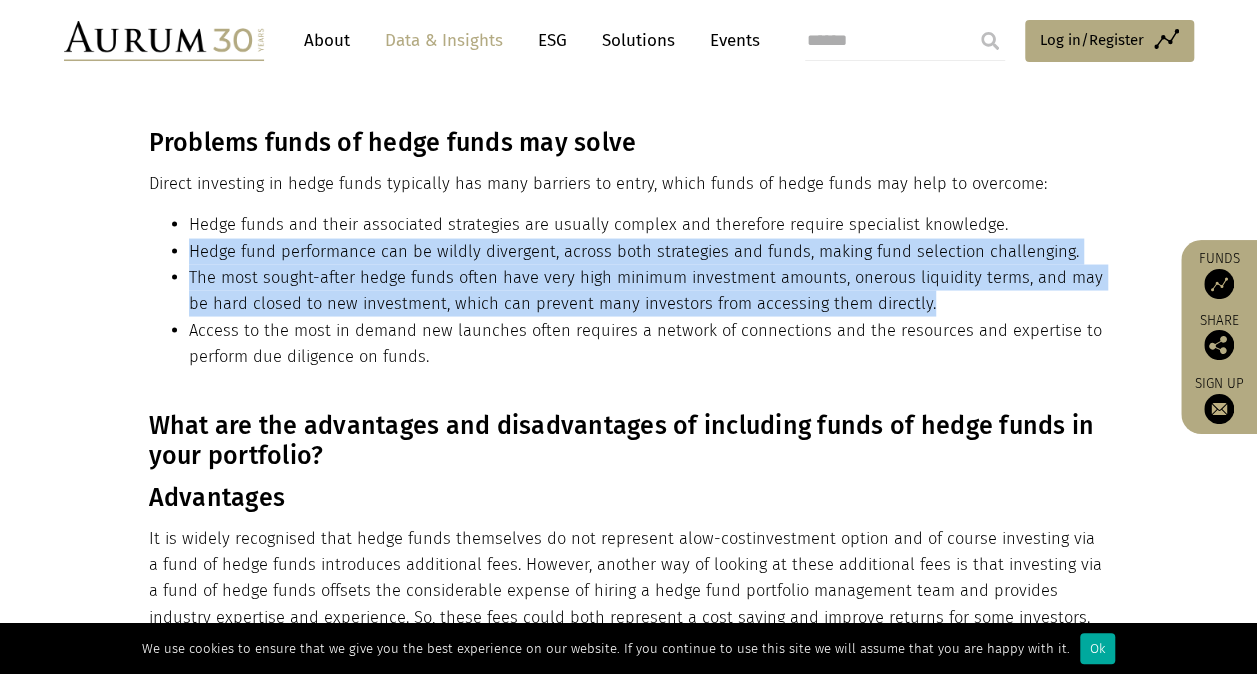 drag, startPoint x: 174, startPoint y: 242, endPoint x: 926, endPoint y: 311, distance: 755.15894 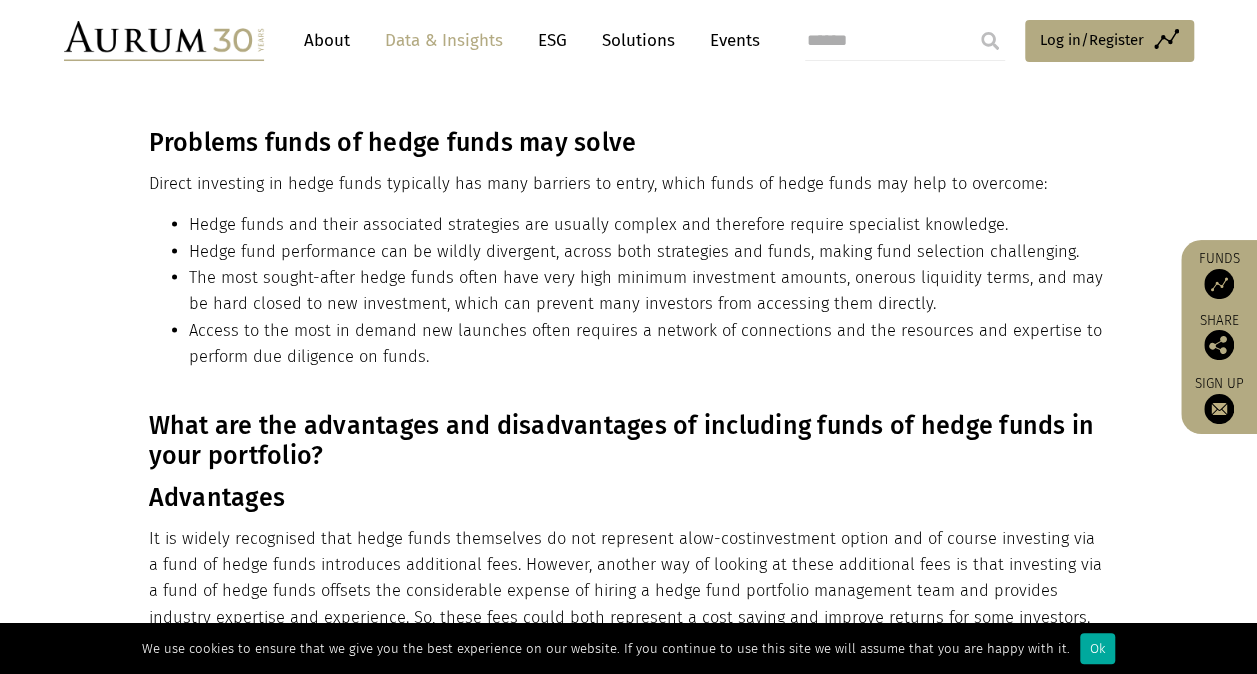 click on "Access to the most in demand new launches often requires a network of connections and the resources and expertise to perform due diligence on funds." at bounding box center (646, 343) 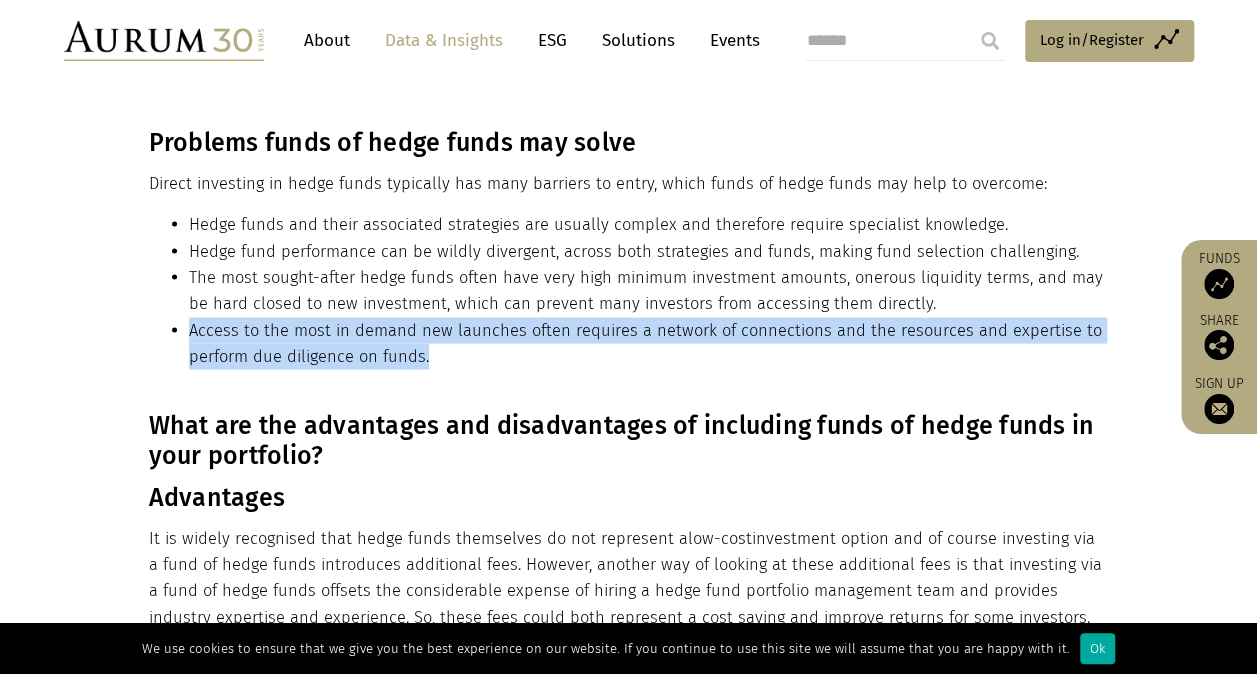 drag, startPoint x: 186, startPoint y: 330, endPoint x: 527, endPoint y: 364, distance: 342.69083 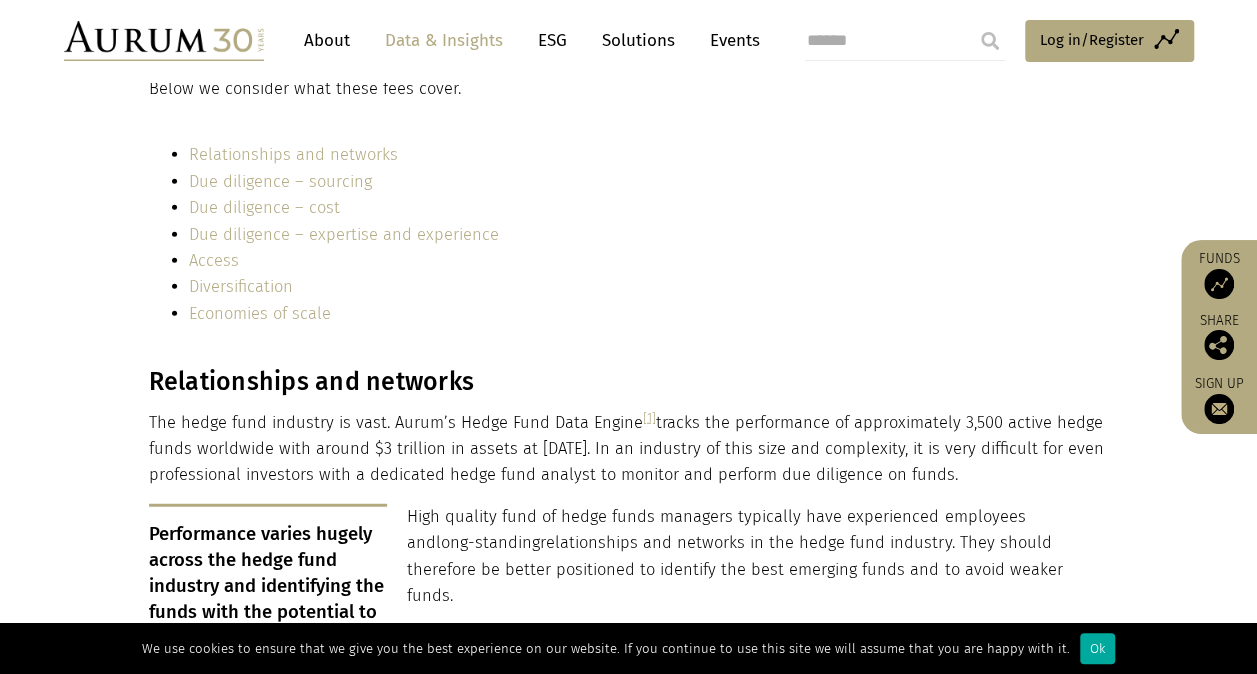 scroll, scrollTop: 2500, scrollLeft: 0, axis: vertical 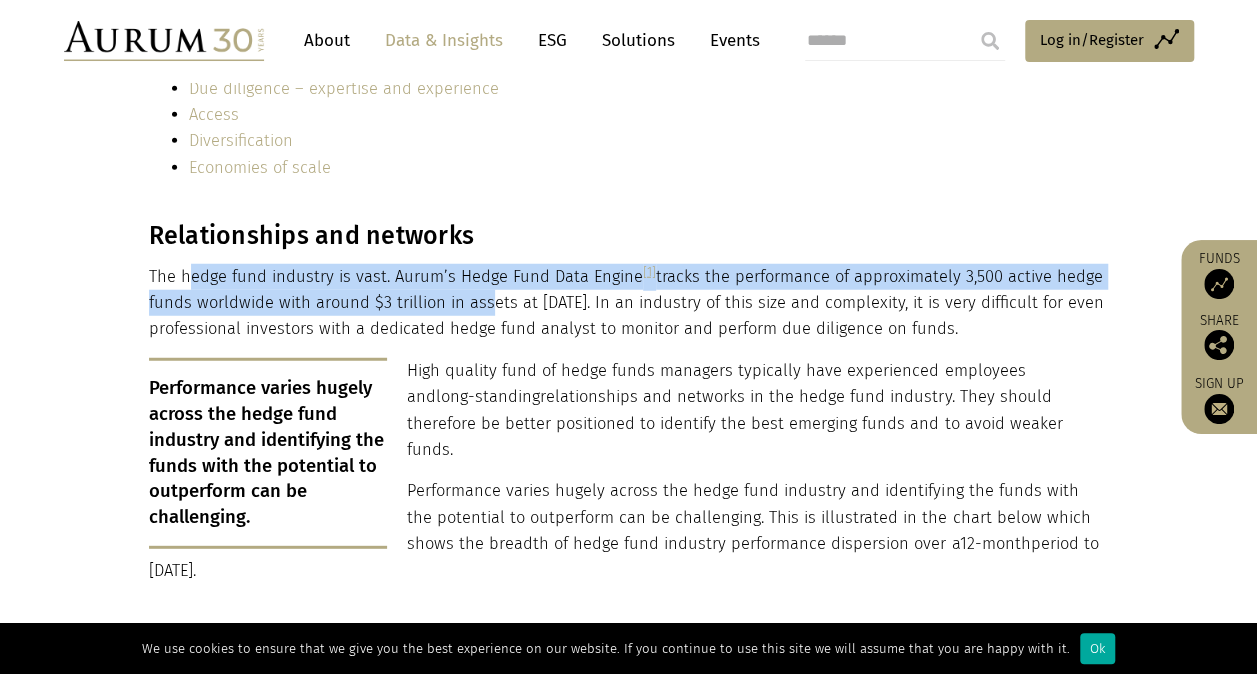 drag, startPoint x: 186, startPoint y: 272, endPoint x: 476, endPoint y: 306, distance: 291.9863 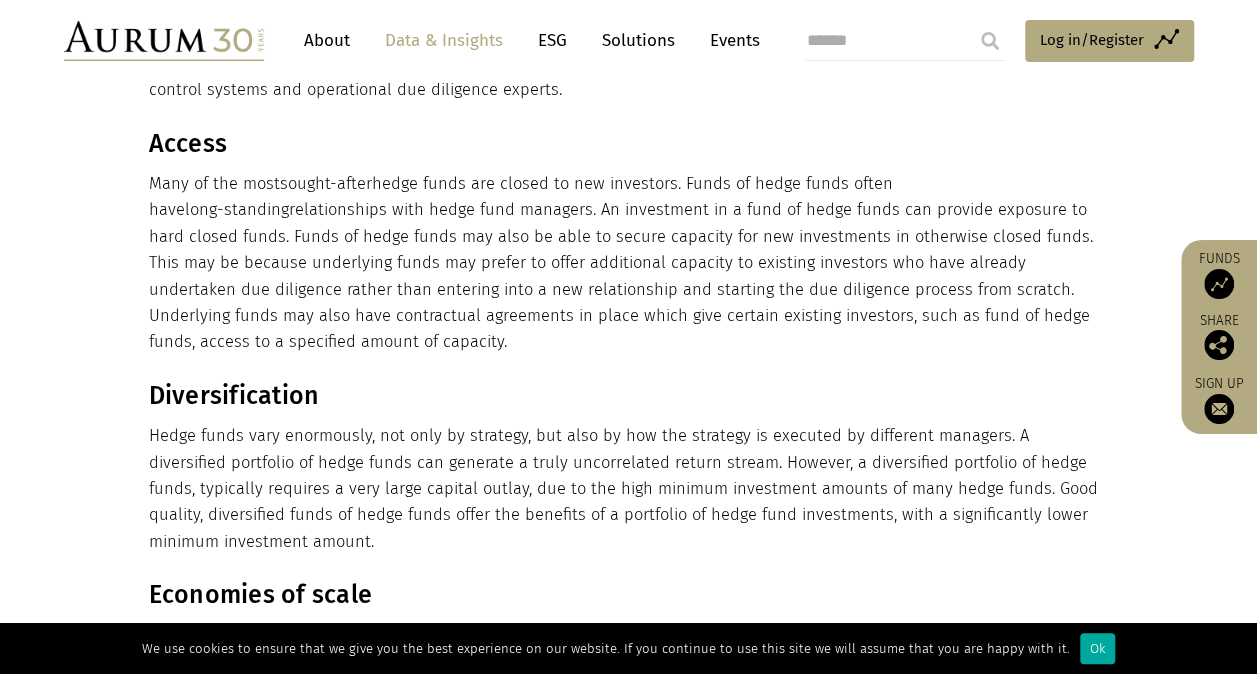 scroll, scrollTop: 6200, scrollLeft: 0, axis: vertical 